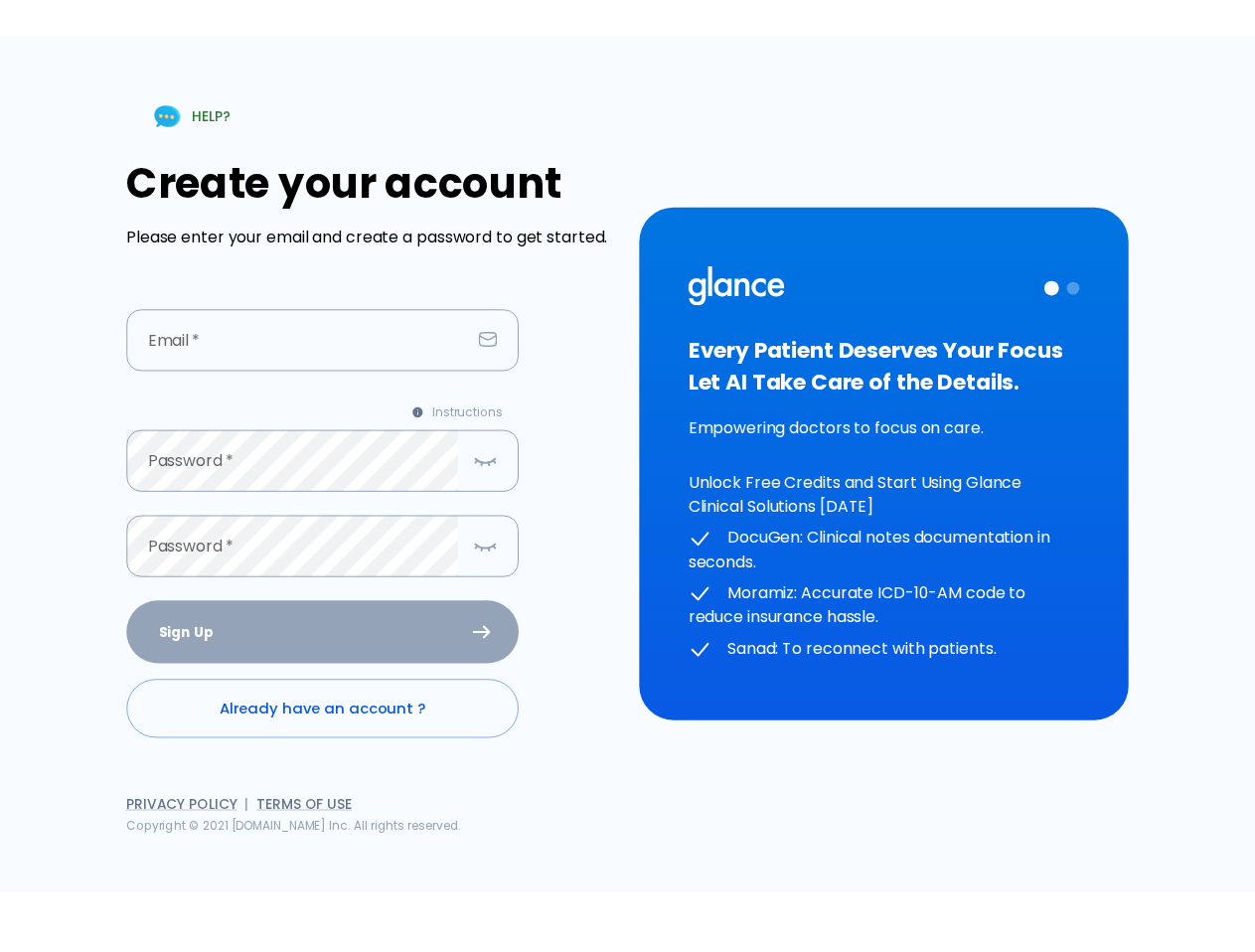 scroll, scrollTop: 0, scrollLeft: 0, axis: both 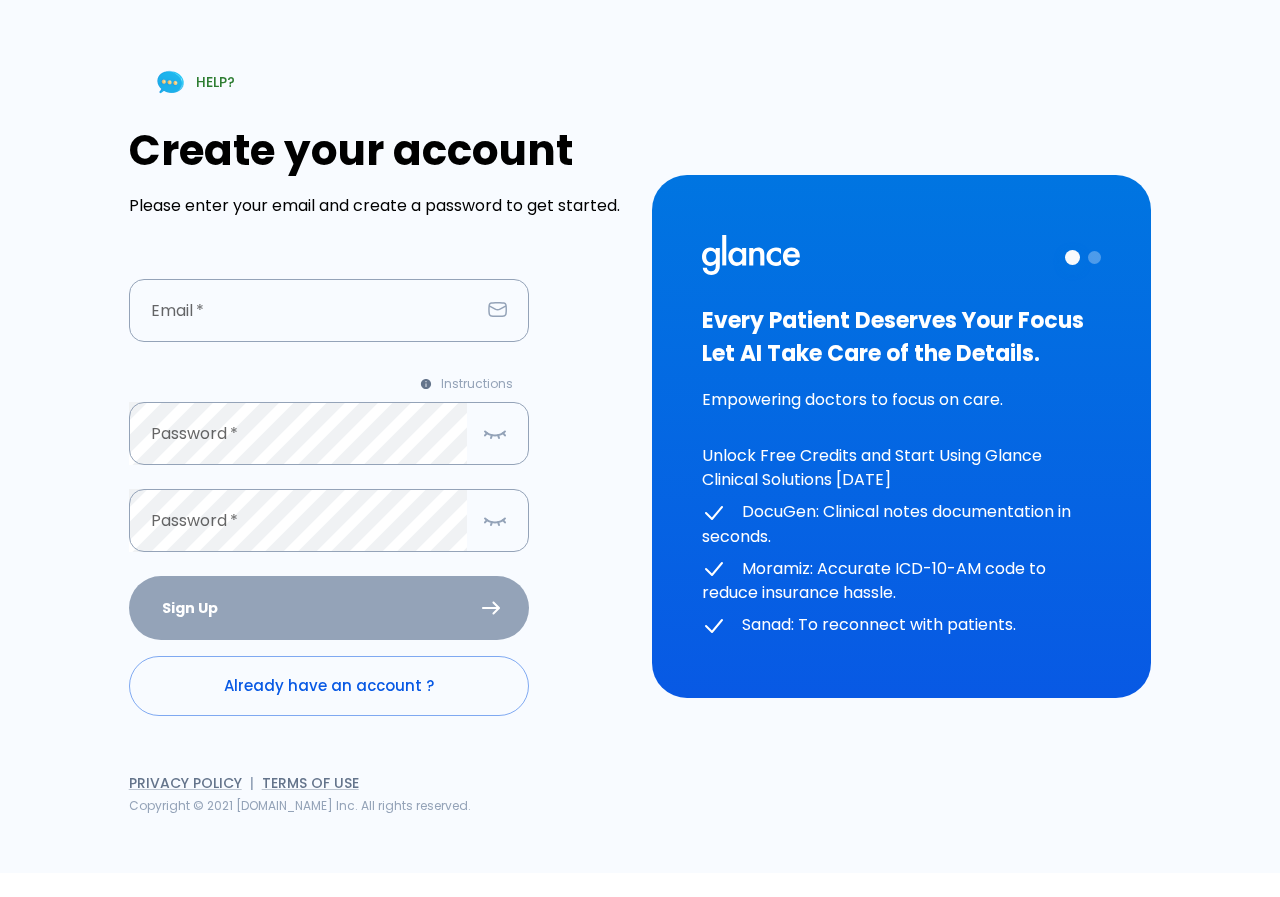 drag, startPoint x: 0, startPoint y: 0, endPoint x: 388, endPoint y: 679, distance: 782.039 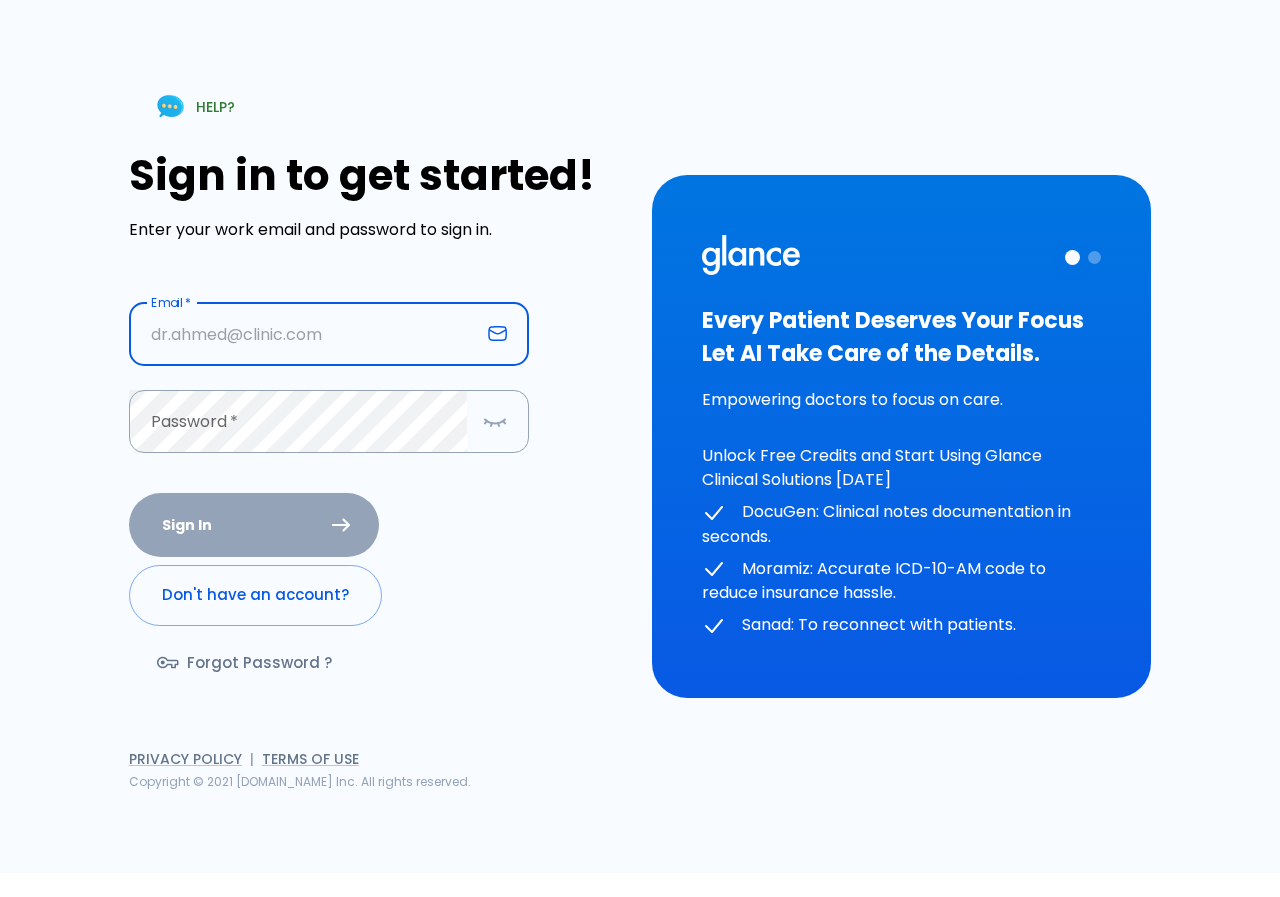 click at bounding box center [304, 334] 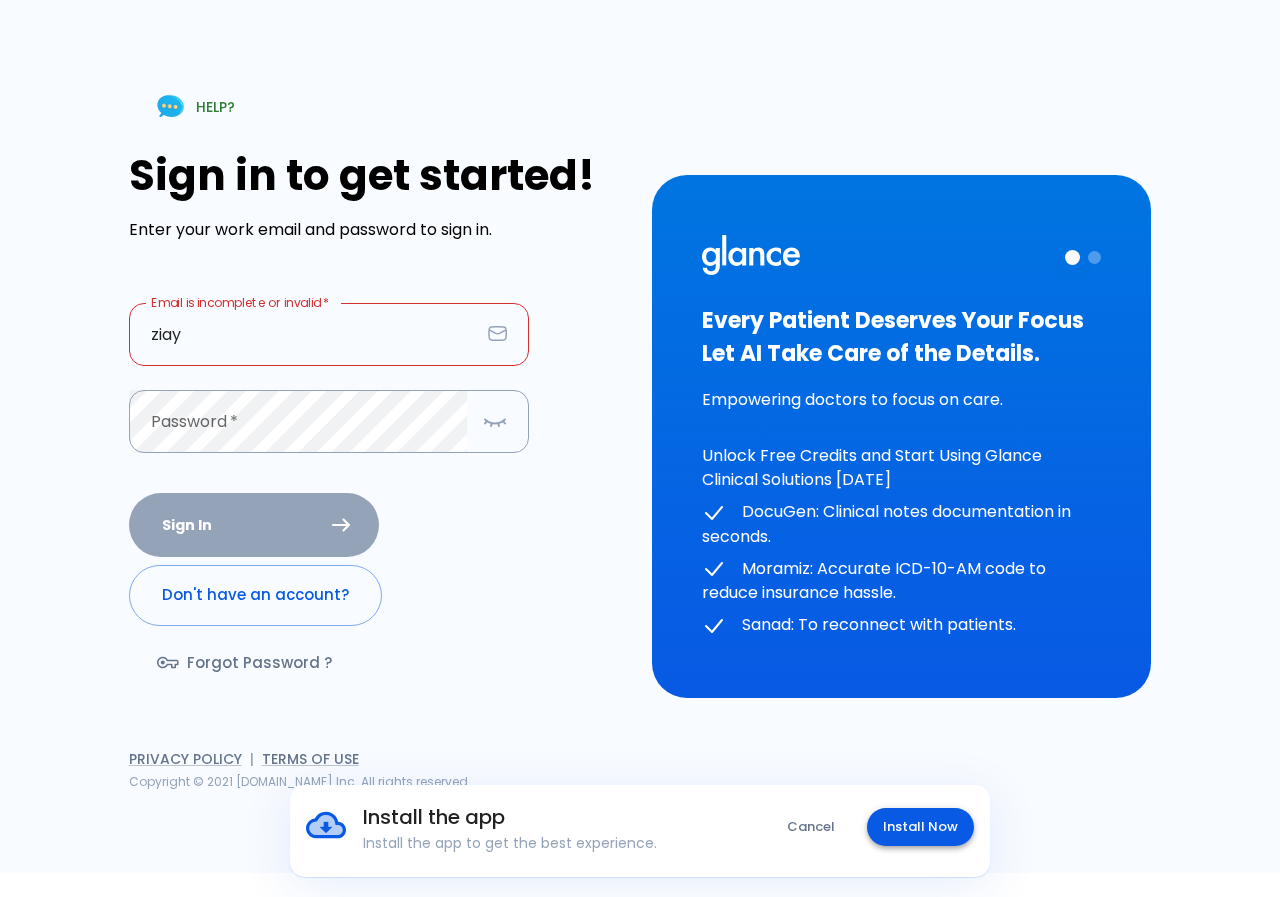 click on "Install Now" at bounding box center [920, 827] 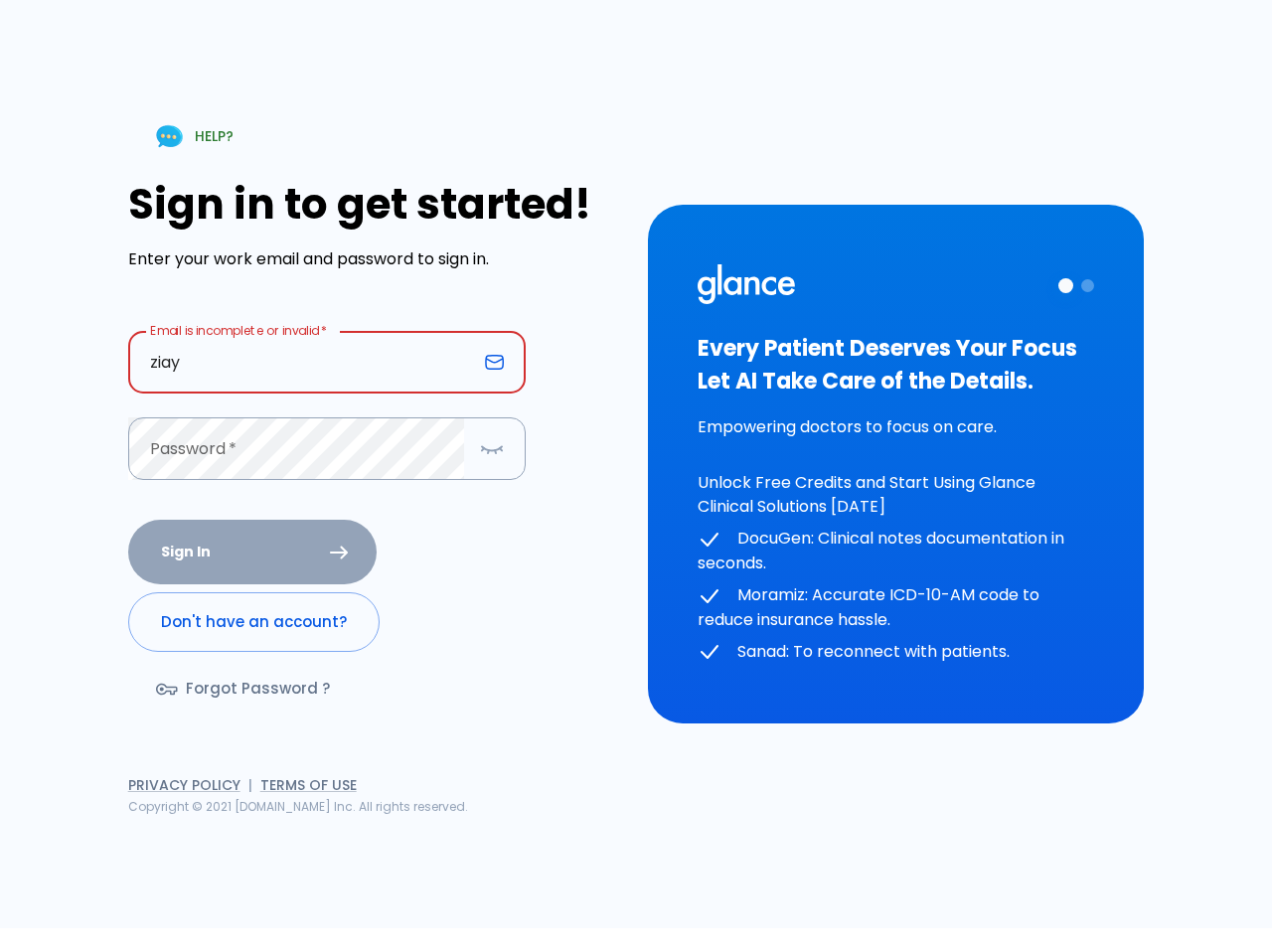 click on "ziay" at bounding box center [302, 362] 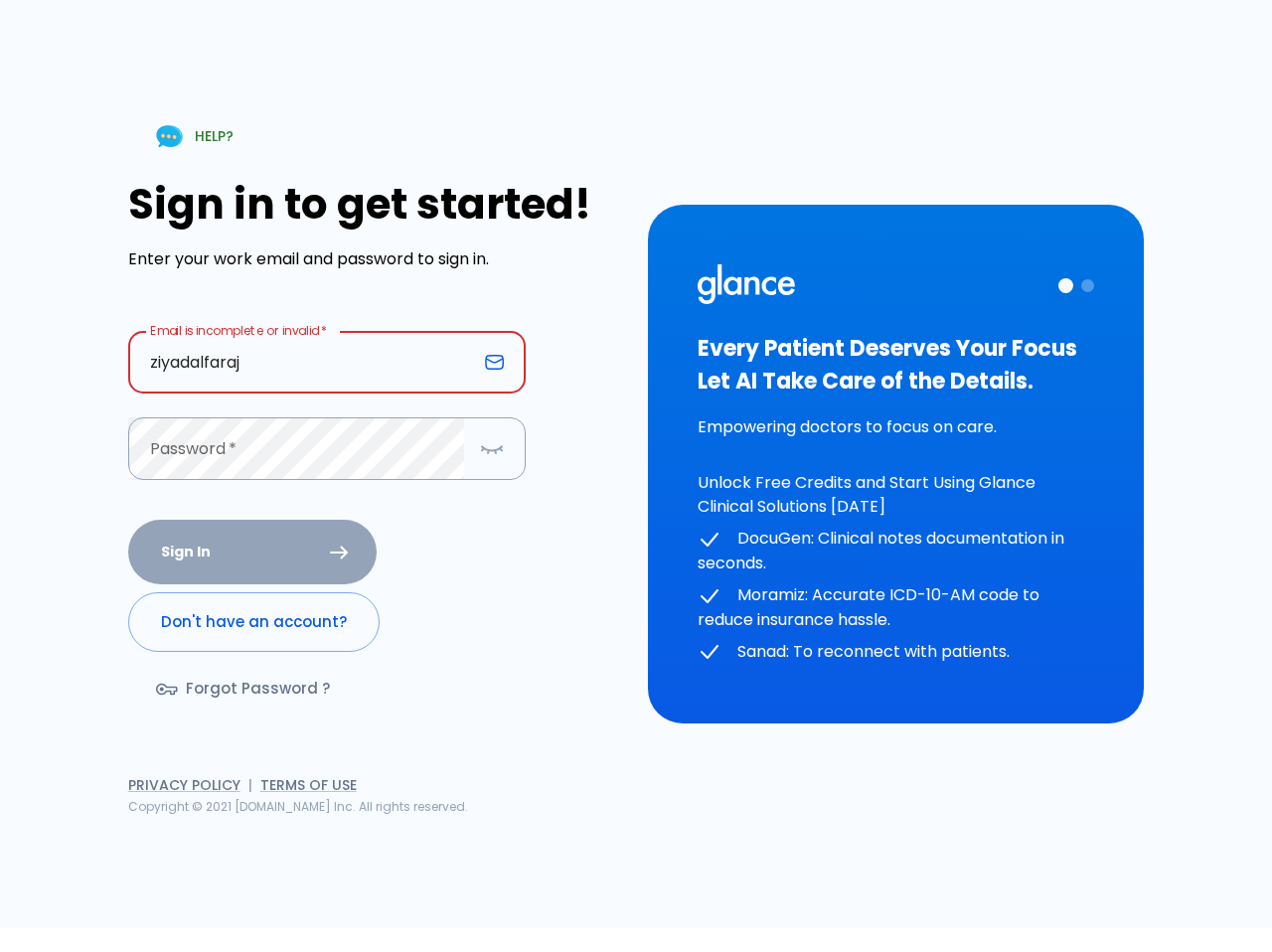 click on "ziyadalfaraj" at bounding box center [302, 362] 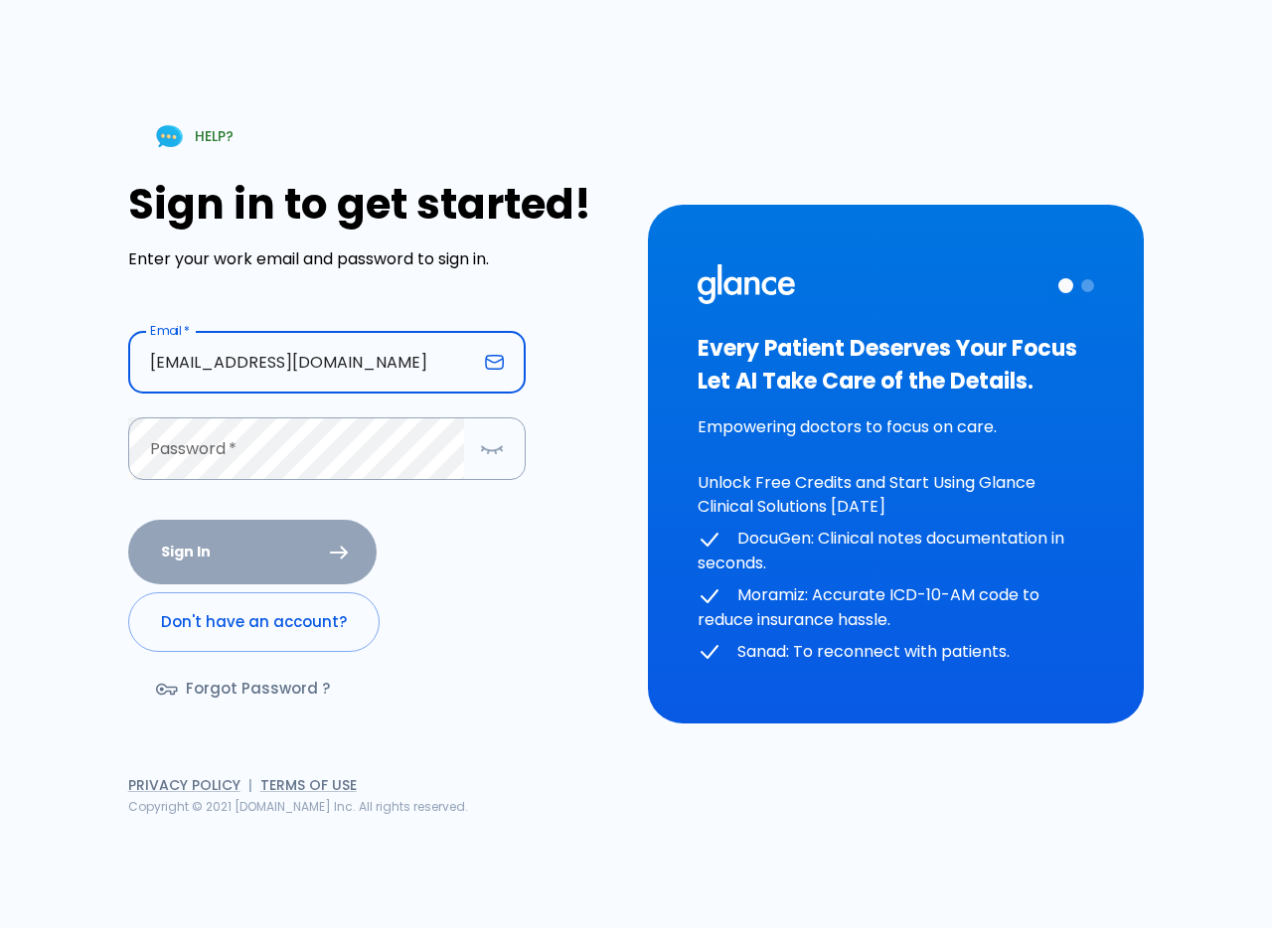 type on "ziyadalfaraj@gmail.com" 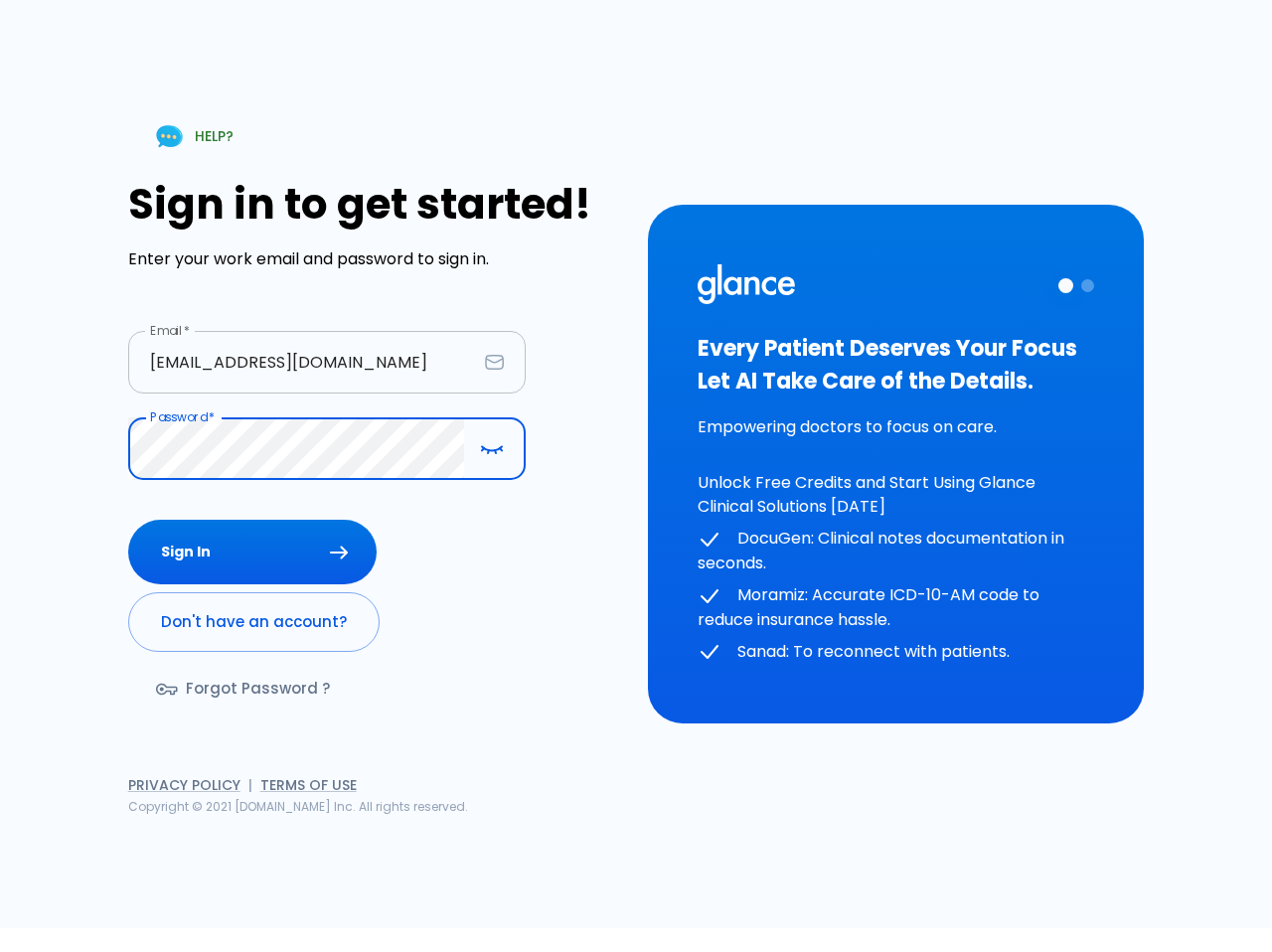 click on "Sign In" at bounding box center [252, 552] 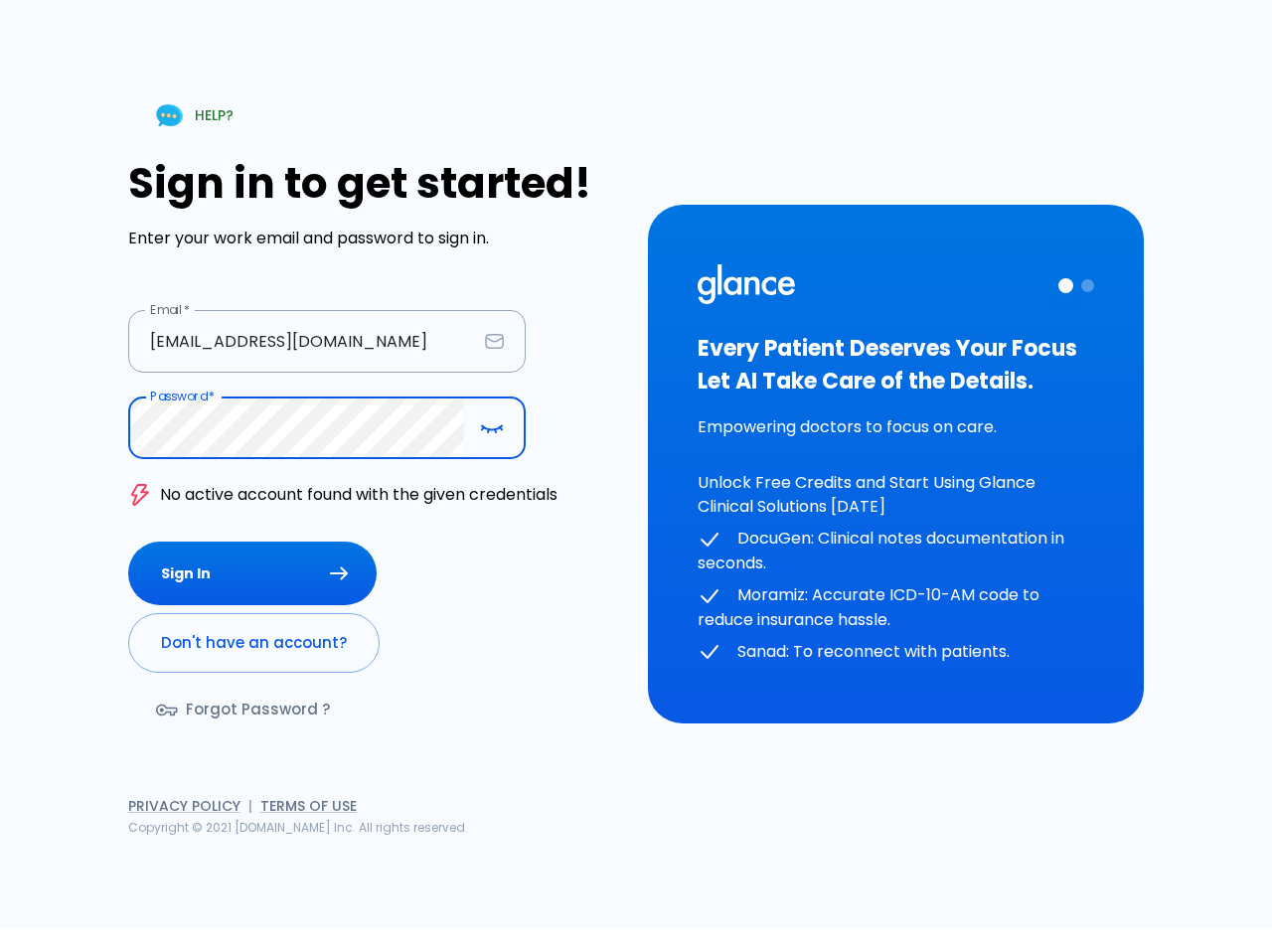 click on "Forgot Password ?" at bounding box center (244, 710) 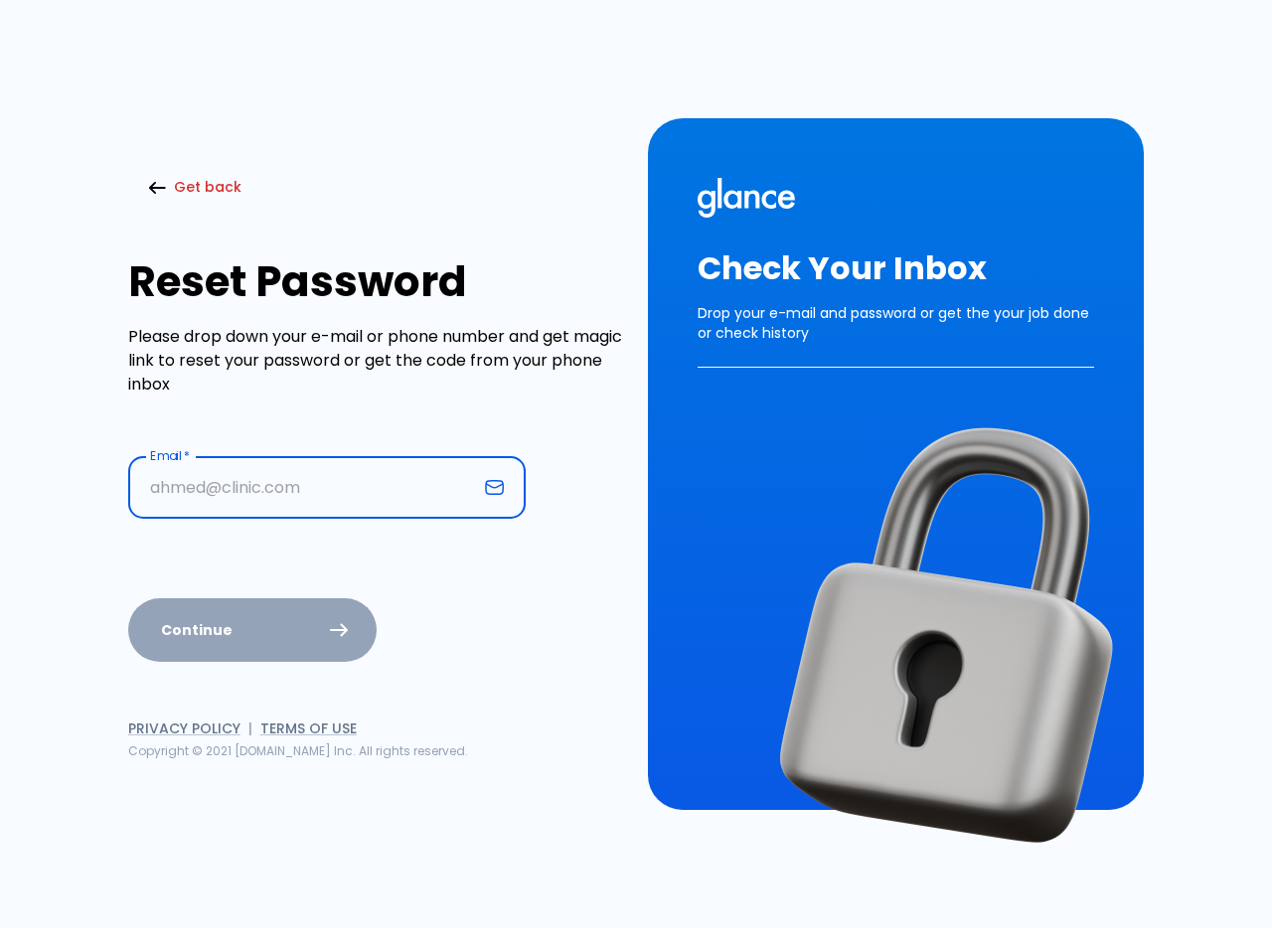 click at bounding box center [302, 487] 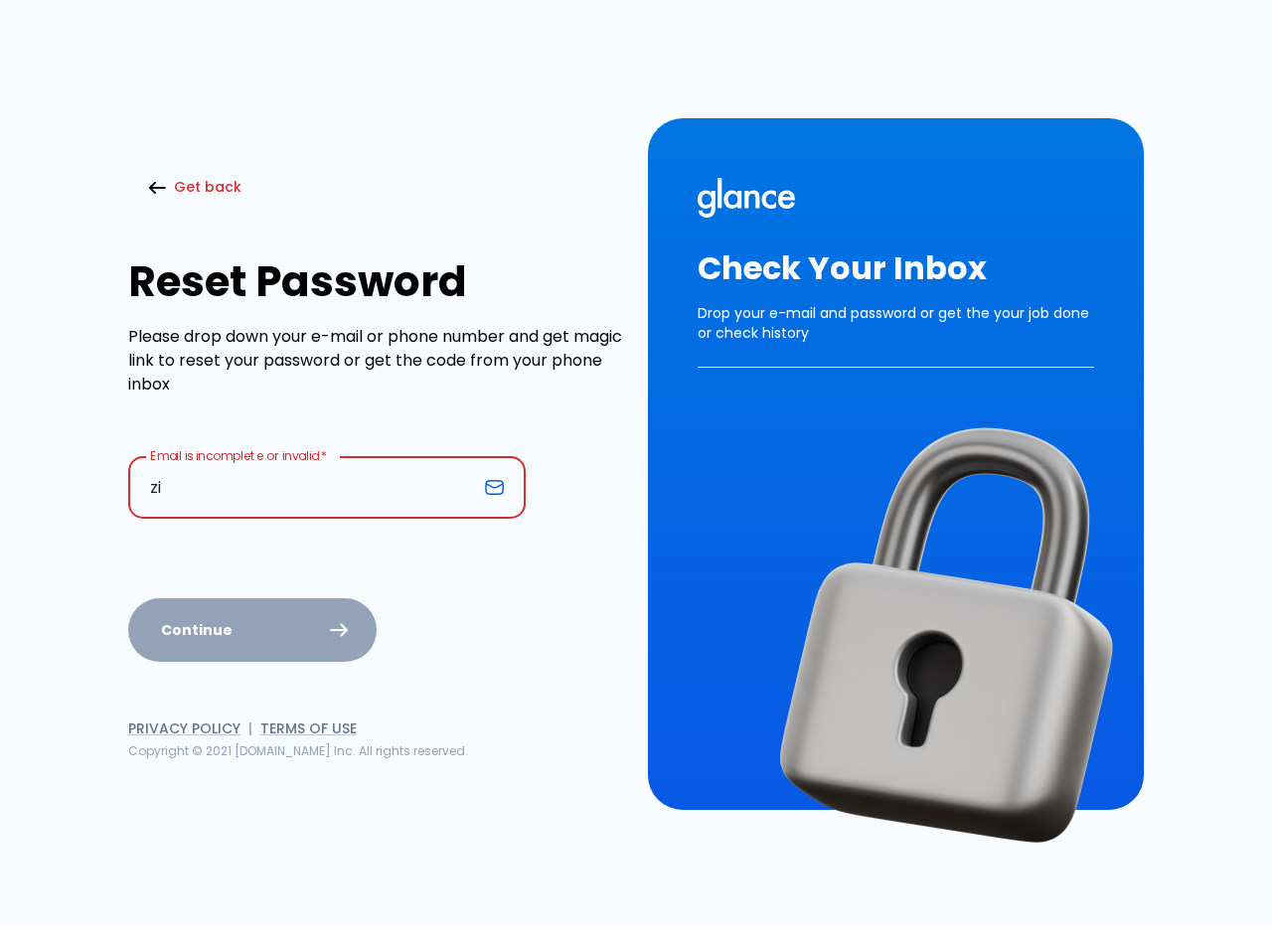 type on "ziyadalfaraj@gmail.com" 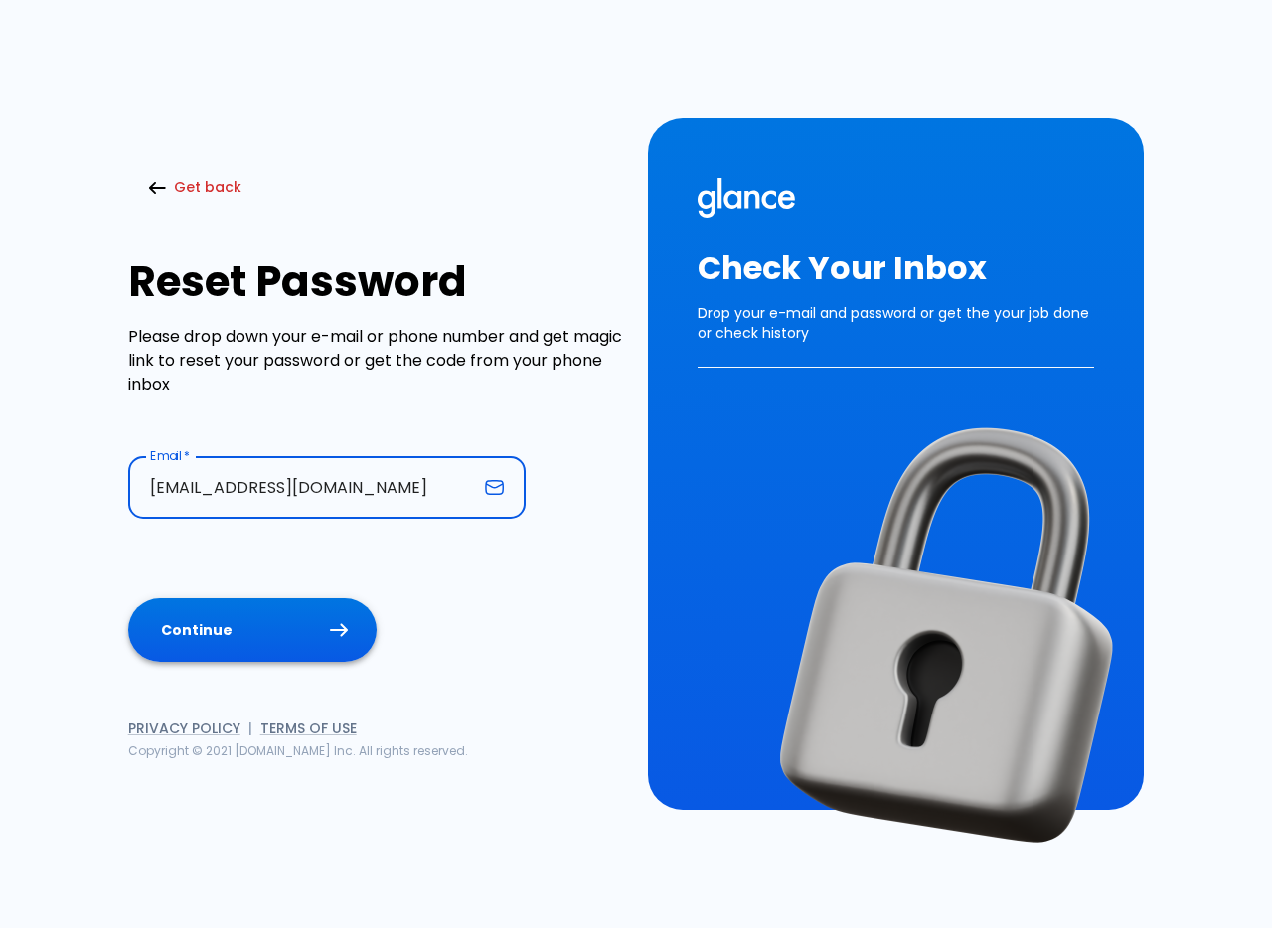 click on "Continue" at bounding box center (252, 630) 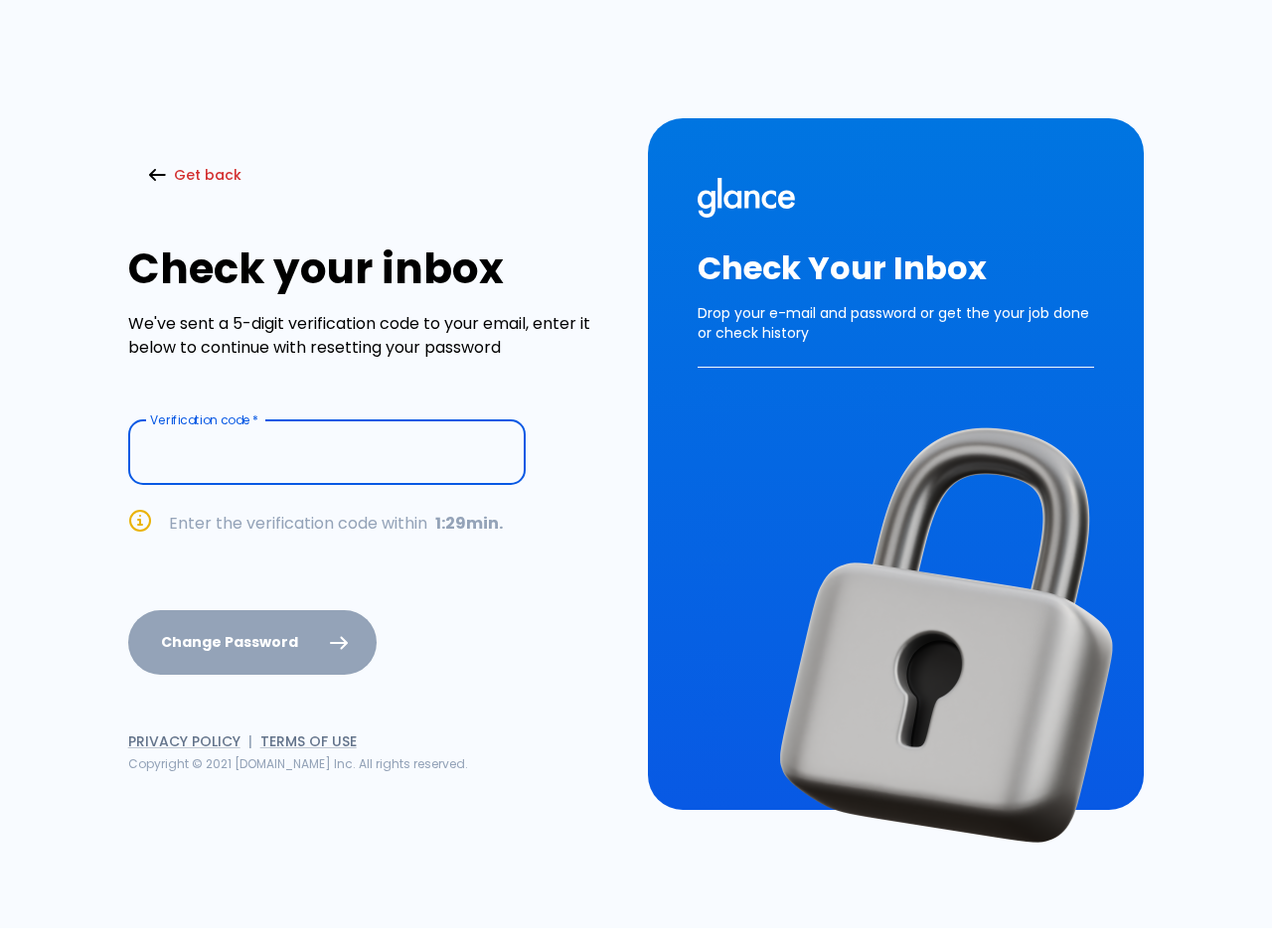 click at bounding box center [327, 453] 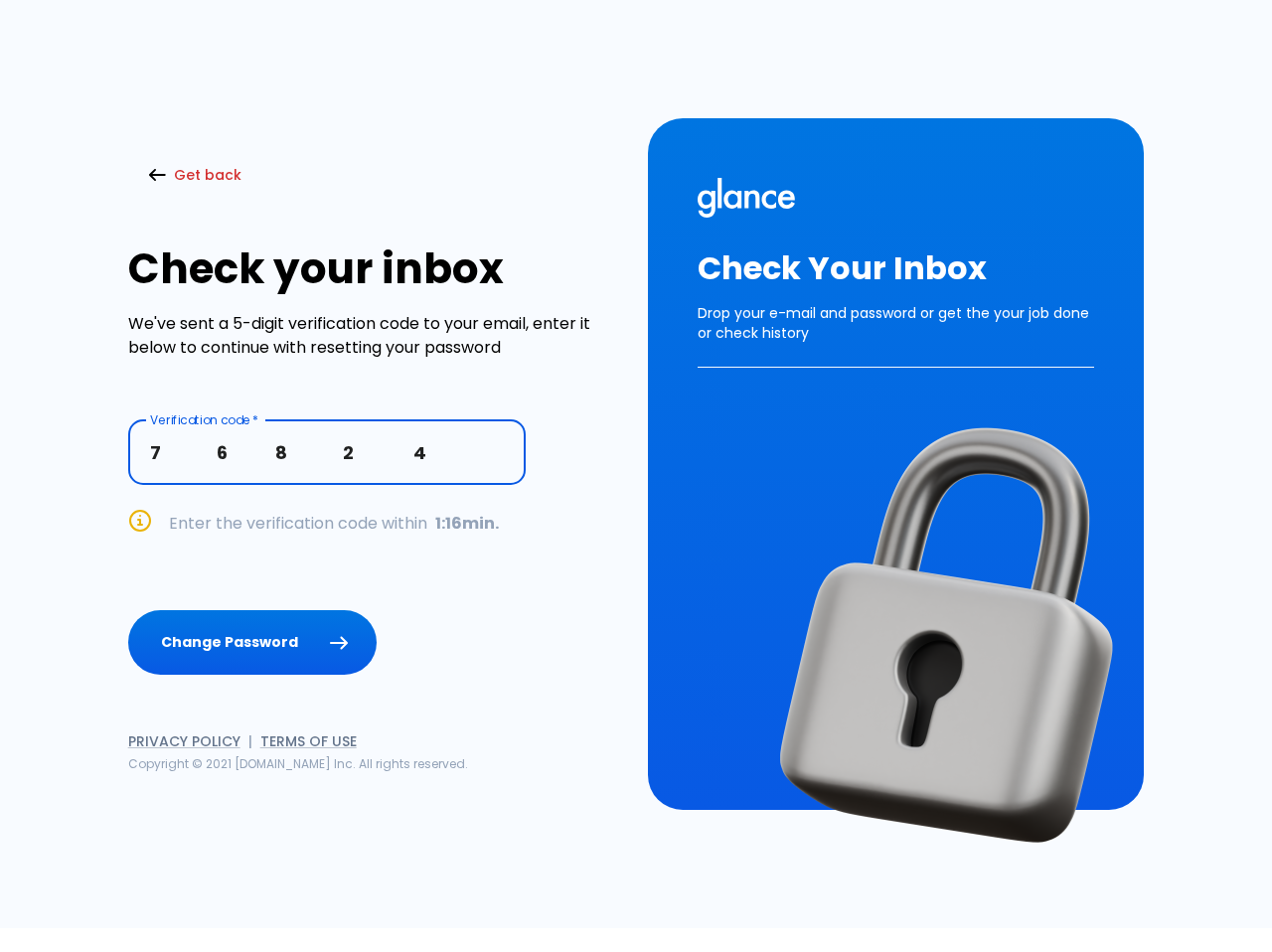 type on "7              6            8              2               4" 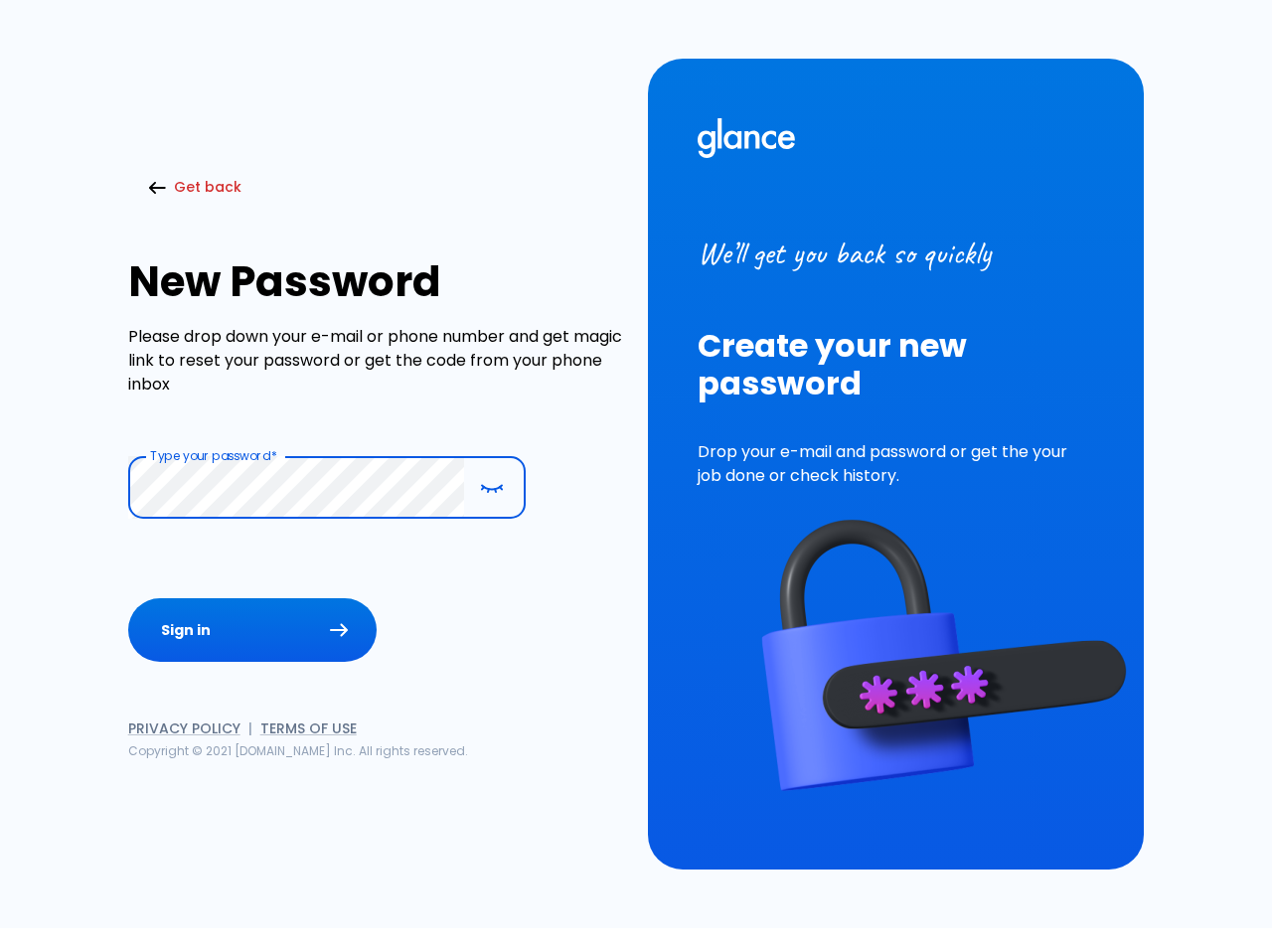 click on "Sign in" at bounding box center (252, 630) 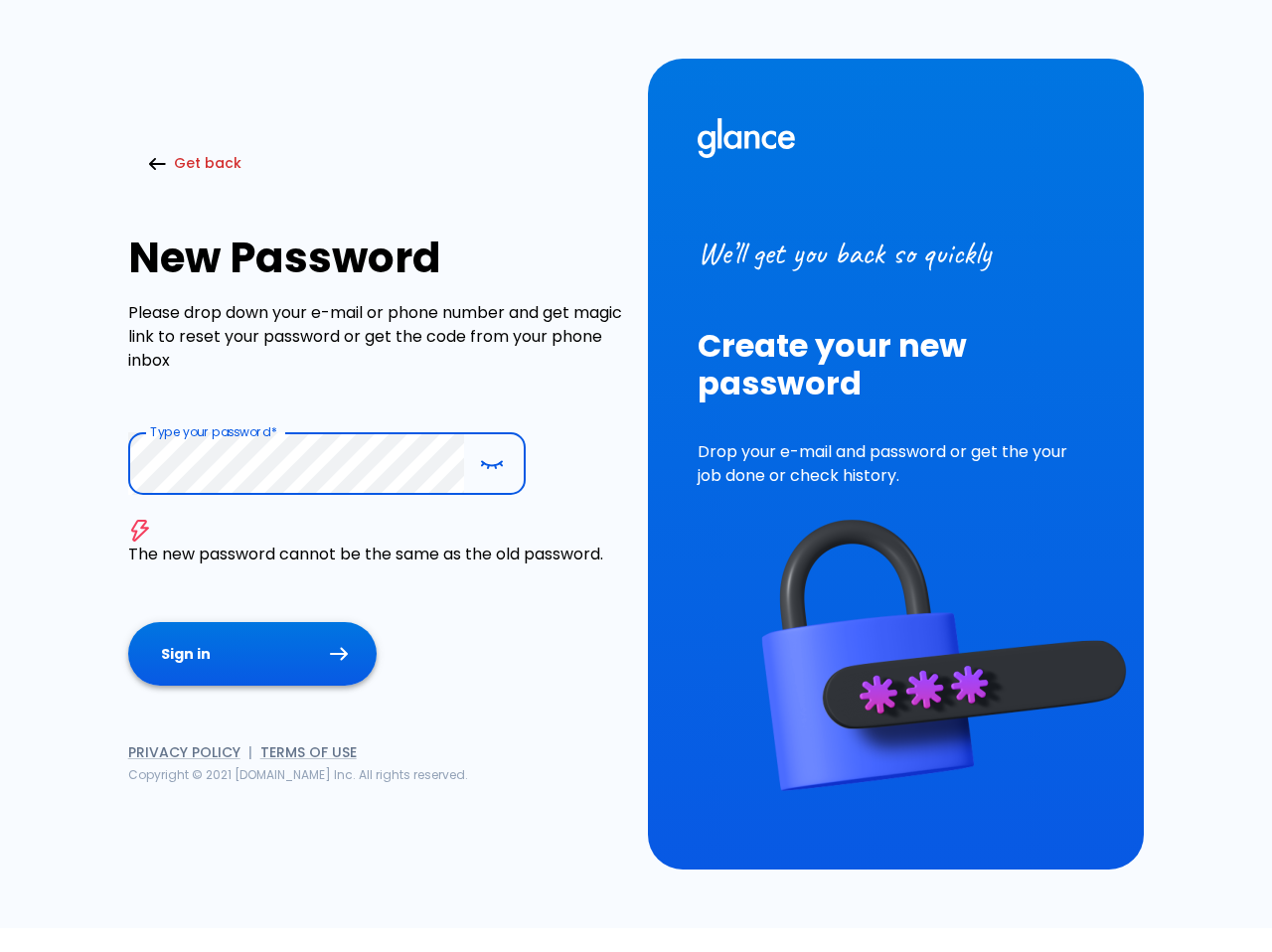 click on "Sign in" at bounding box center [252, 654] 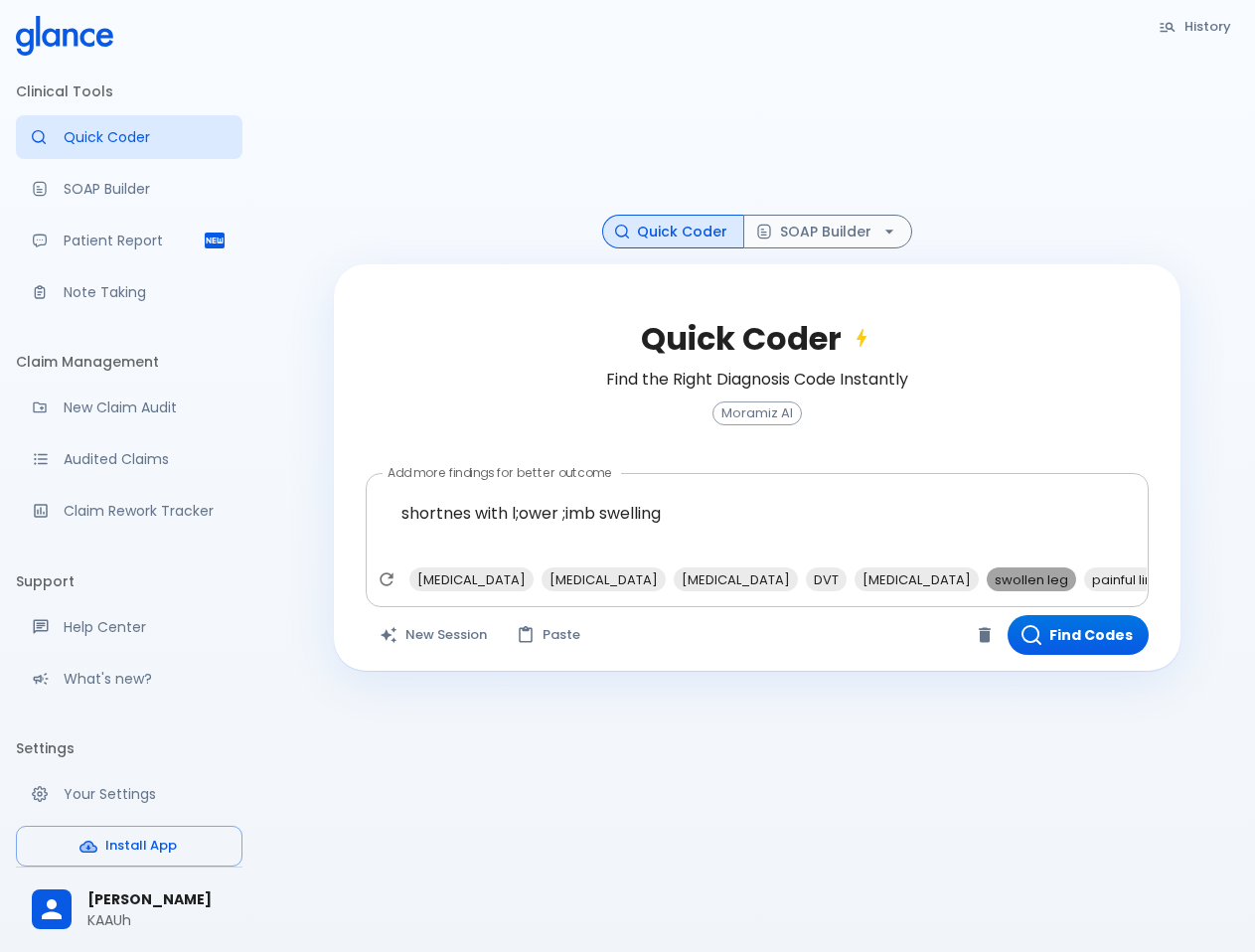 click on "swollen leg" at bounding box center (1031, 579) 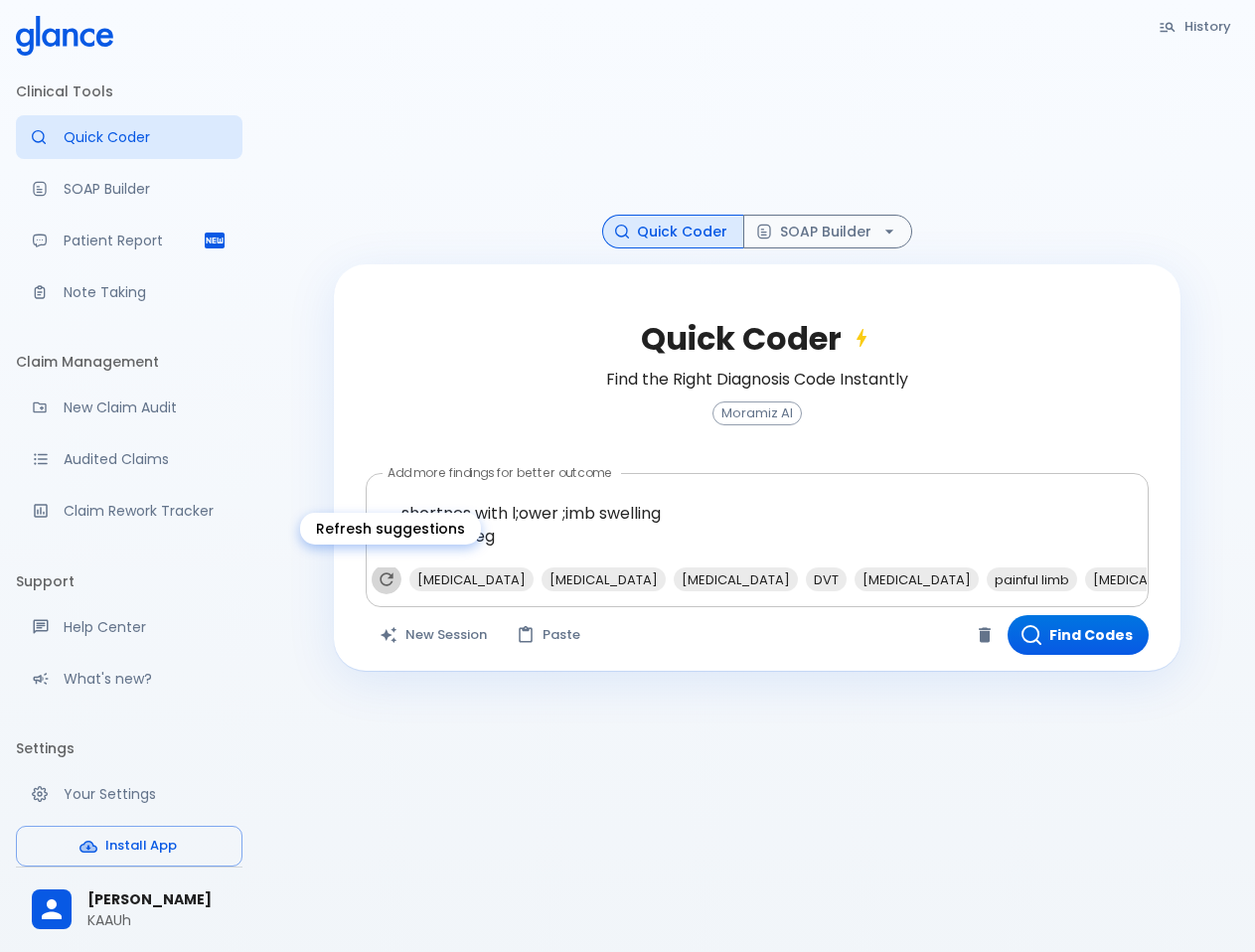 click 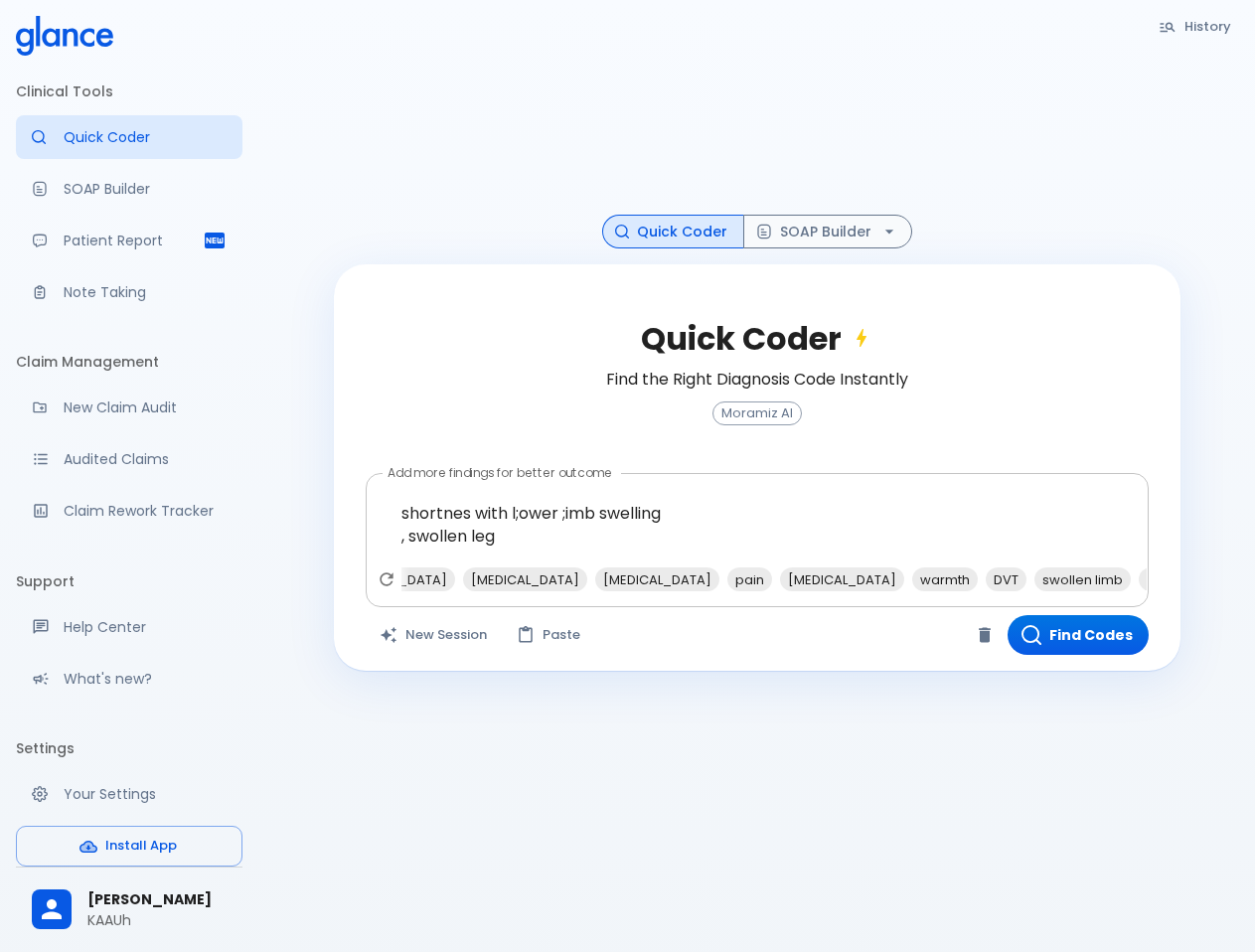 scroll, scrollTop: 0, scrollLeft: 231, axis: horizontal 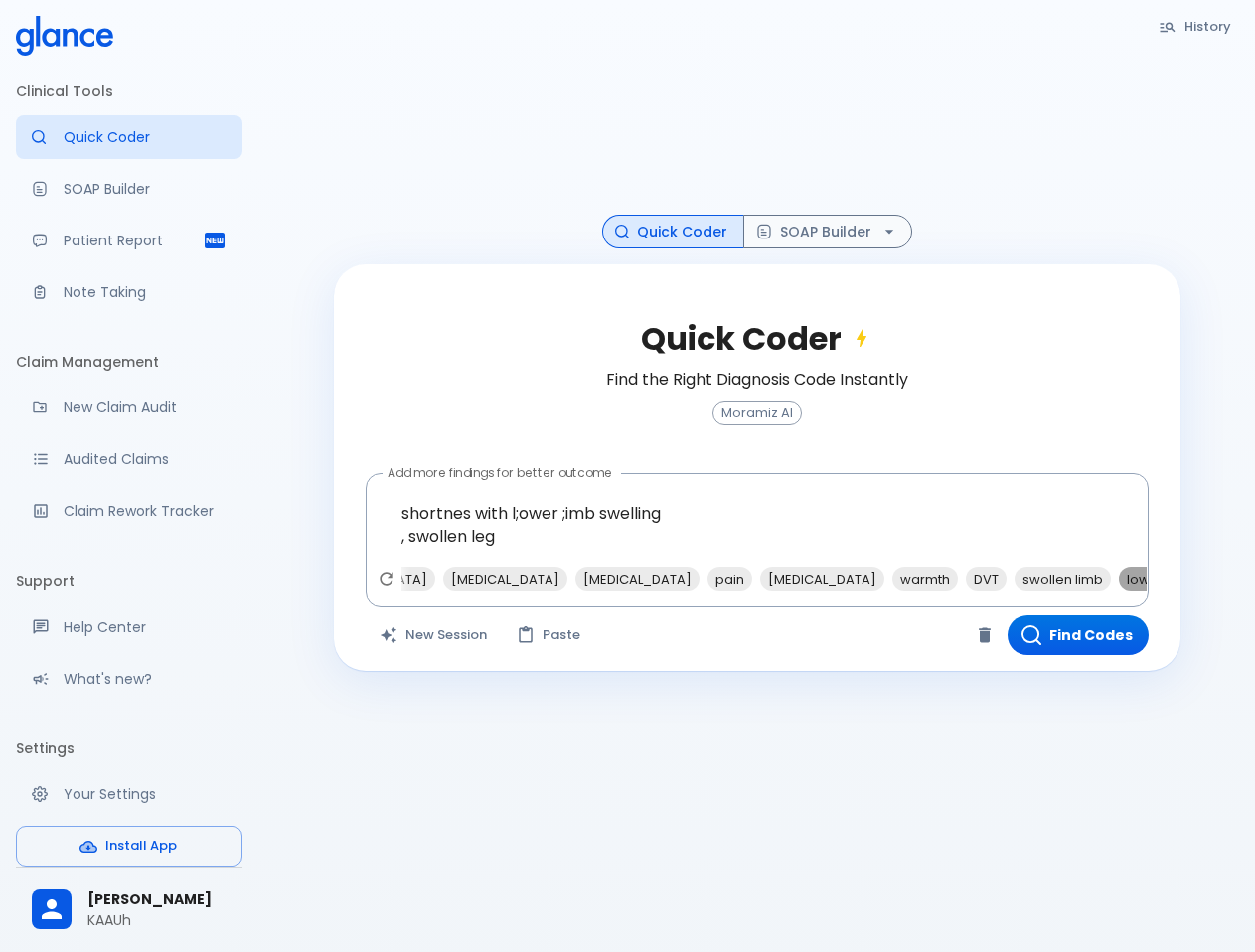 click on "lower extremity edema" at bounding box center [1200, 579] 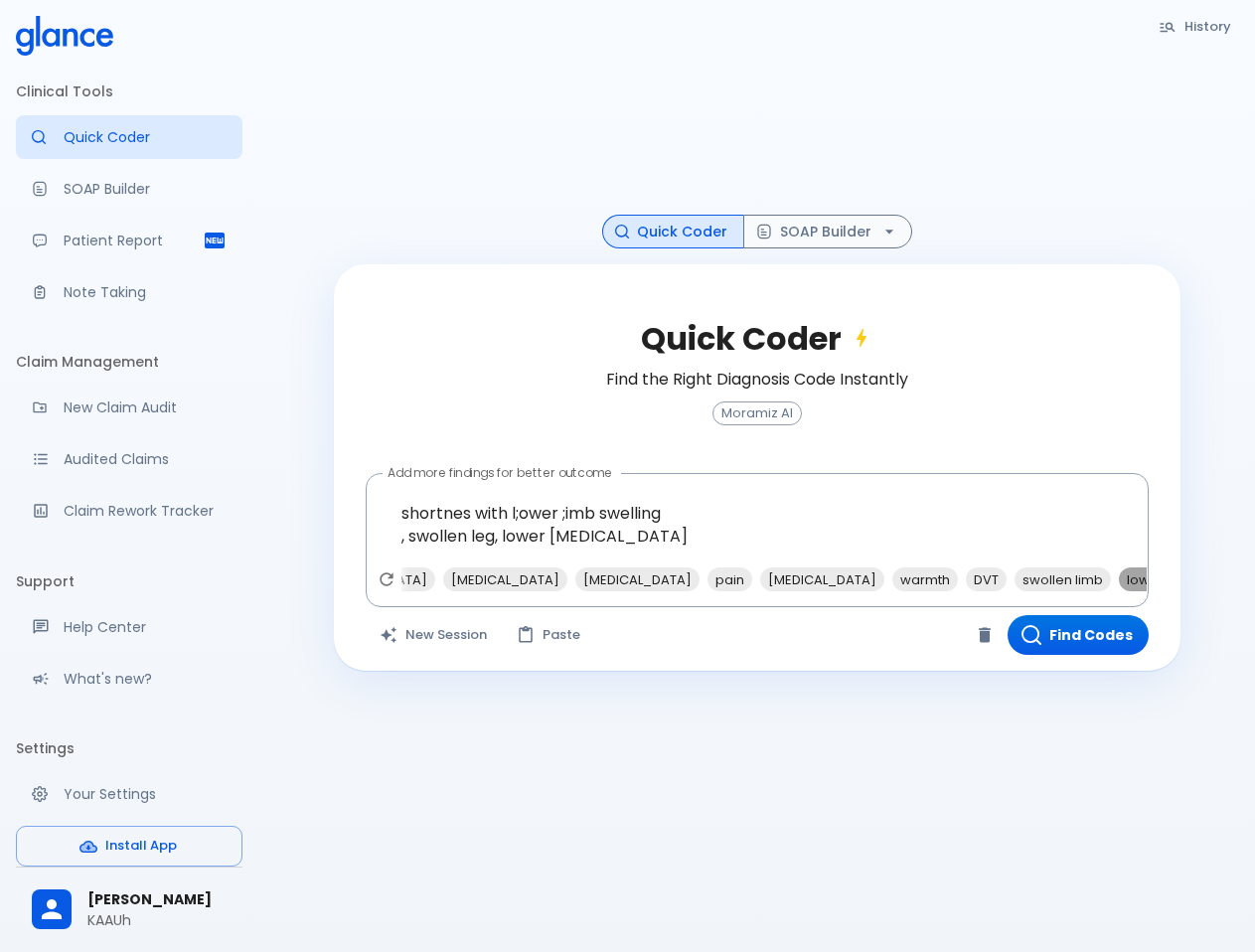 scroll, scrollTop: 0, scrollLeft: 59, axis: horizontal 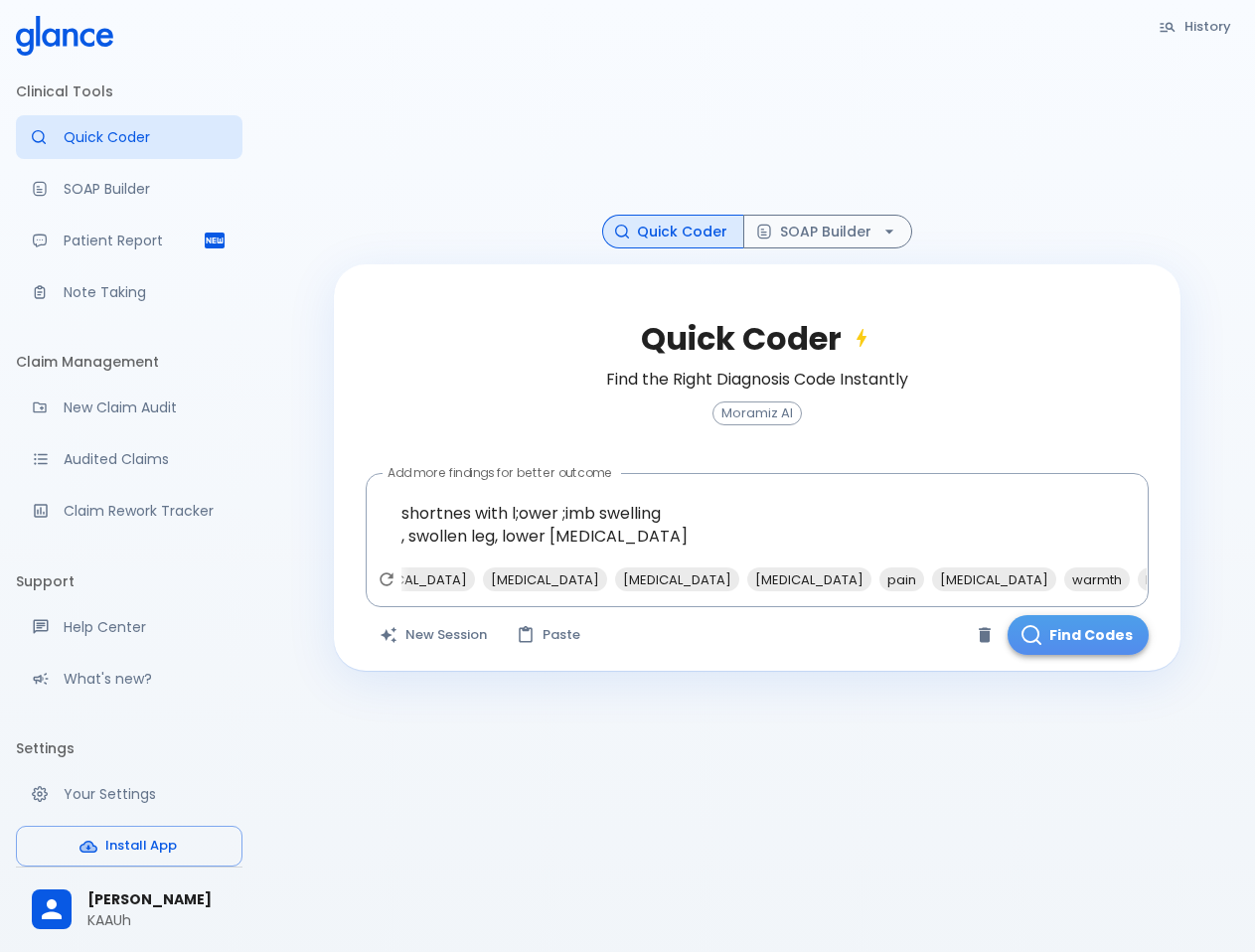 click 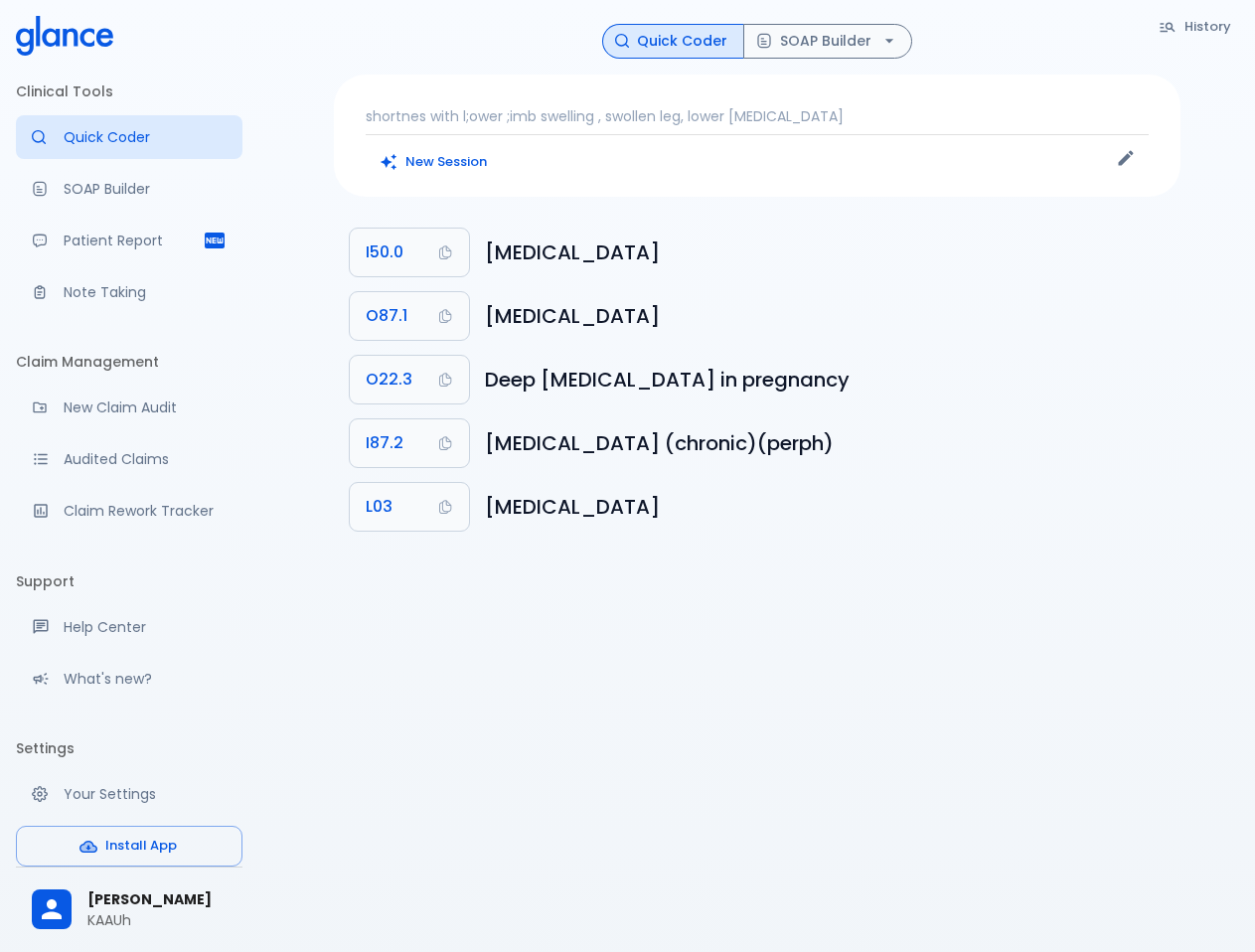 click on "shortnes with l;ower ;imb swelling
, swollen leg, lower extremity edema" at bounding box center (757, 116) 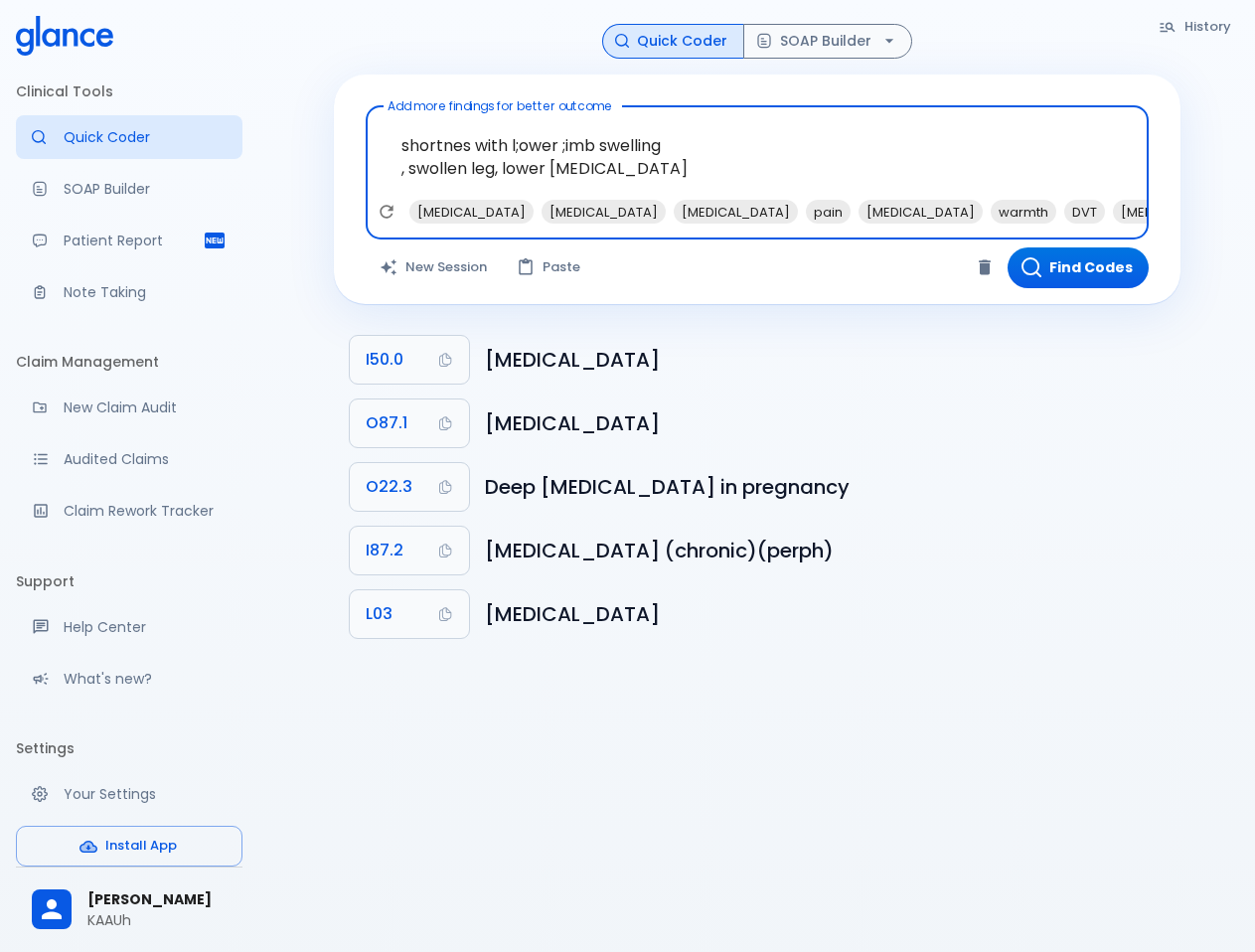 click on "shortnes with l;ower ;imb swelling
, swollen leg, lower extremity edema" at bounding box center (757, 157) 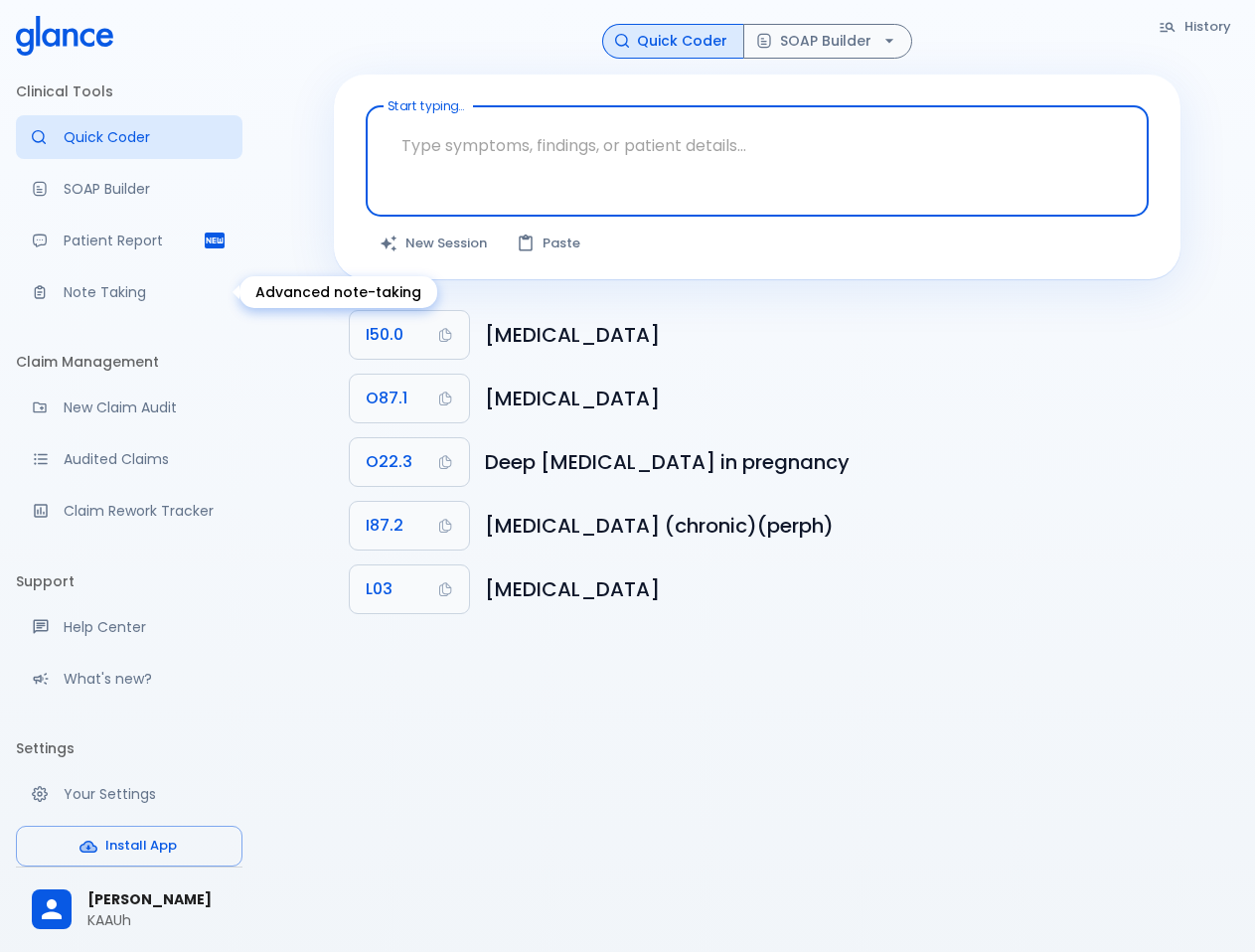 type 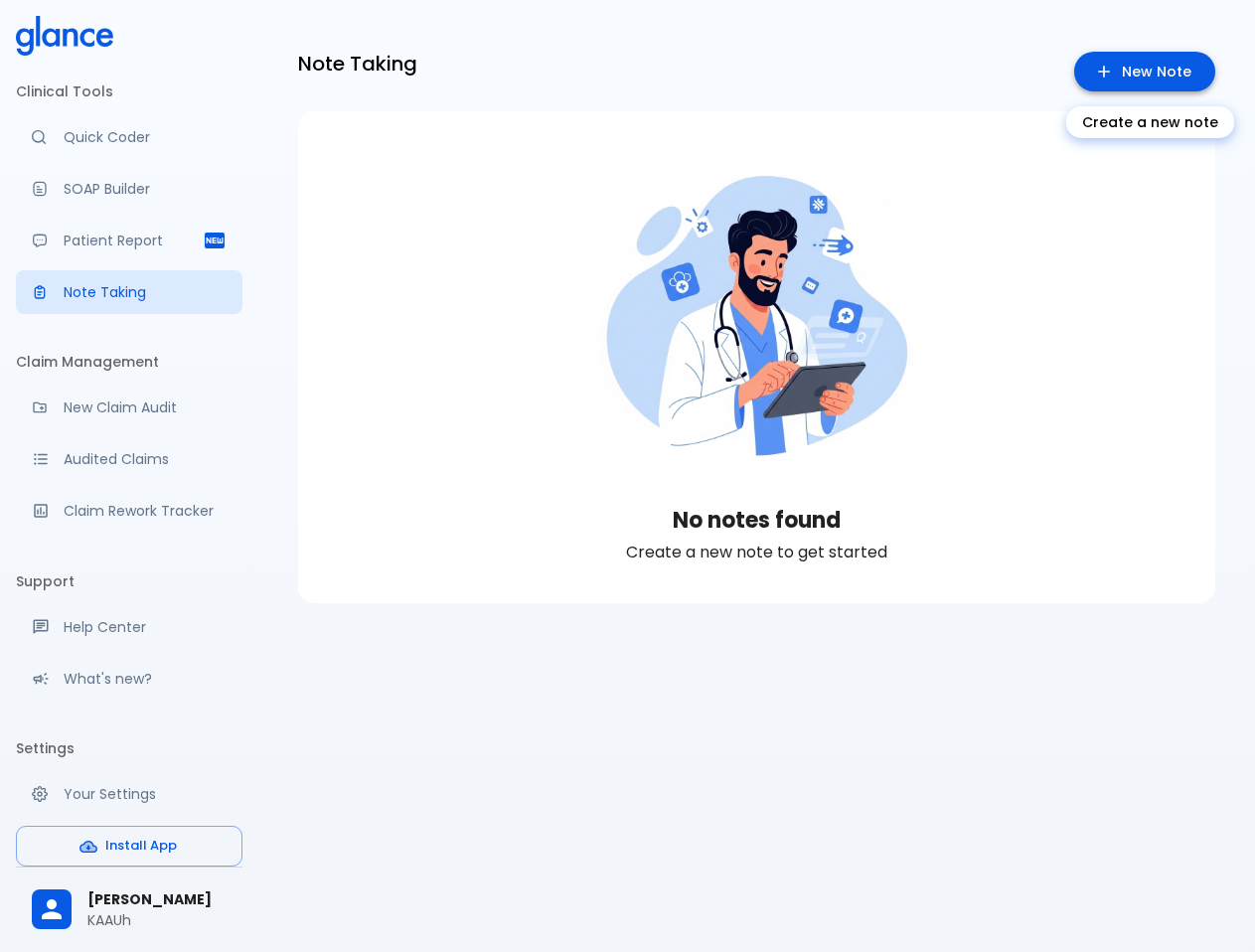 click 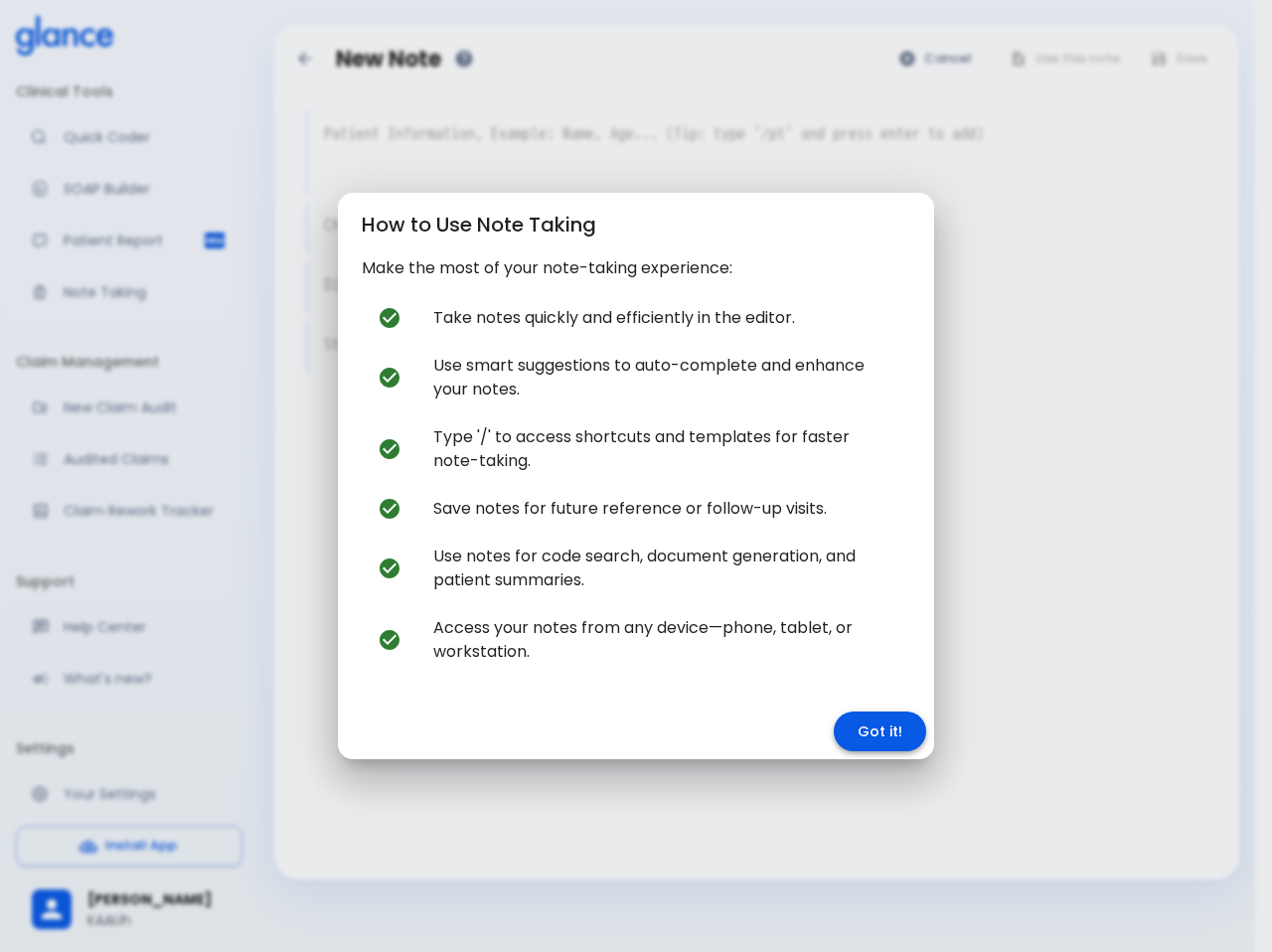 click on "Got it!" at bounding box center (879, 731) 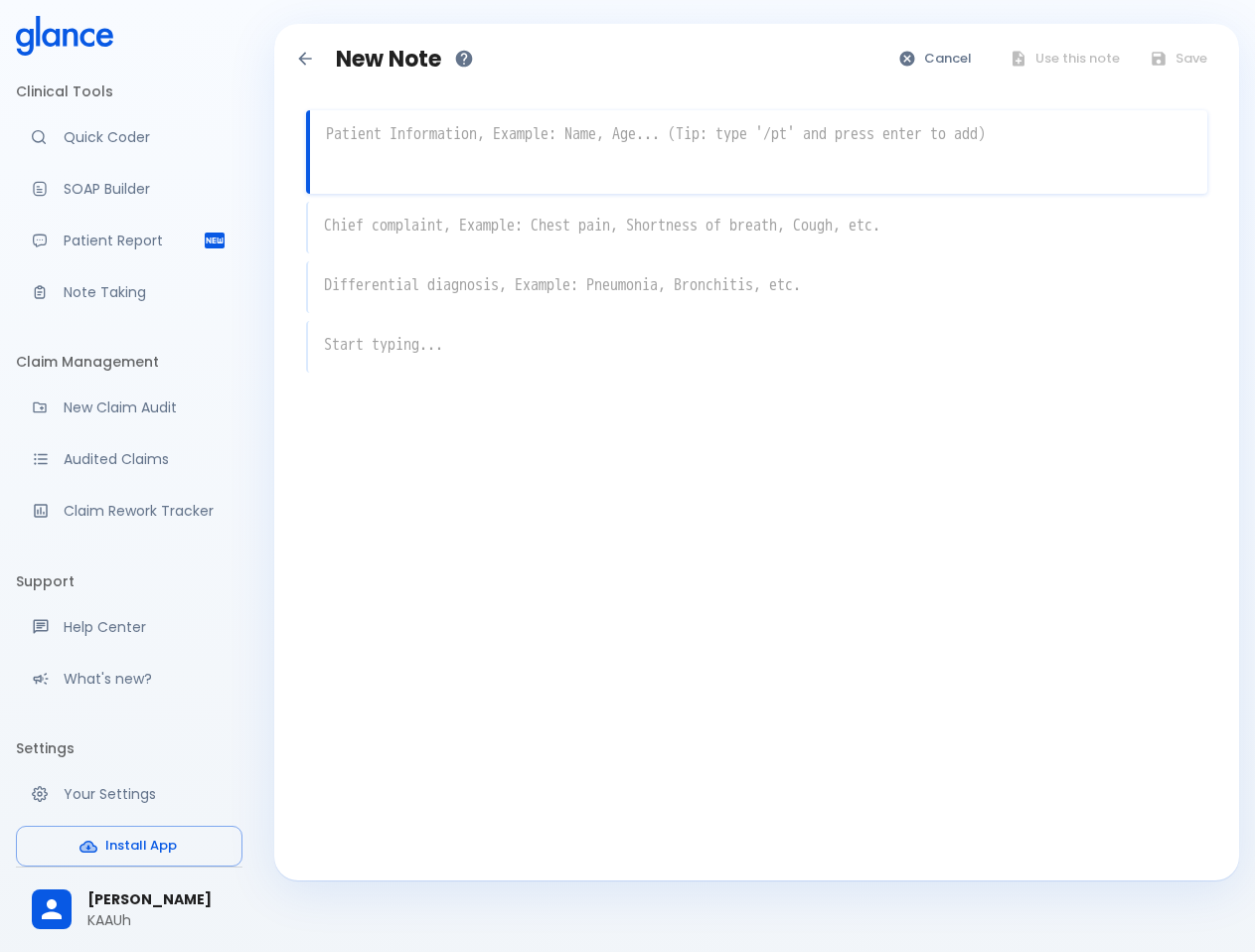 click at bounding box center [758, 134] 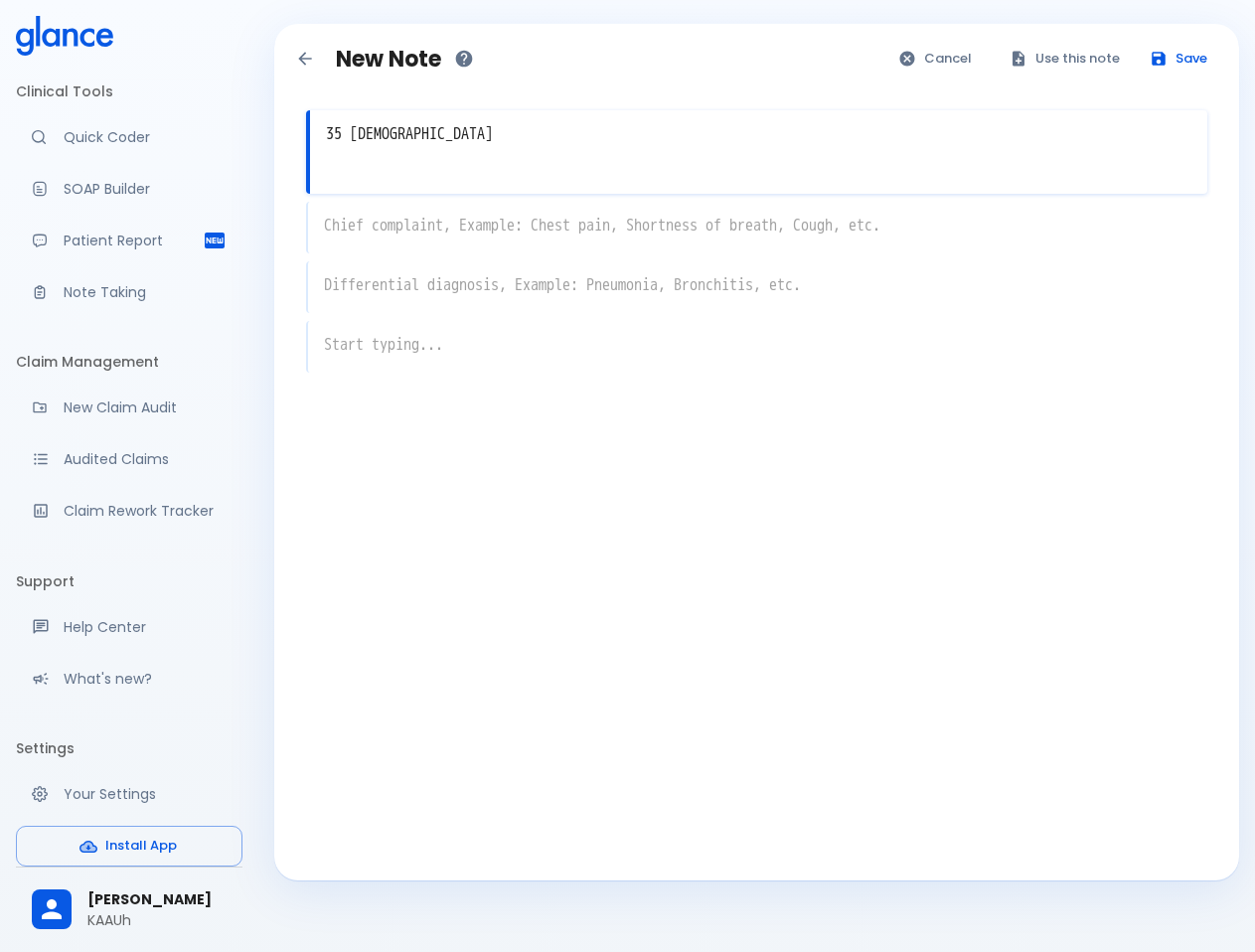 type on "35 [DEMOGRAPHIC_DATA]" 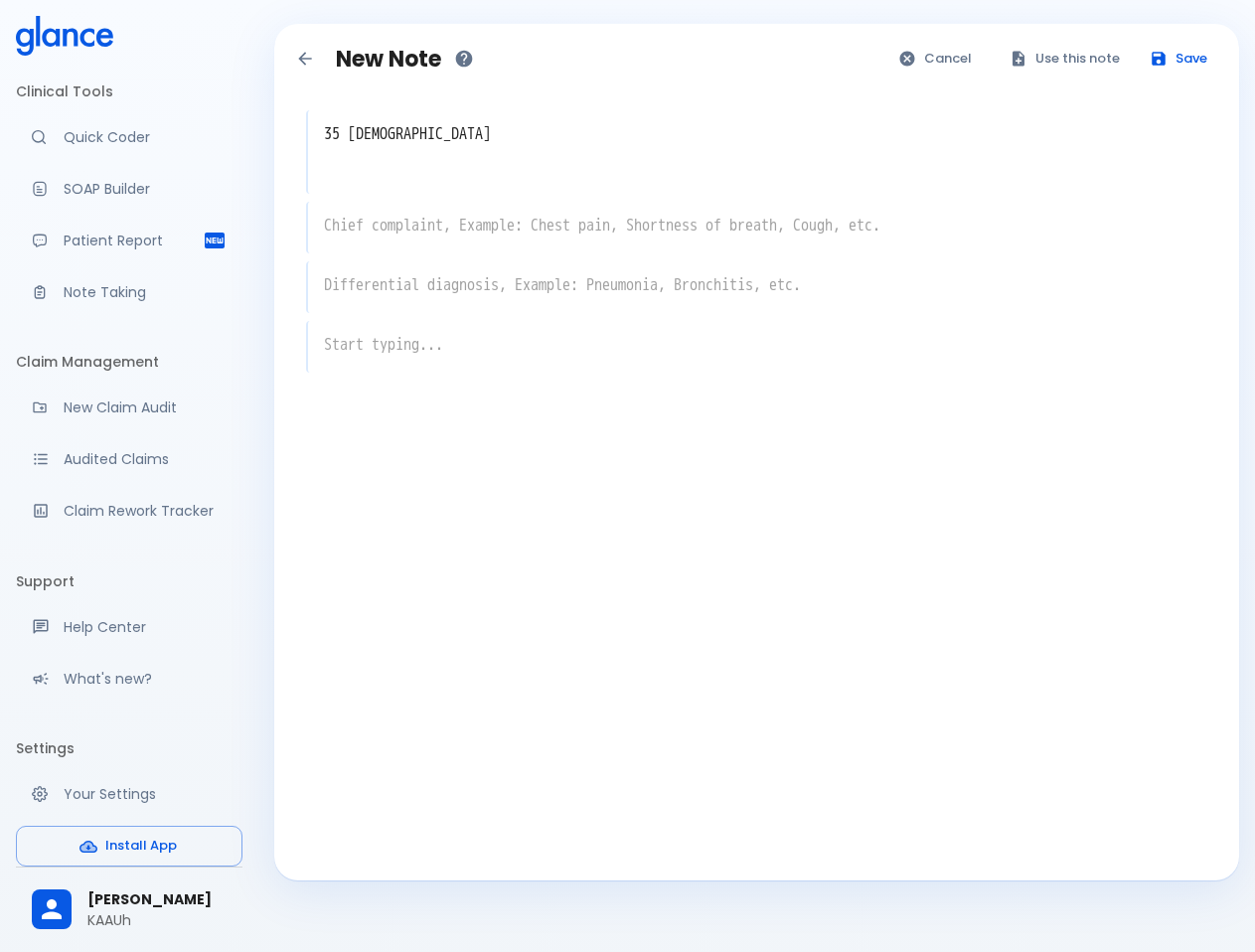 click on "35 female x x x x" at bounding box center [756, 289] 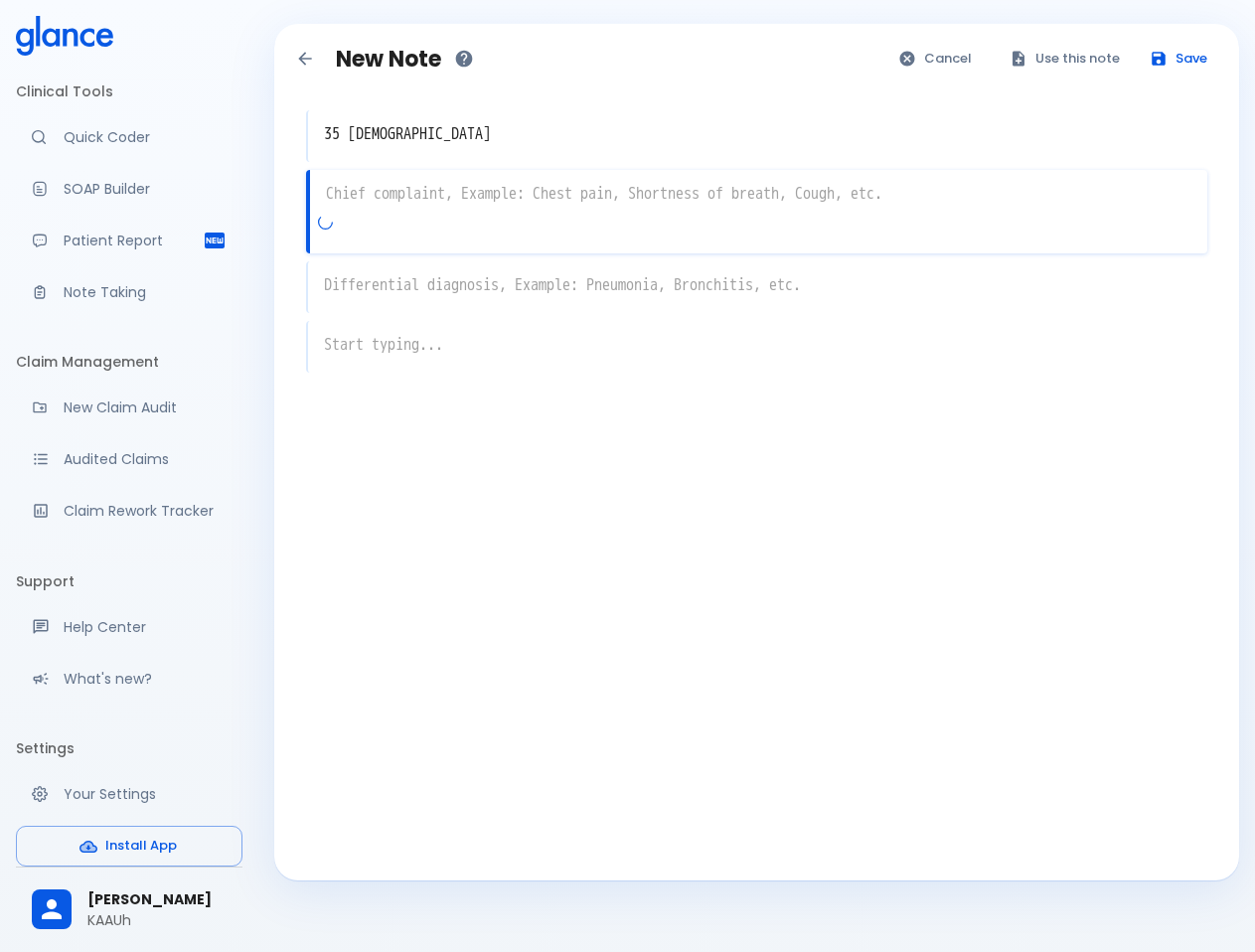 click on "x" at bounding box center [756, 212] 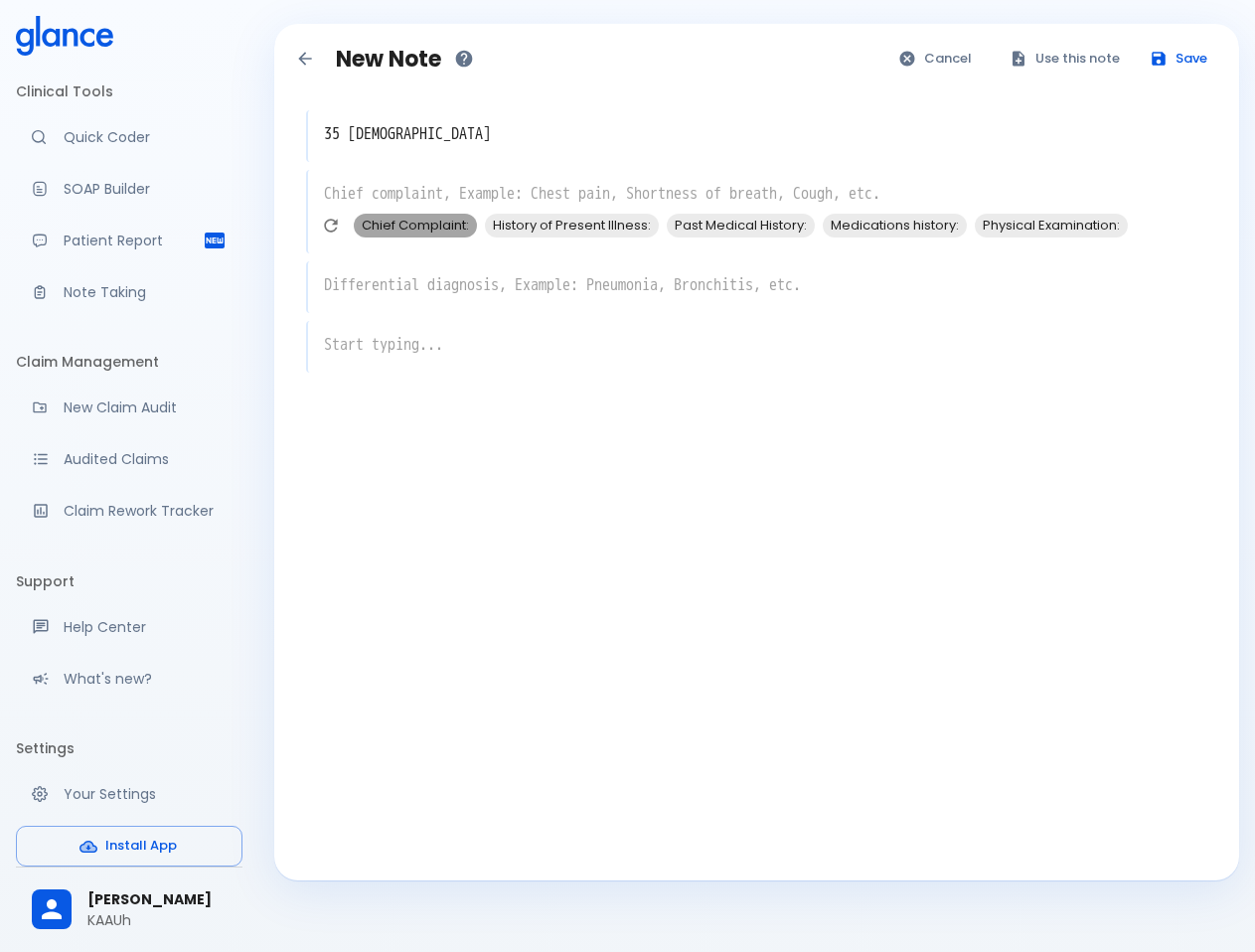 click on "Chief Complaint:" at bounding box center (415, 225) 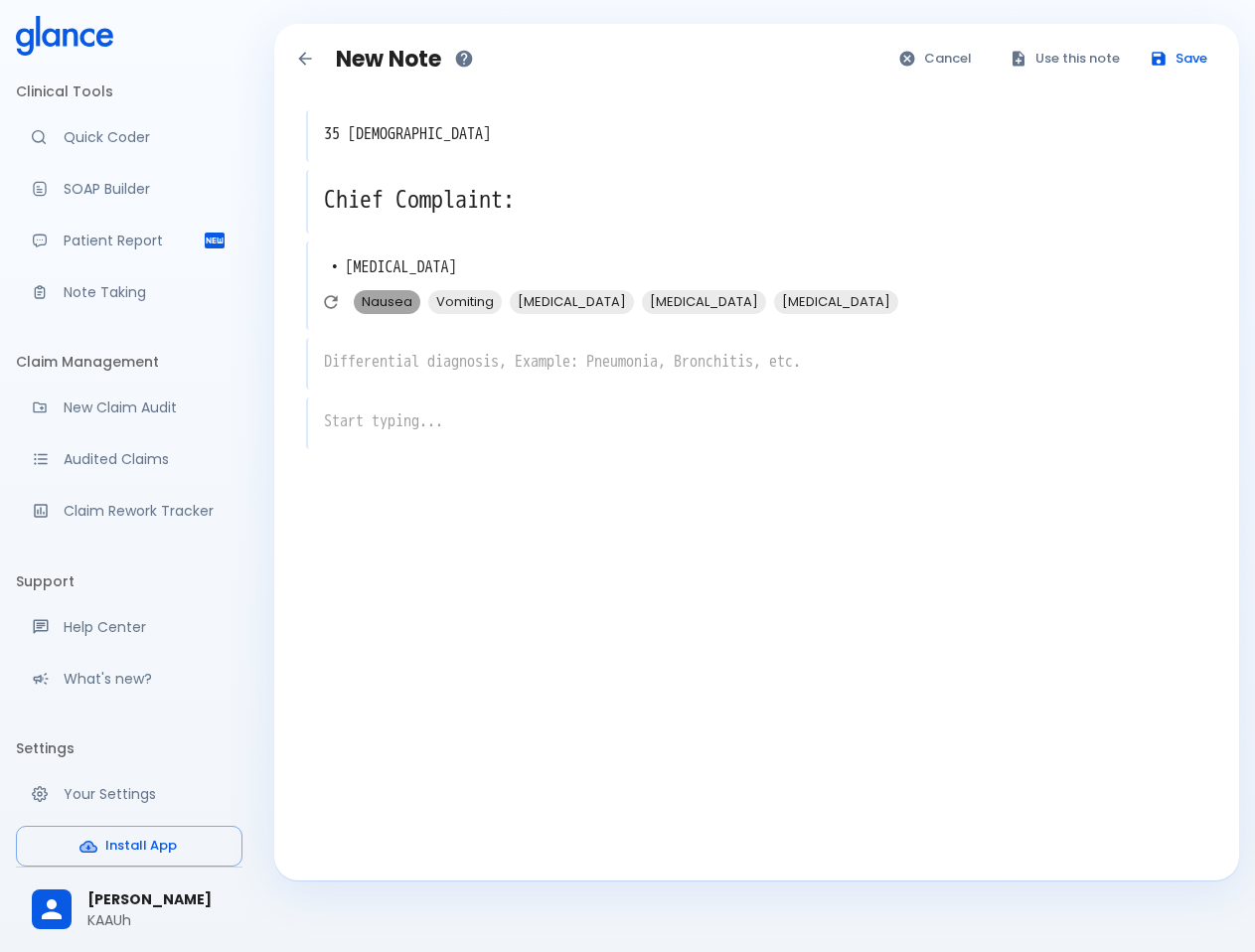 click on "Nausea" at bounding box center (387, 301) 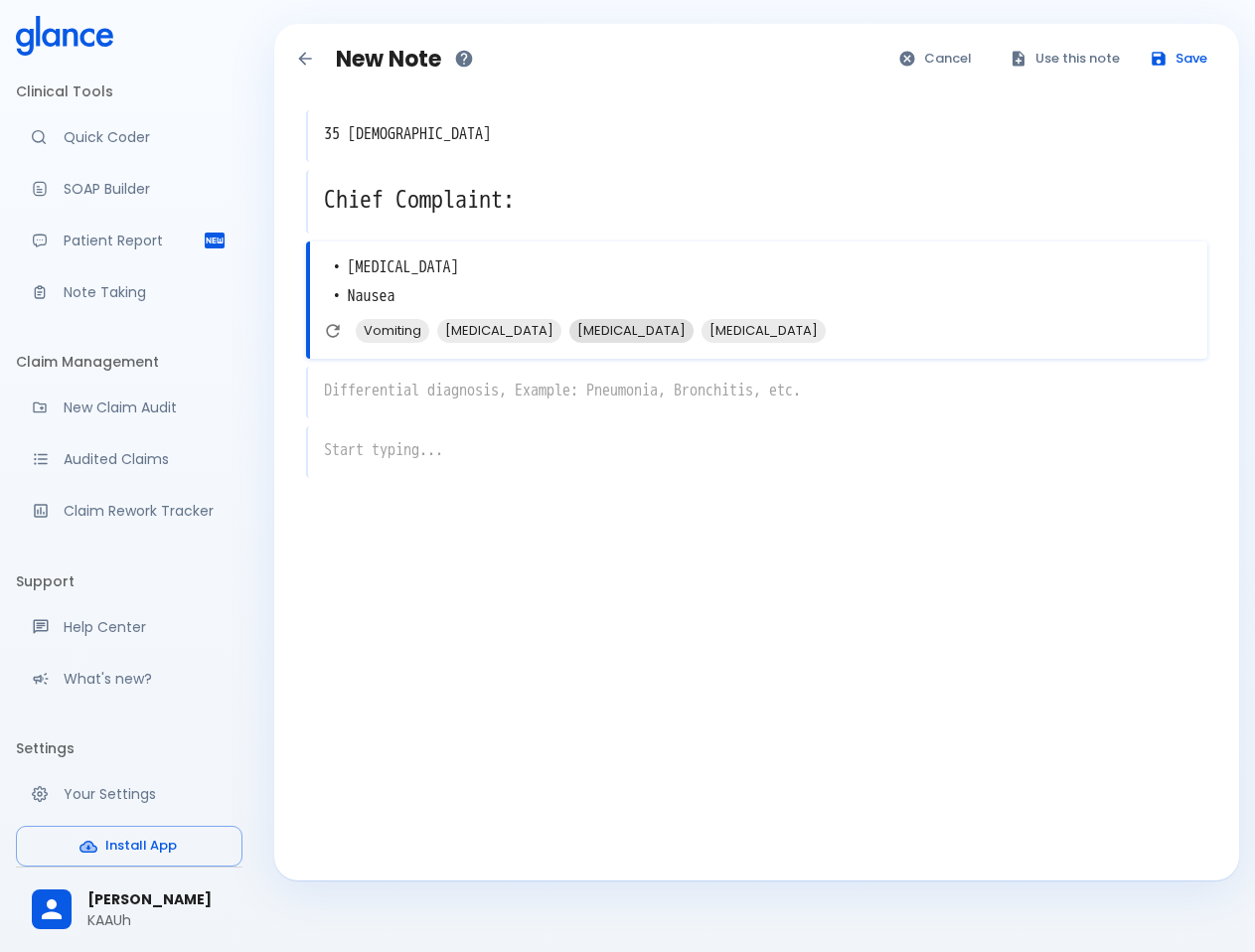 click on "[MEDICAL_DATA]" at bounding box center [631, 330] 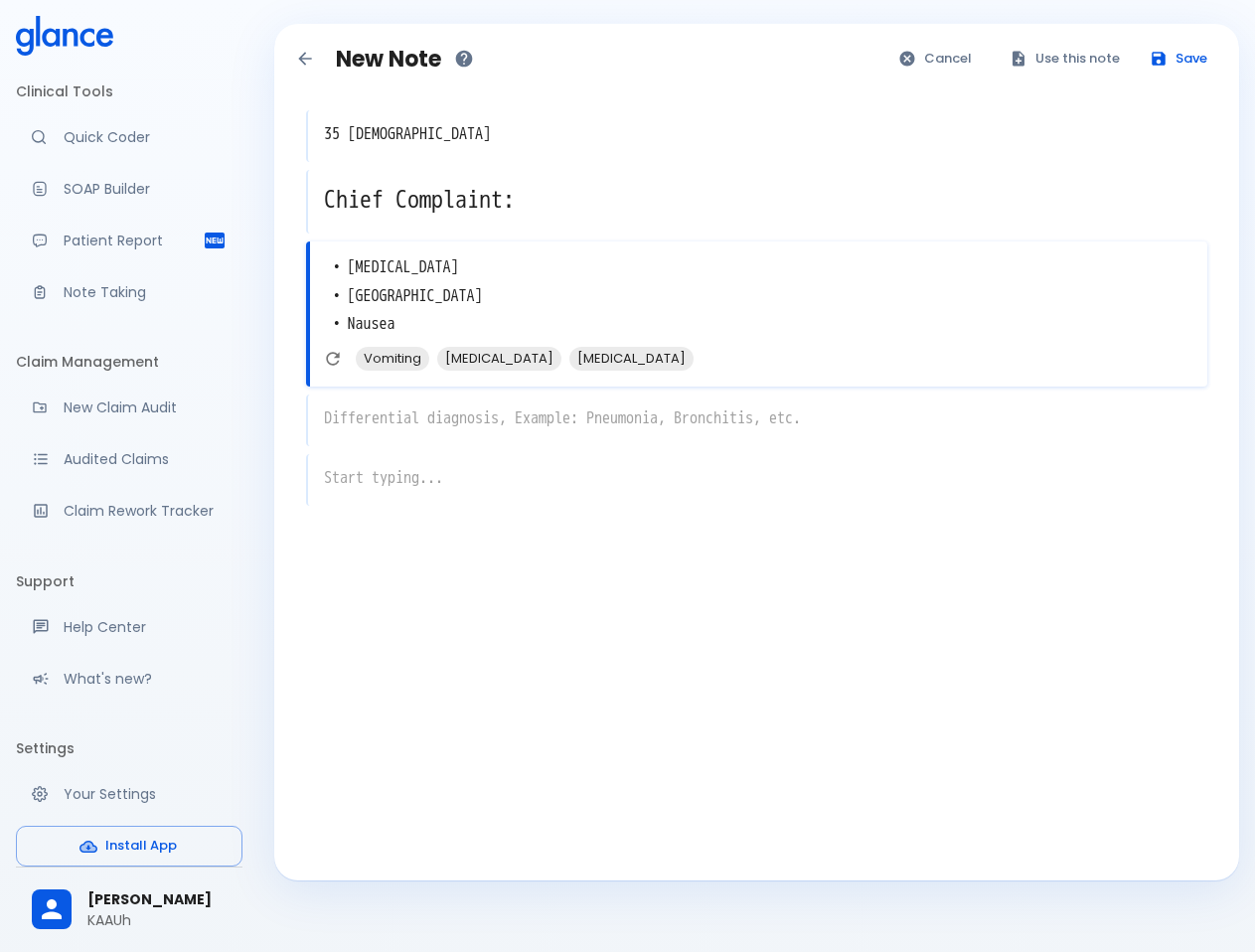 click on "x" at bounding box center (756, 420) 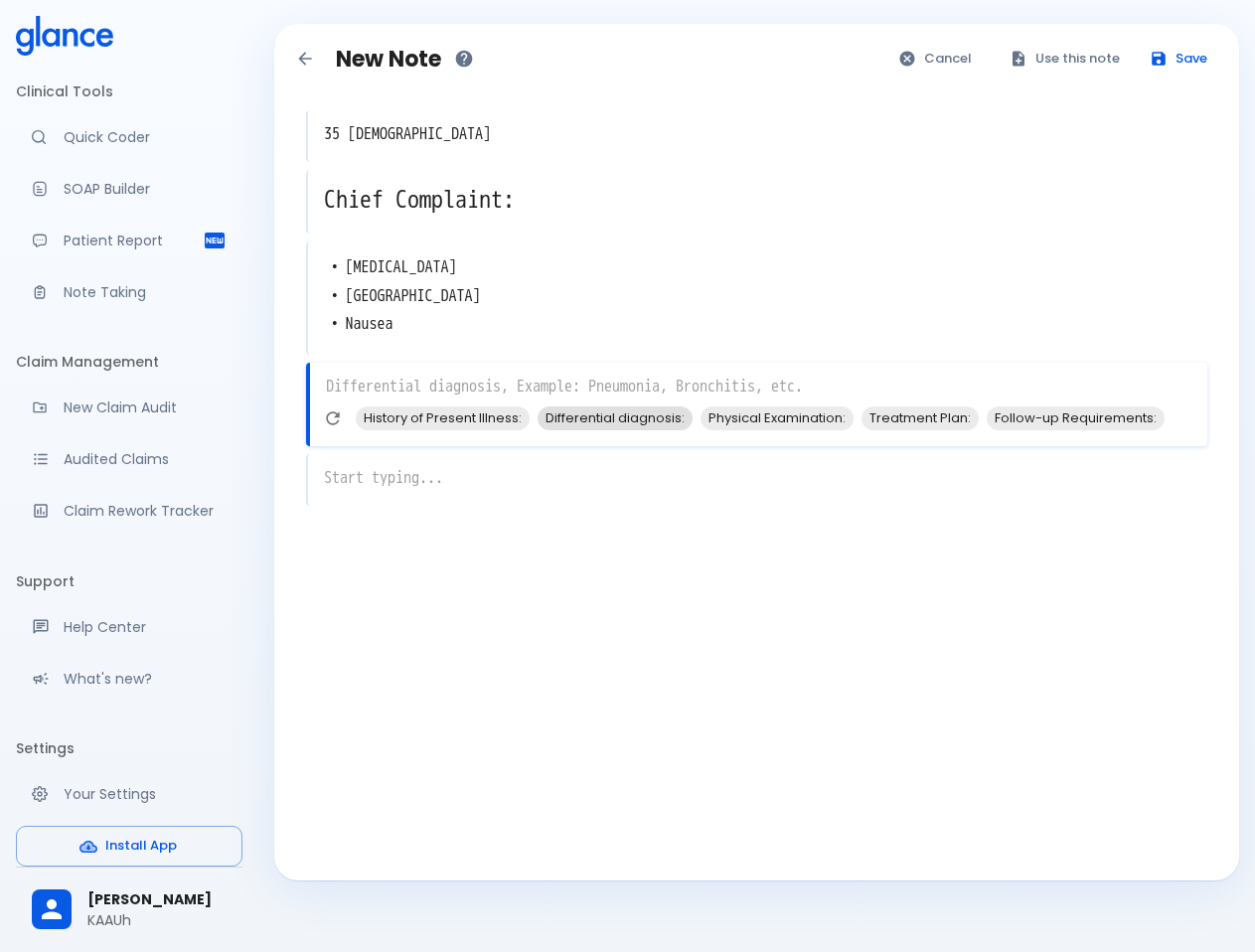 click on "Differential diagnosis:" at bounding box center (615, 417) 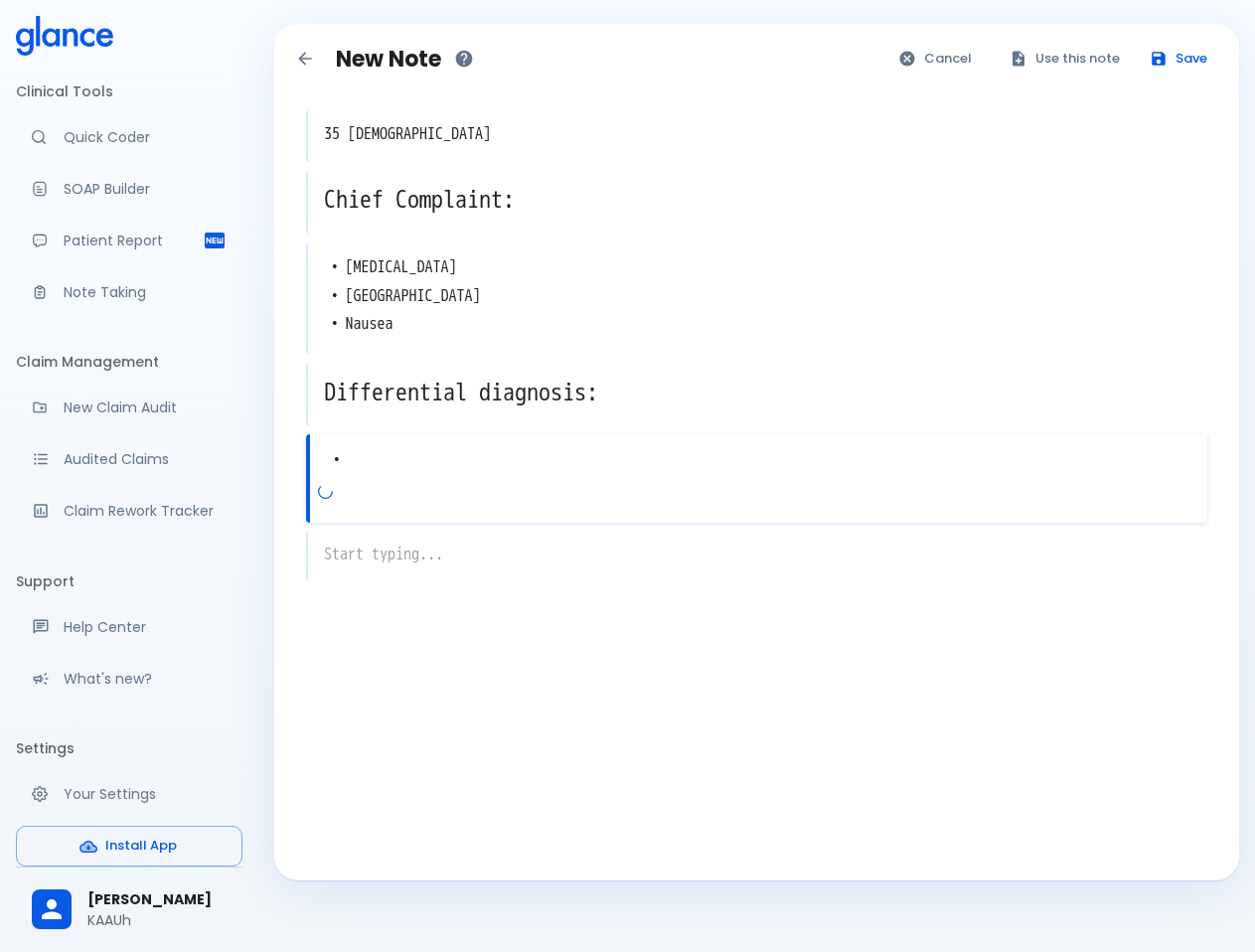 scroll, scrollTop: 48, scrollLeft: 0, axis: vertical 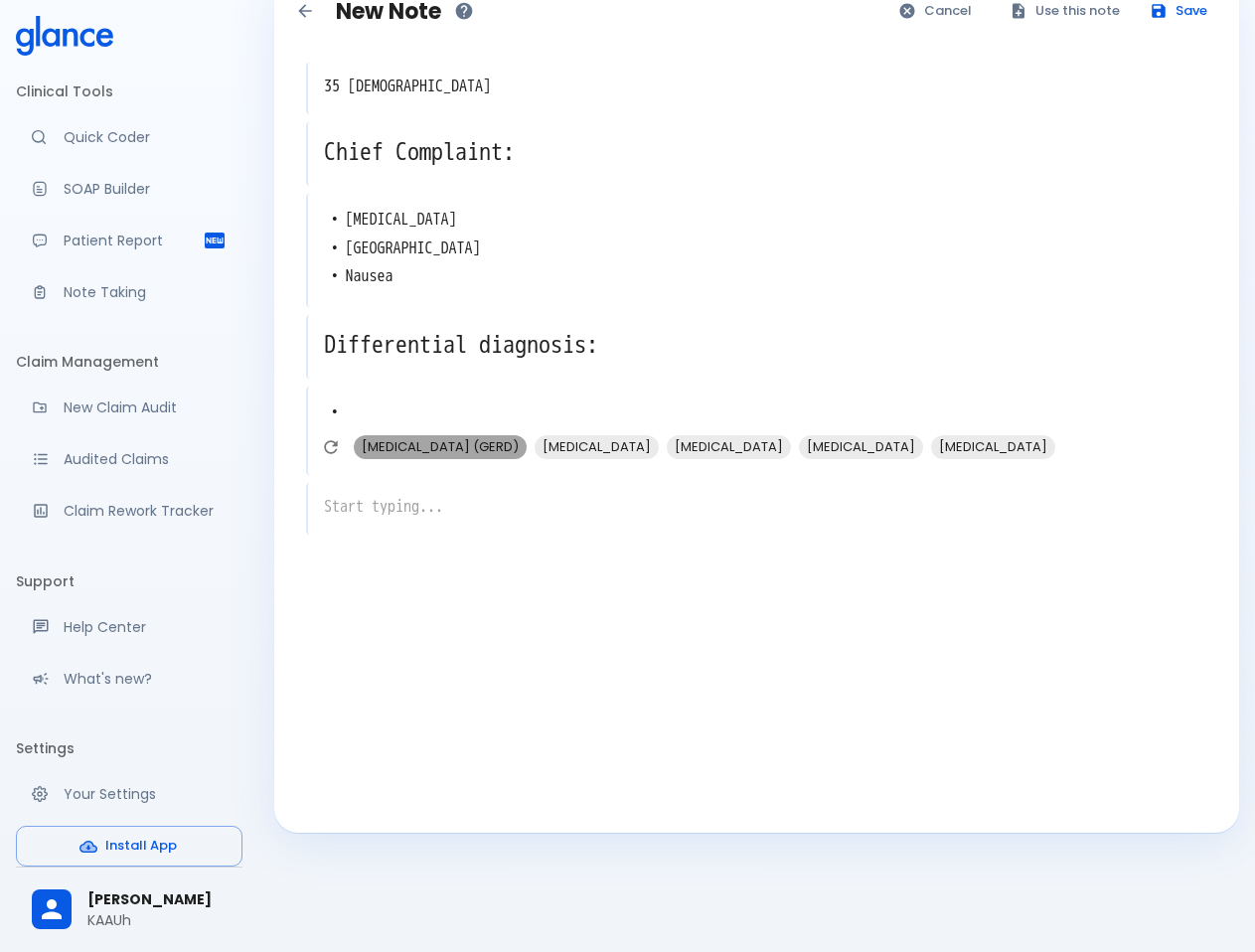 click on "Gastroesophageal reflux disease (GERD)" at bounding box center (440, 446) 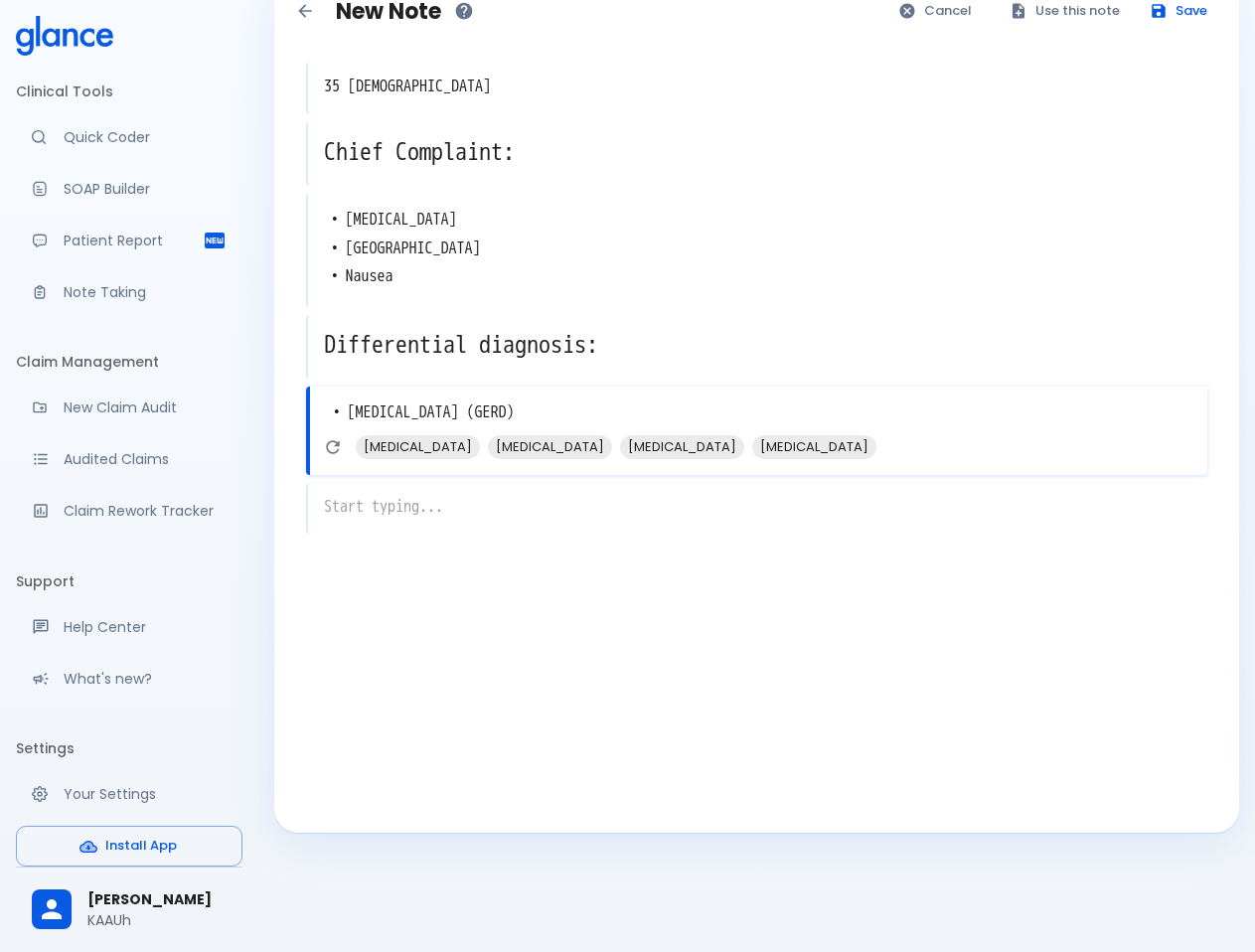 click on "• Gastroesophageal reflux disease (GERD)" at bounding box center [758, 412] 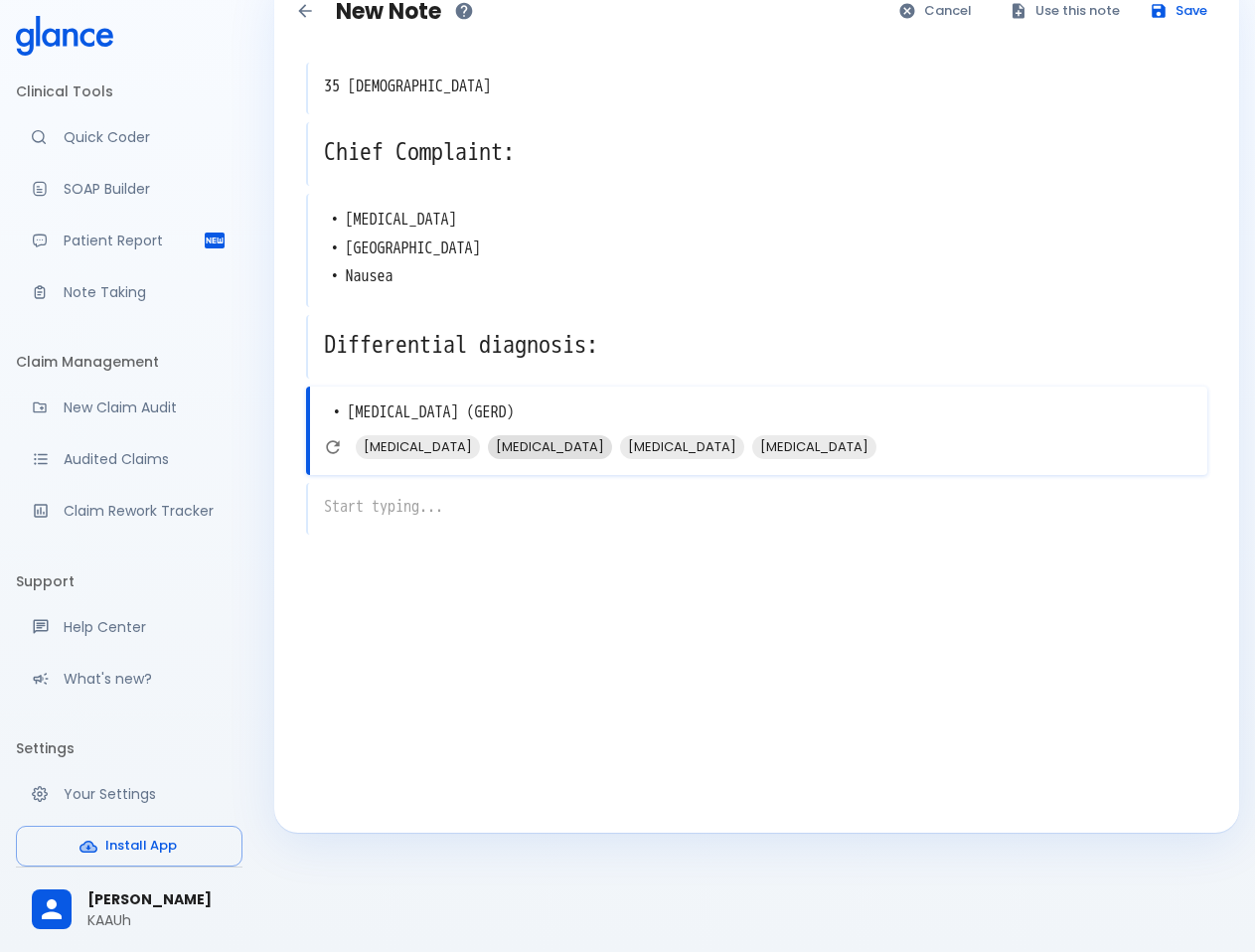 click on "Gastritis" at bounding box center [549, 446] 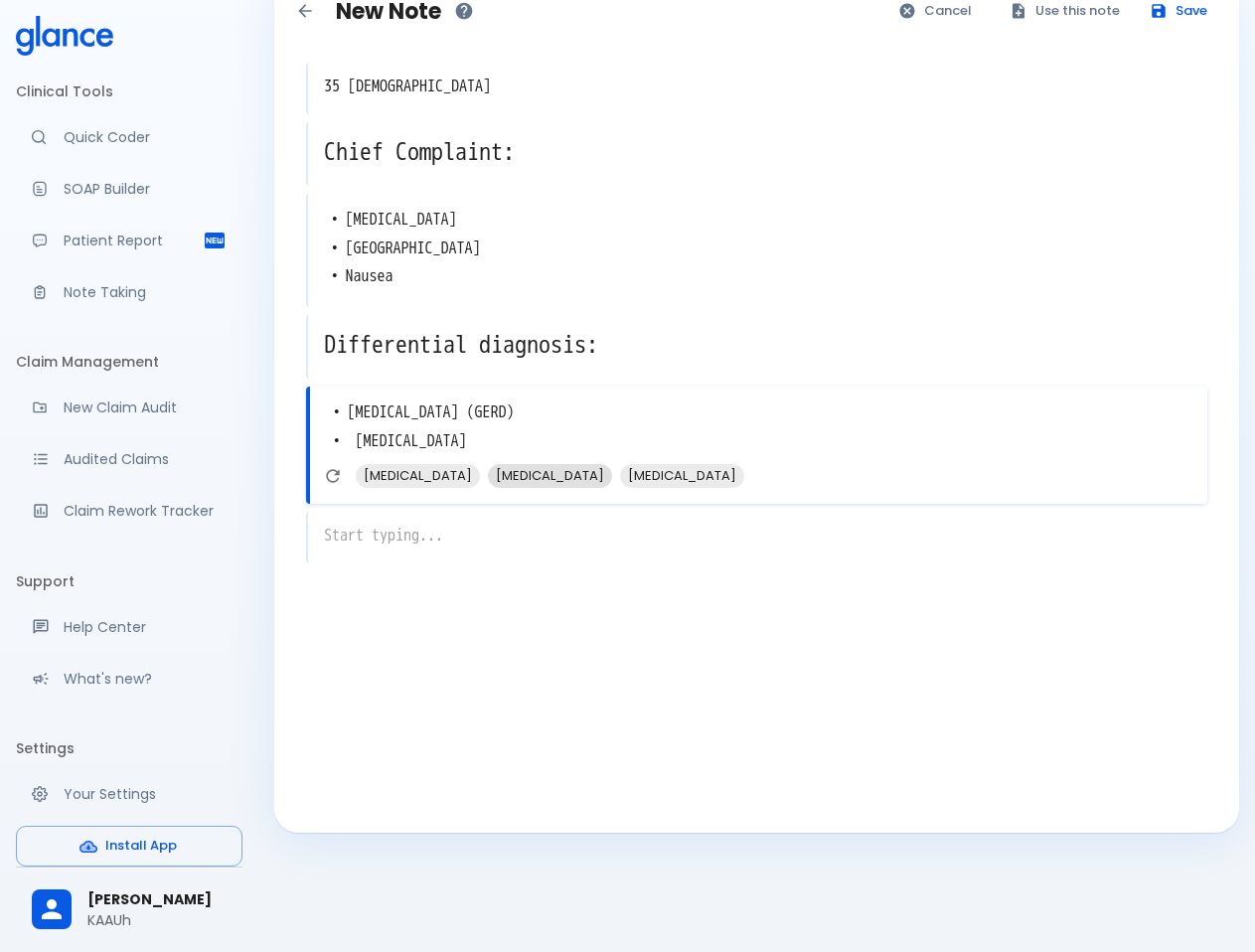 click on "[MEDICAL_DATA]" at bounding box center (549, 475) 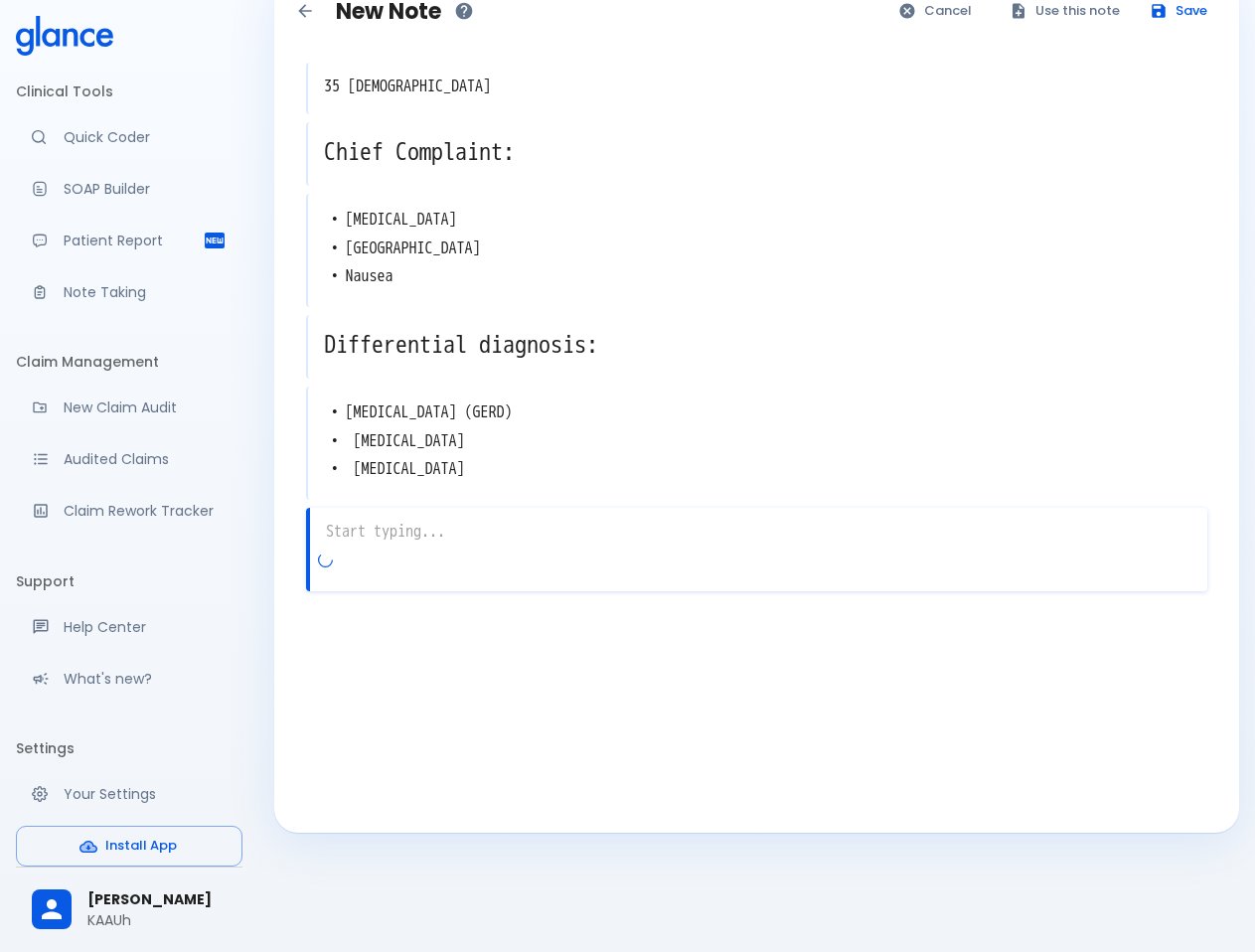 click on "x" at bounding box center (756, 550) 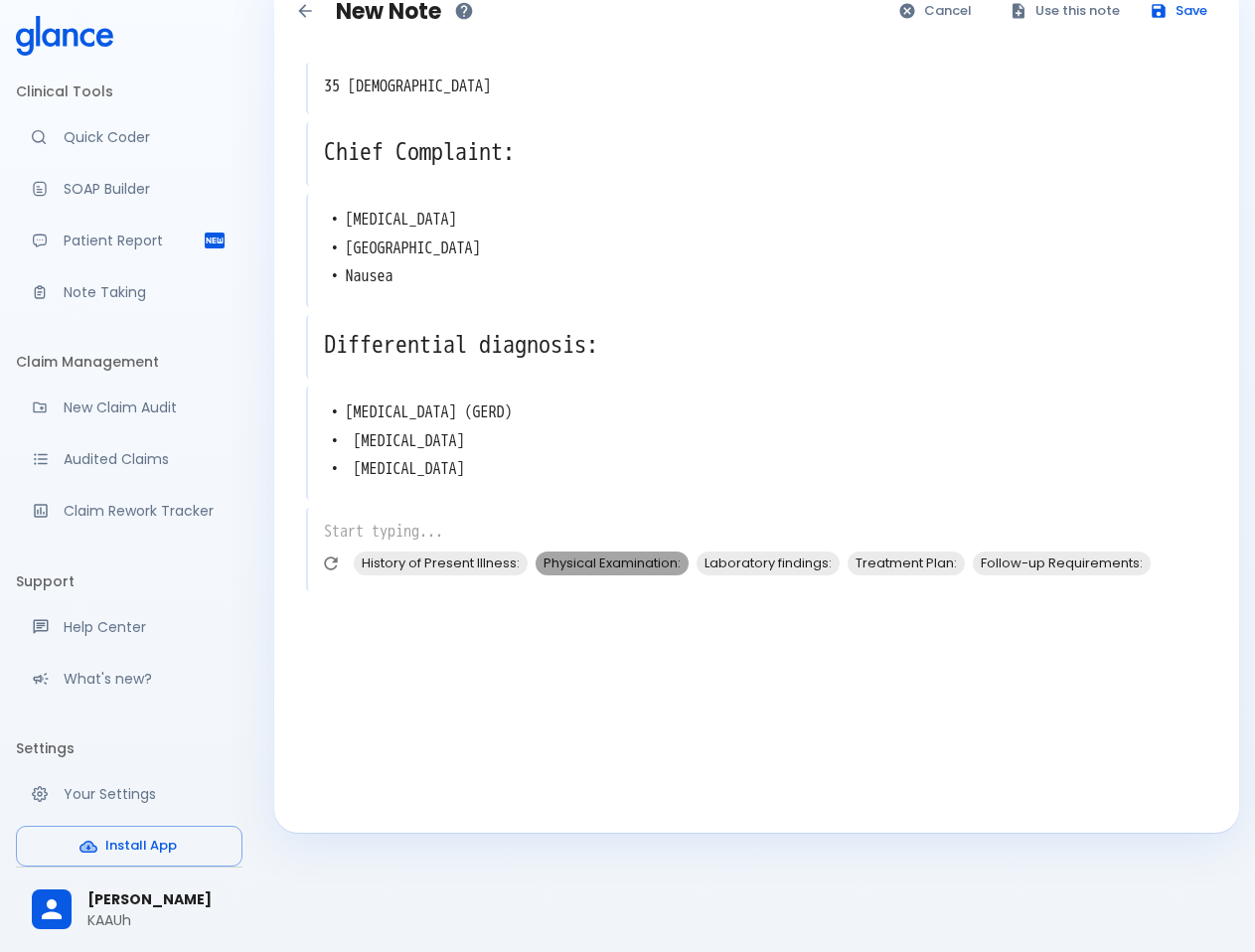click on "Physical Examination:" at bounding box center [612, 562] 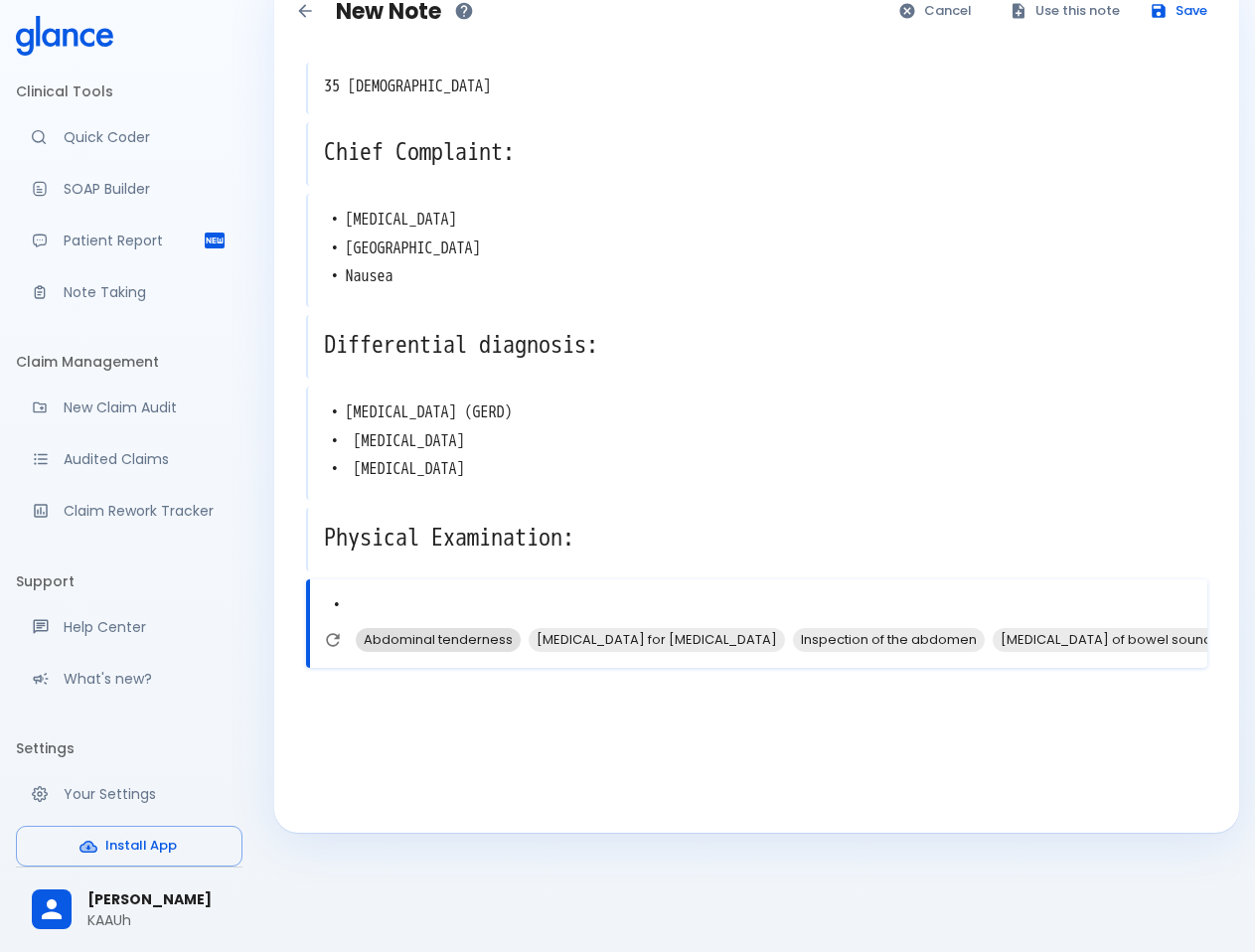 click on "Abdominal tenderness" at bounding box center (438, 639) 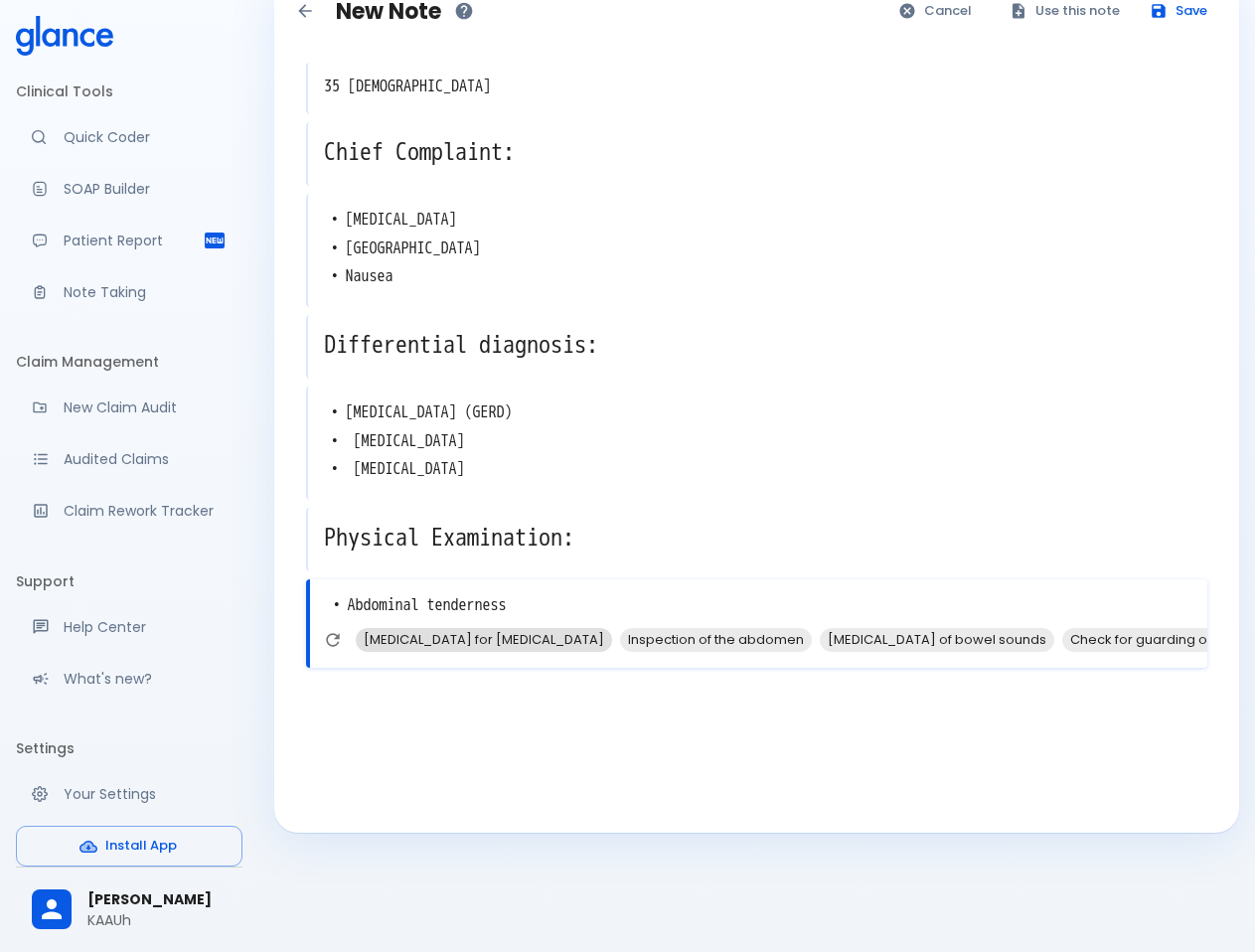 click on "Palpation for epigastric pain" at bounding box center (484, 639) 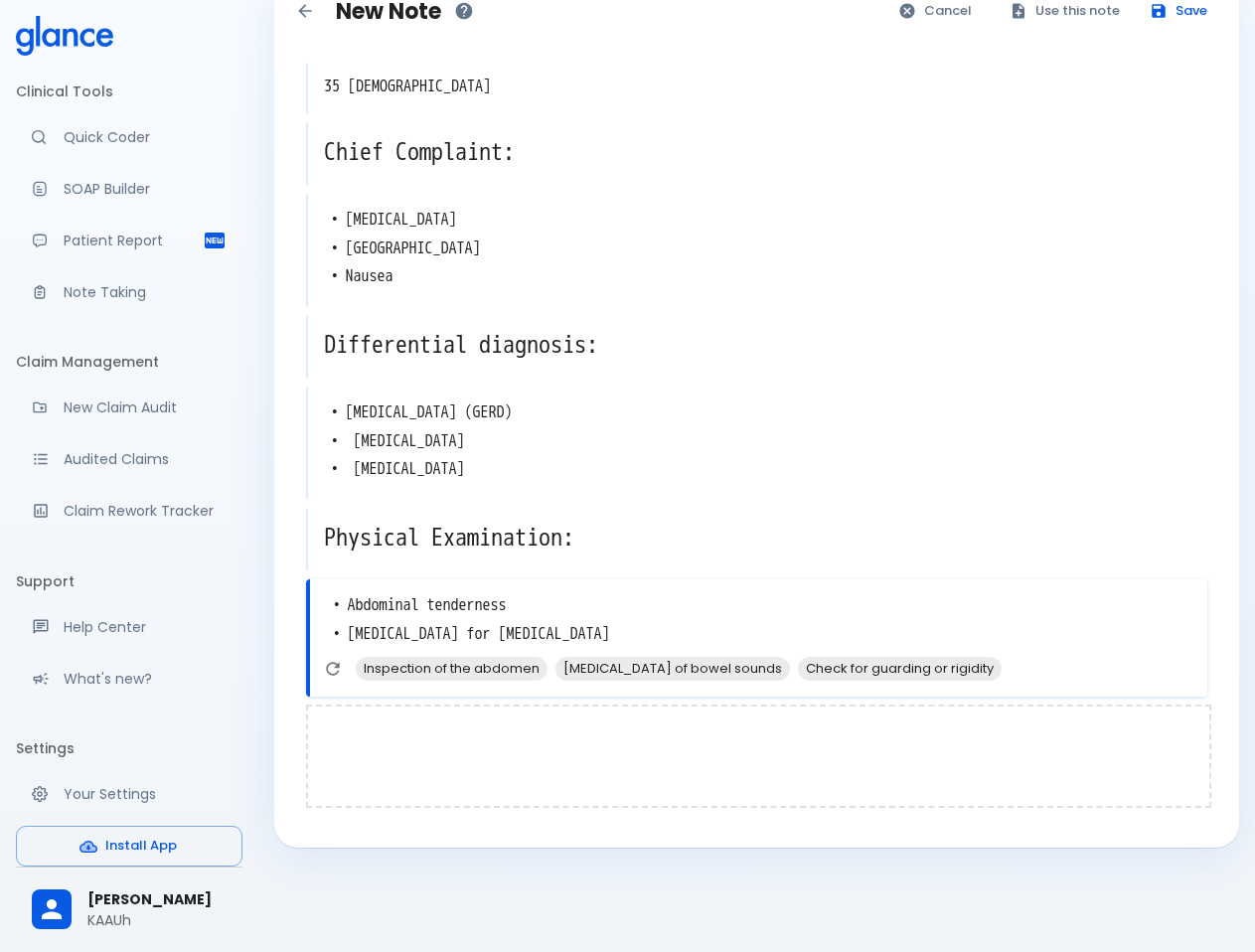 click at bounding box center (758, 756) 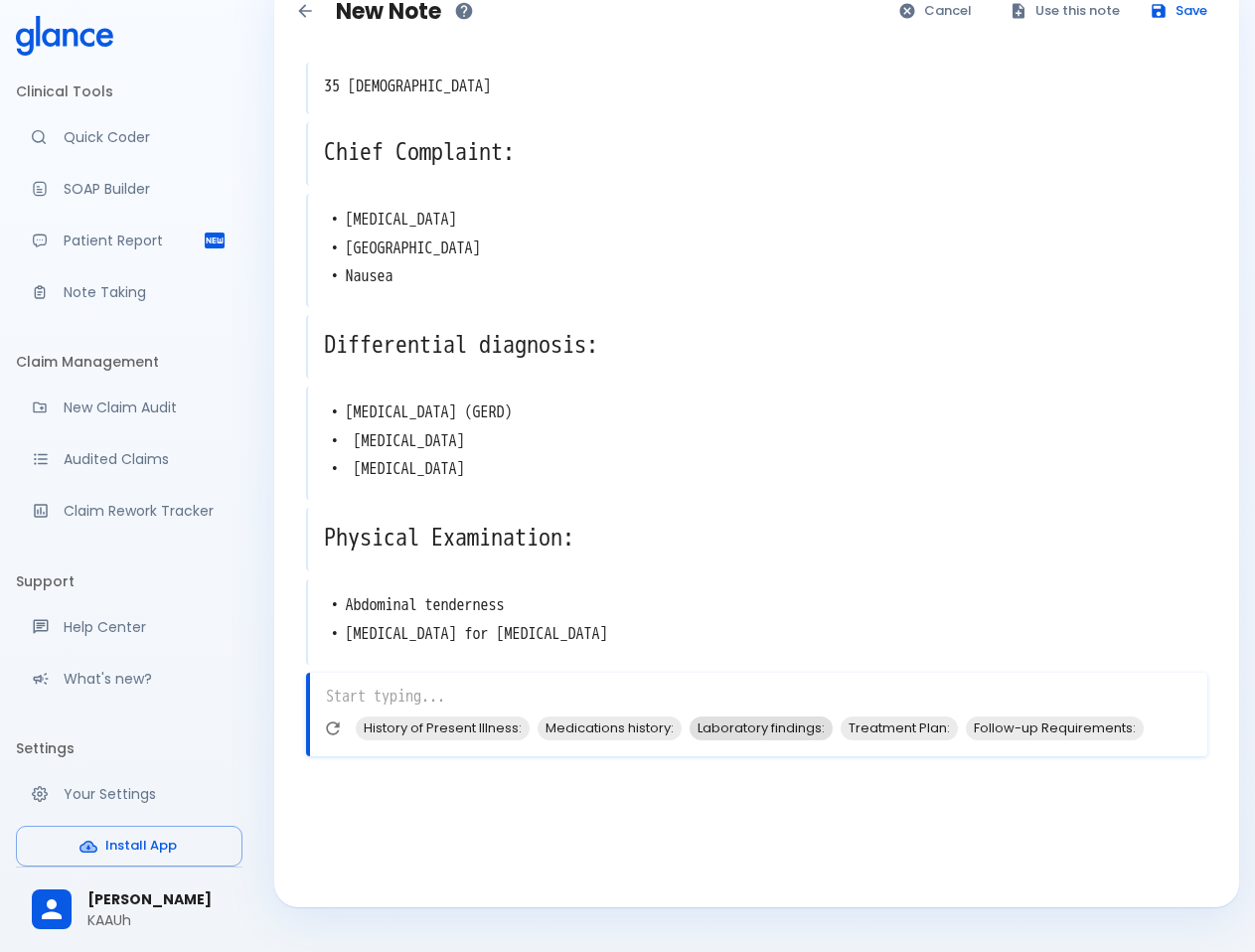 click on "Laboratory findings:" at bounding box center [761, 727] 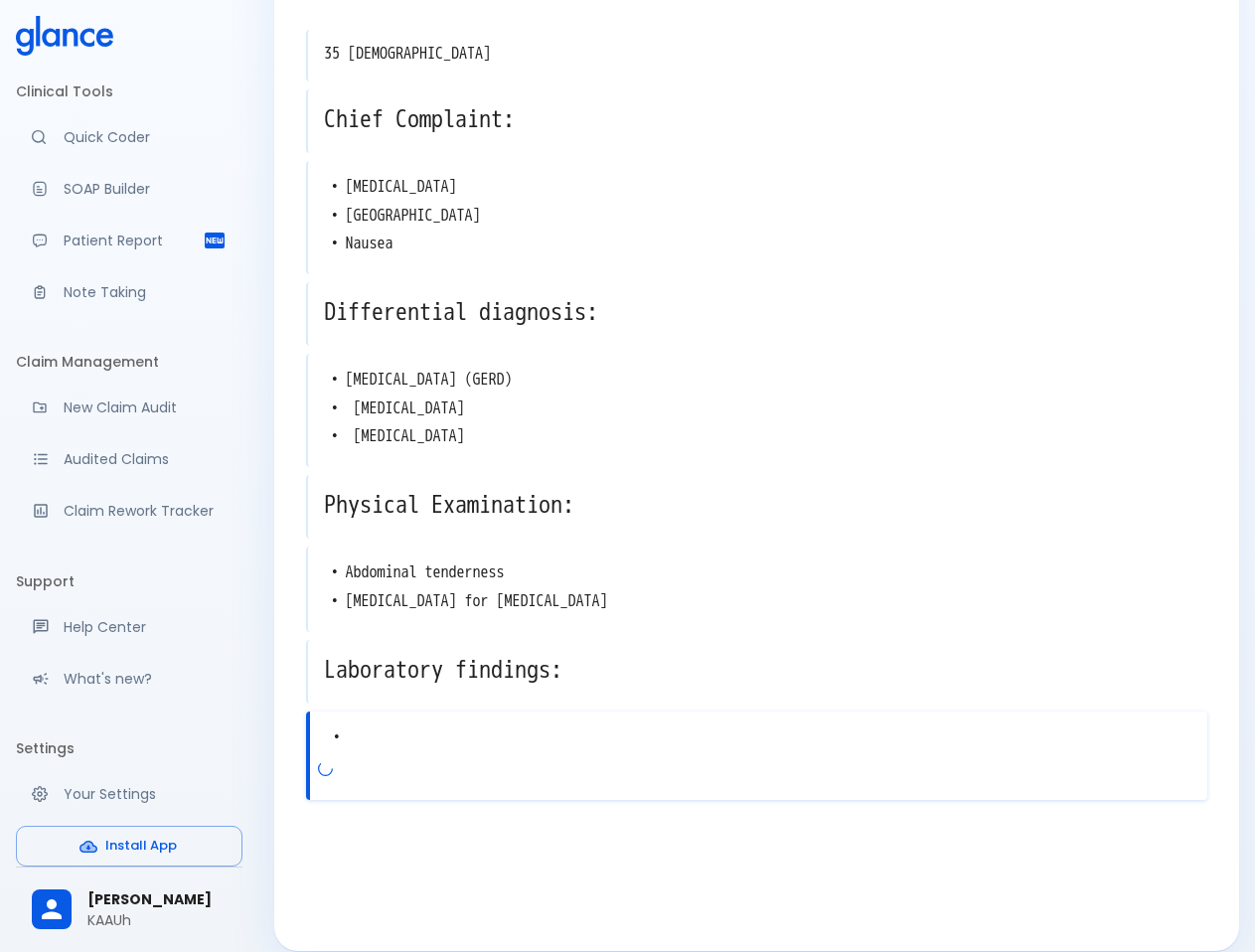 scroll, scrollTop: 103, scrollLeft: 0, axis: vertical 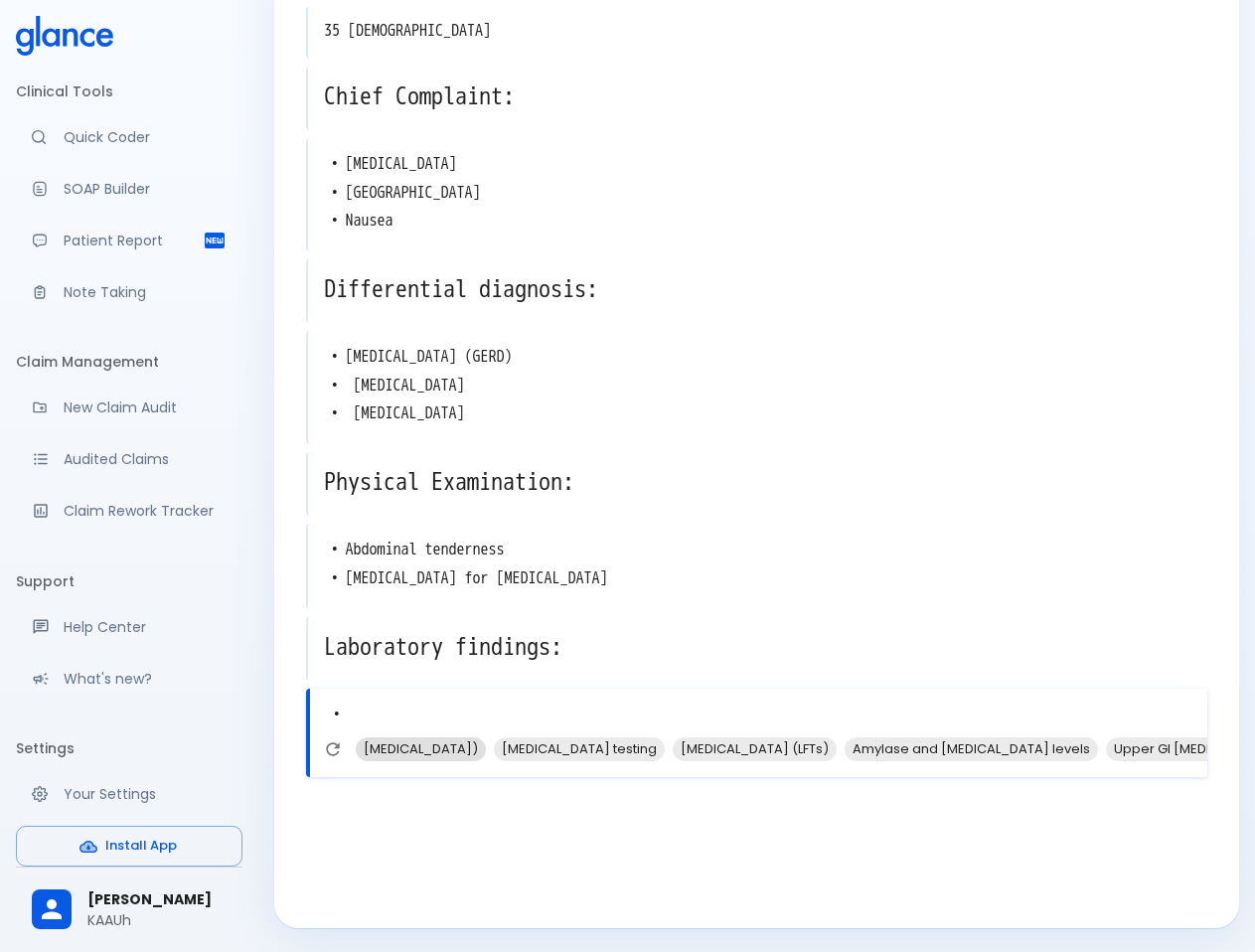 click on "Complete Blood Count (CBC)" at bounding box center [420, 748] 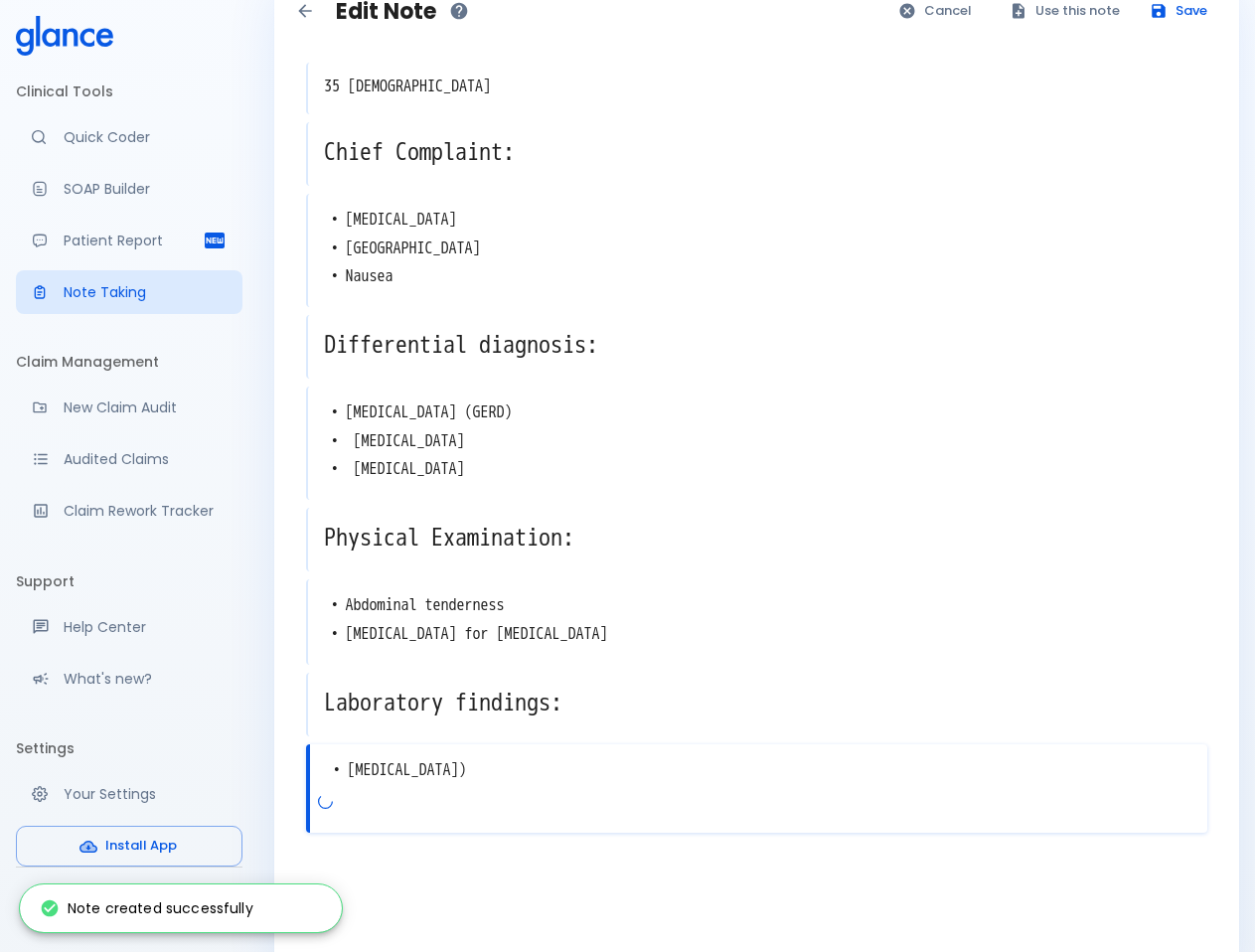scroll, scrollTop: 103, scrollLeft: 0, axis: vertical 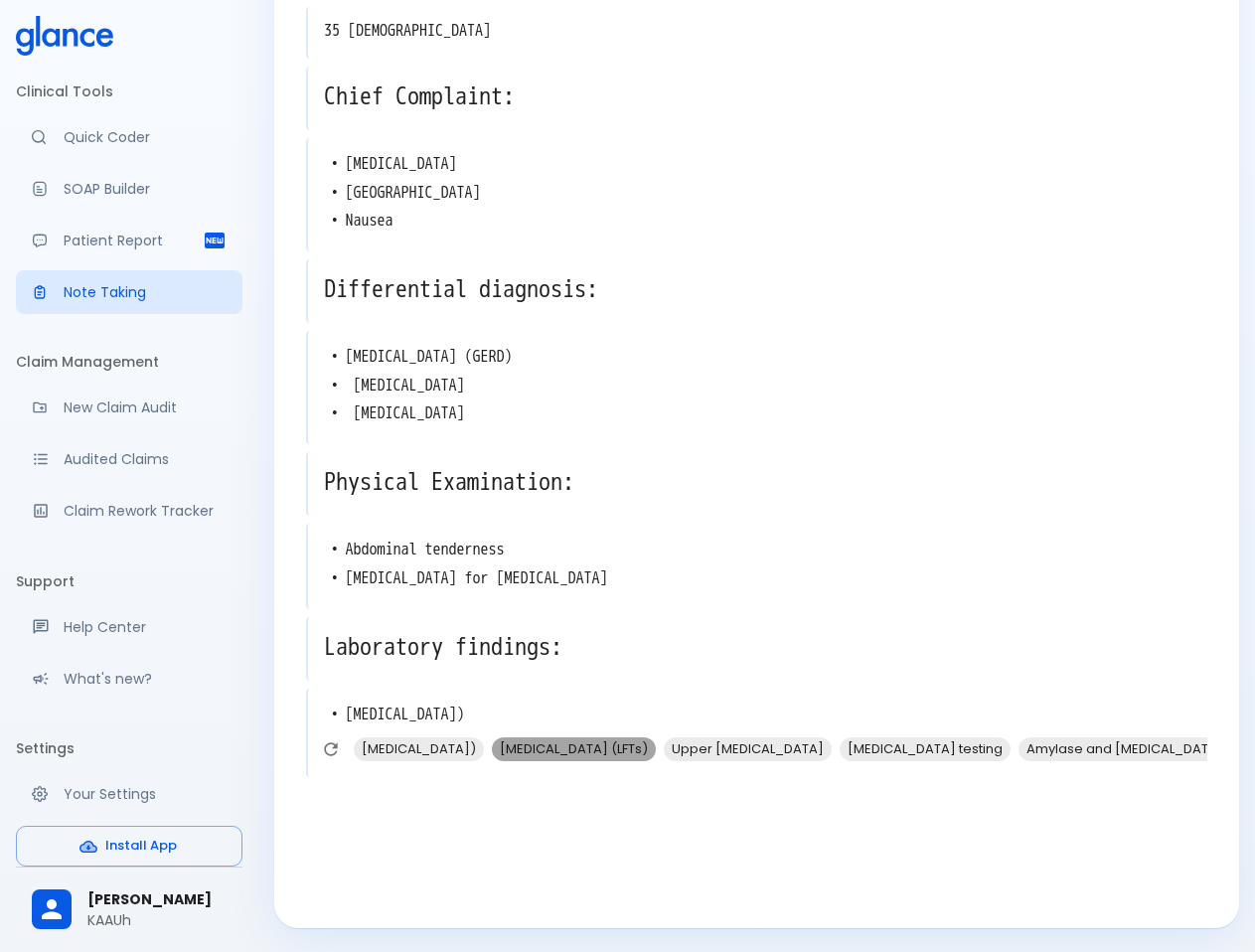 click on "Liver Function Tests (LFTs)" at bounding box center (573, 748) 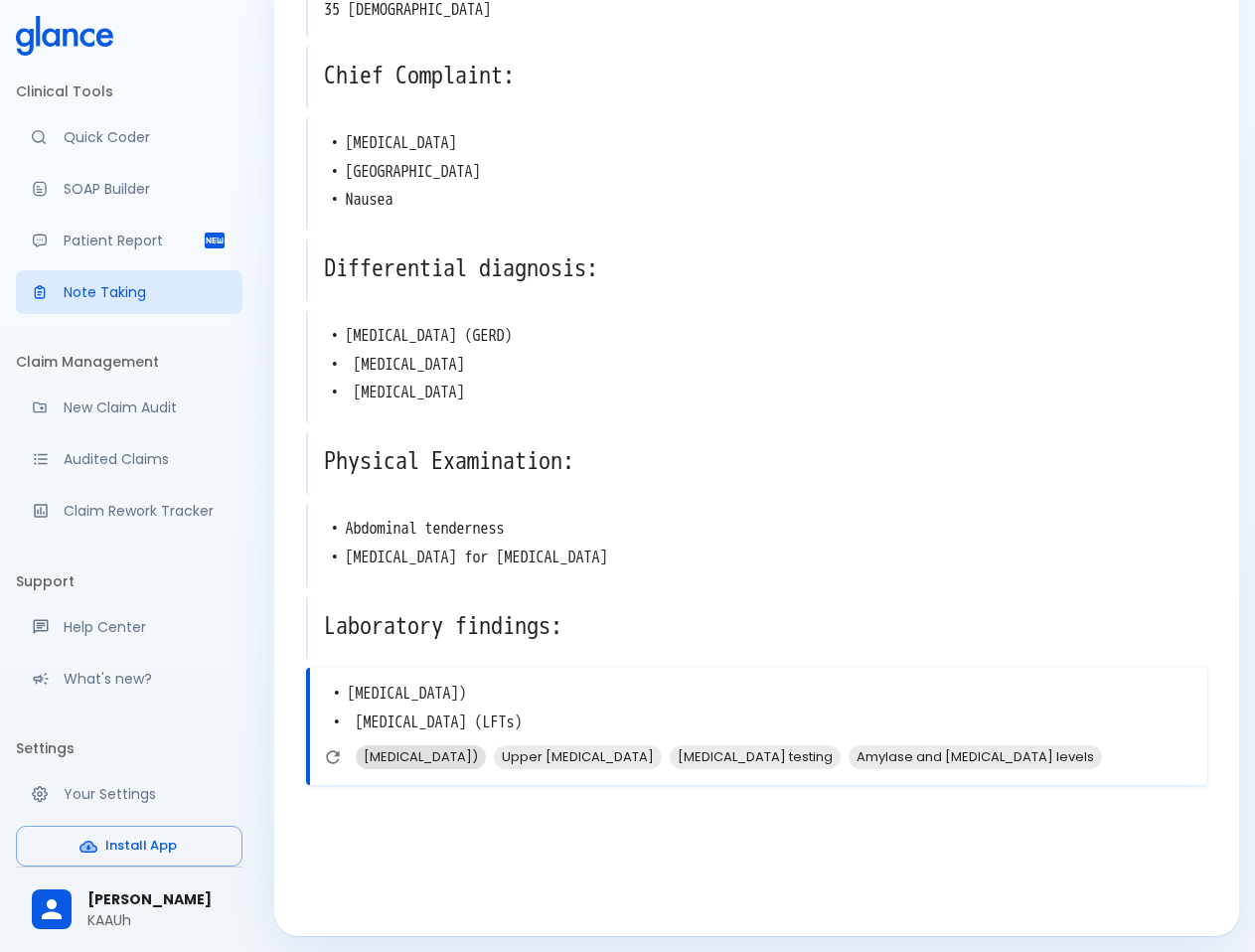 scroll, scrollTop: 132, scrollLeft: 0, axis: vertical 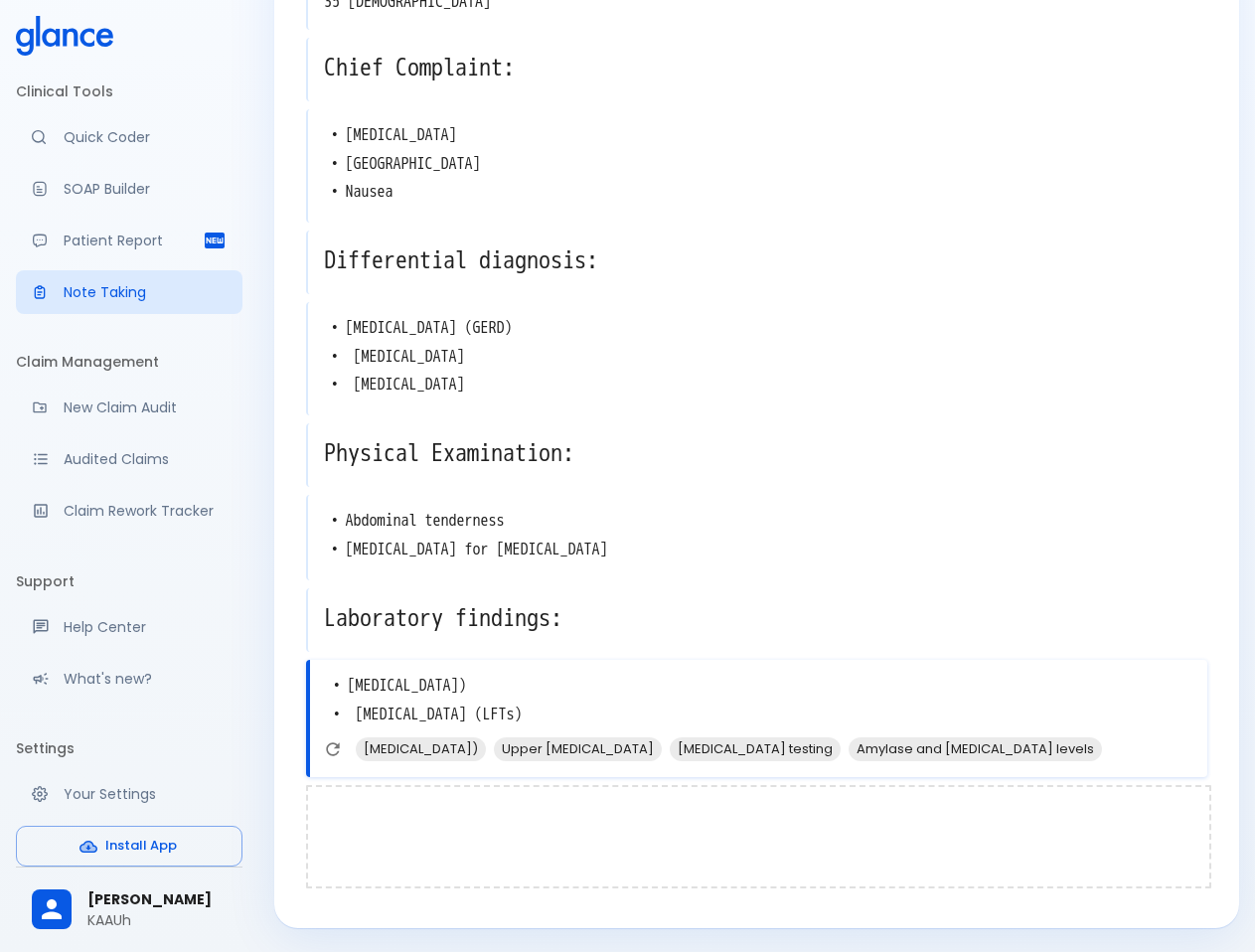 click at bounding box center (758, 837) 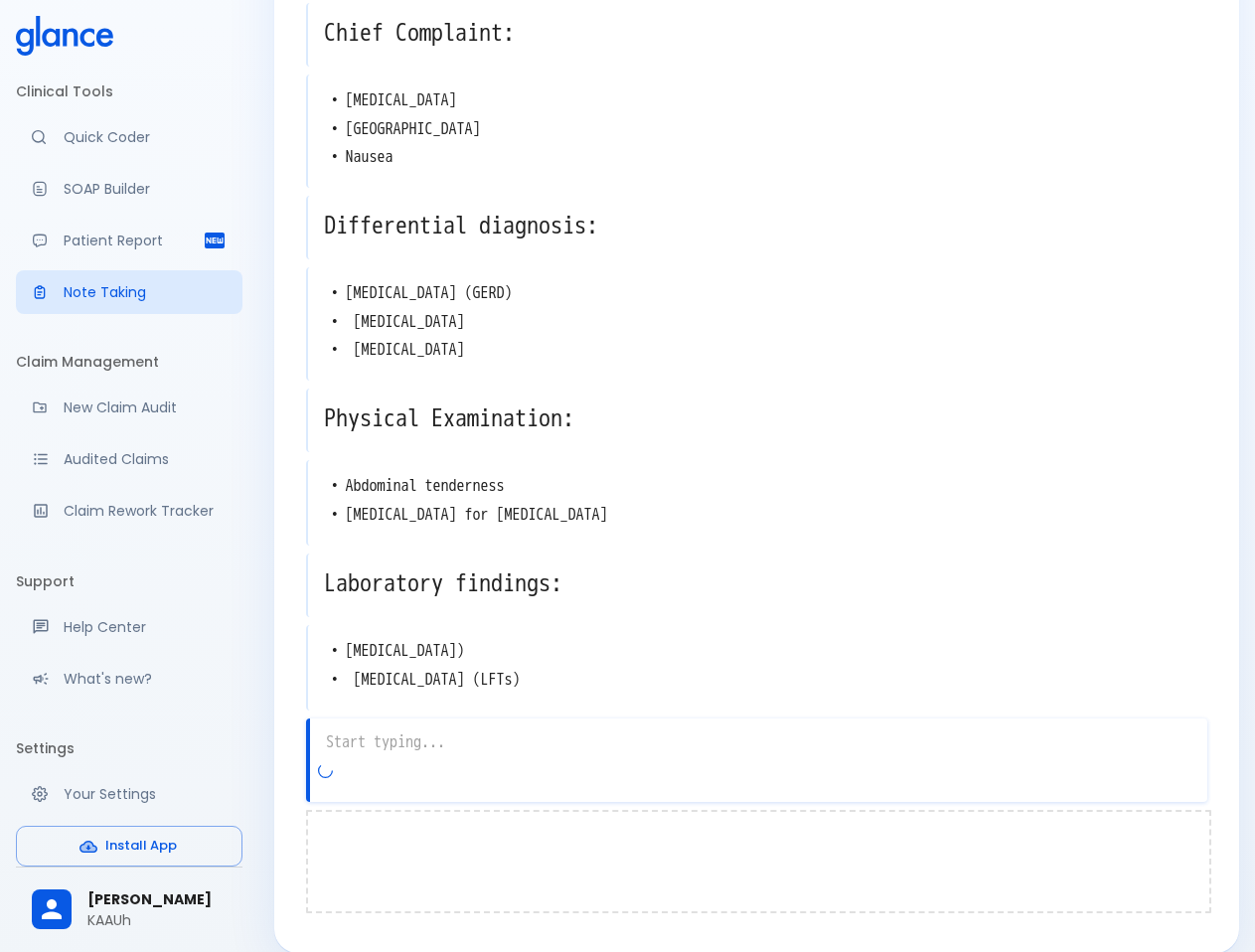 scroll, scrollTop: 192, scrollLeft: 0, axis: vertical 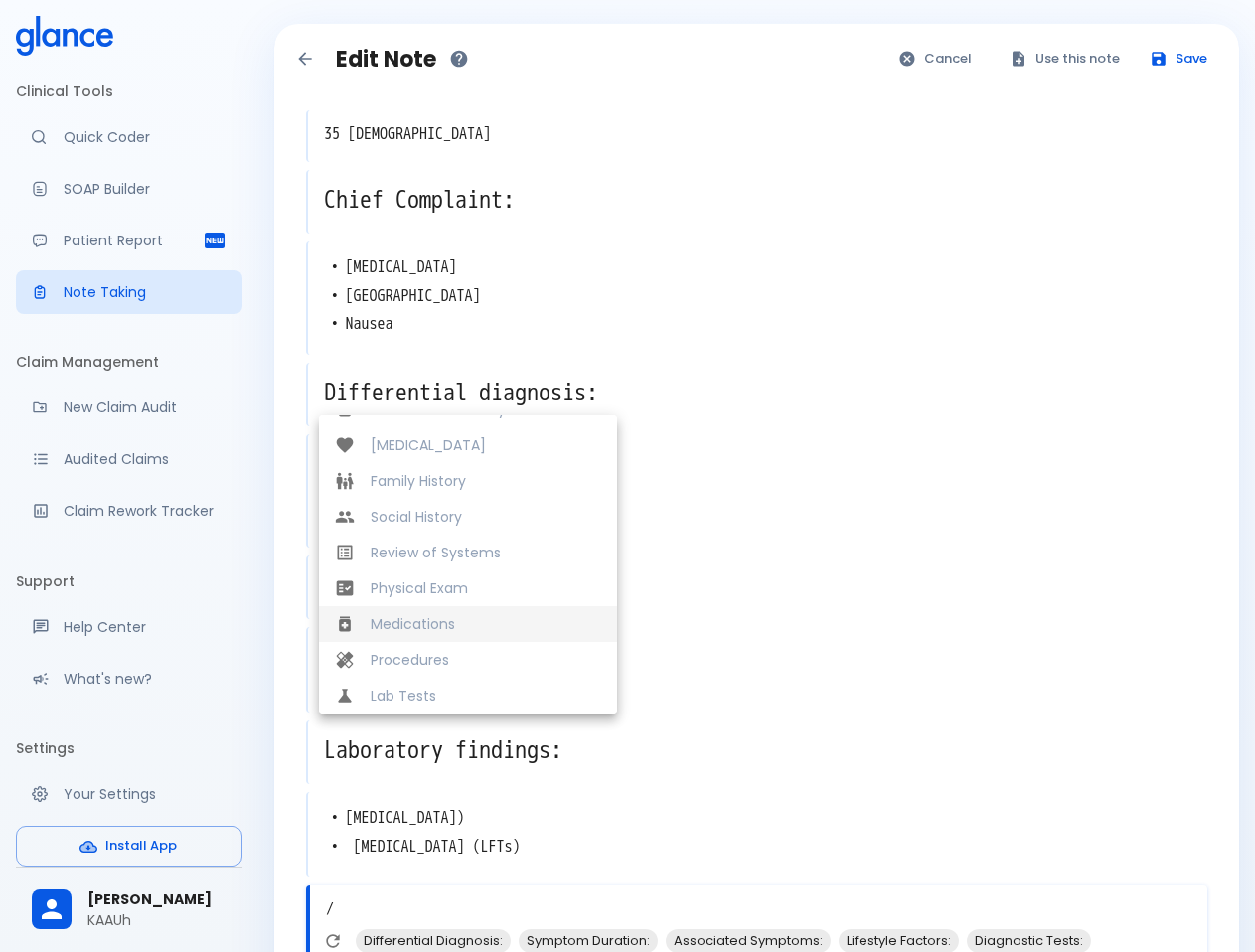 click on "Medications" at bounding box center [486, 624] 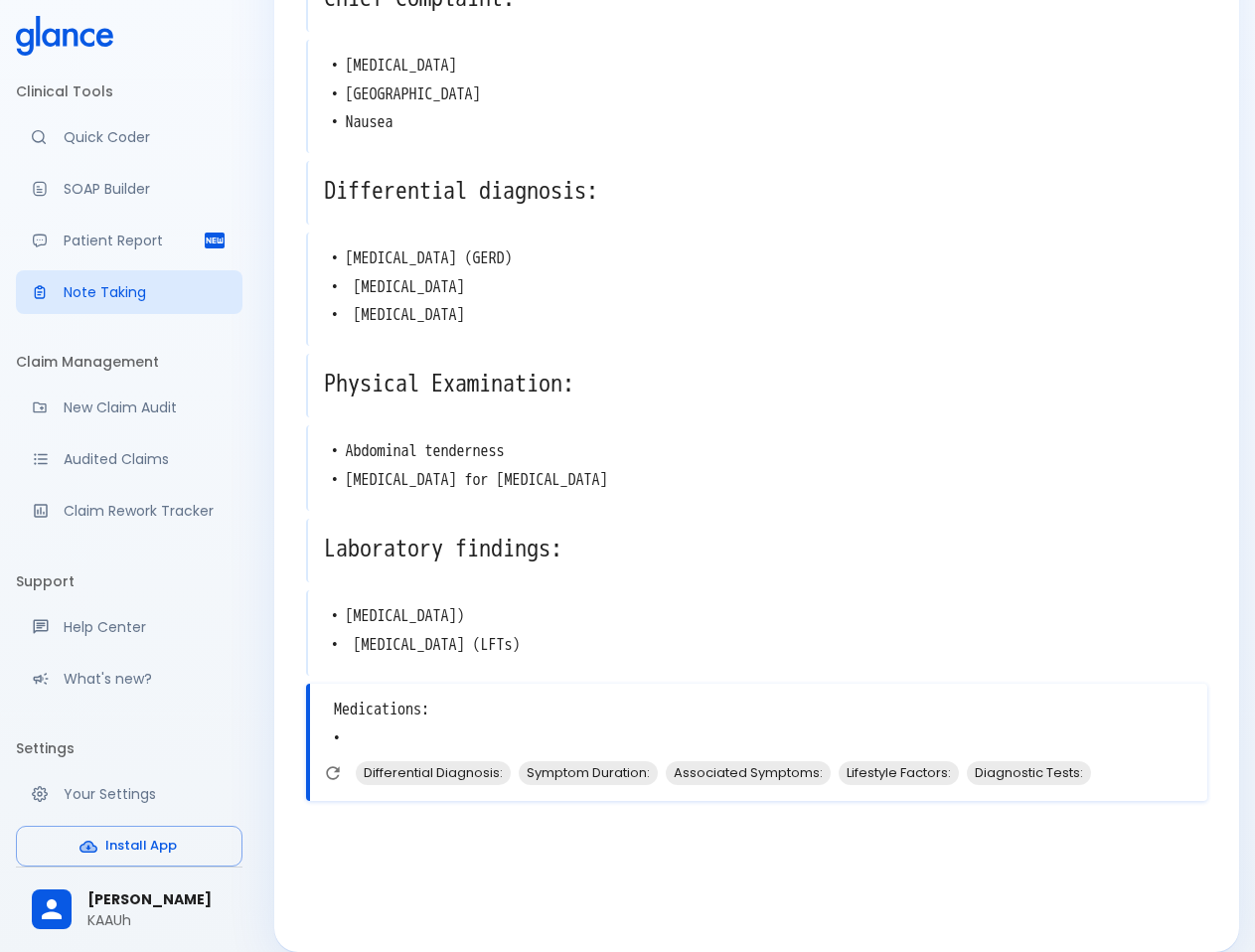 scroll, scrollTop: 226, scrollLeft: 0, axis: vertical 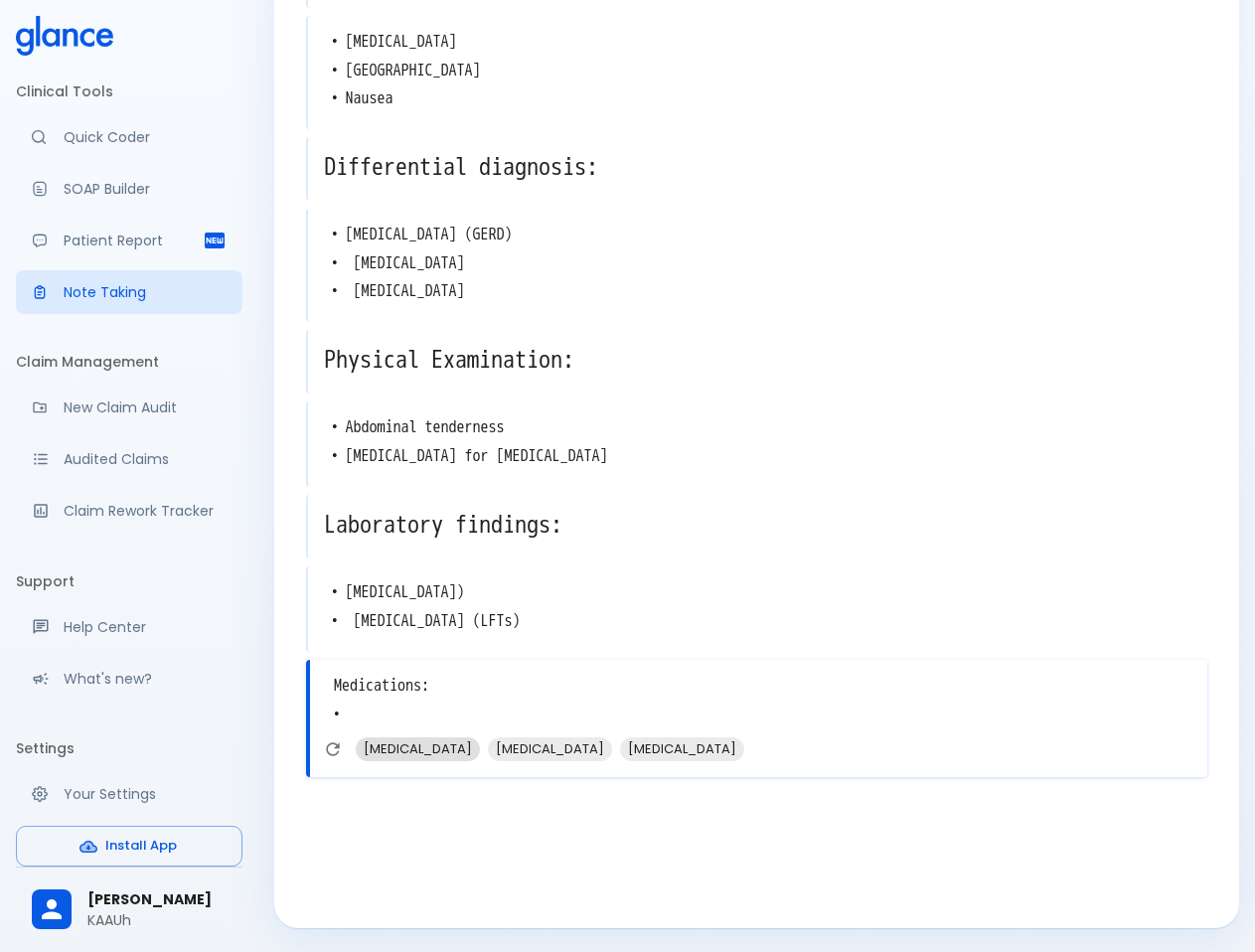 click on "Metoclopramide" at bounding box center [417, 748] 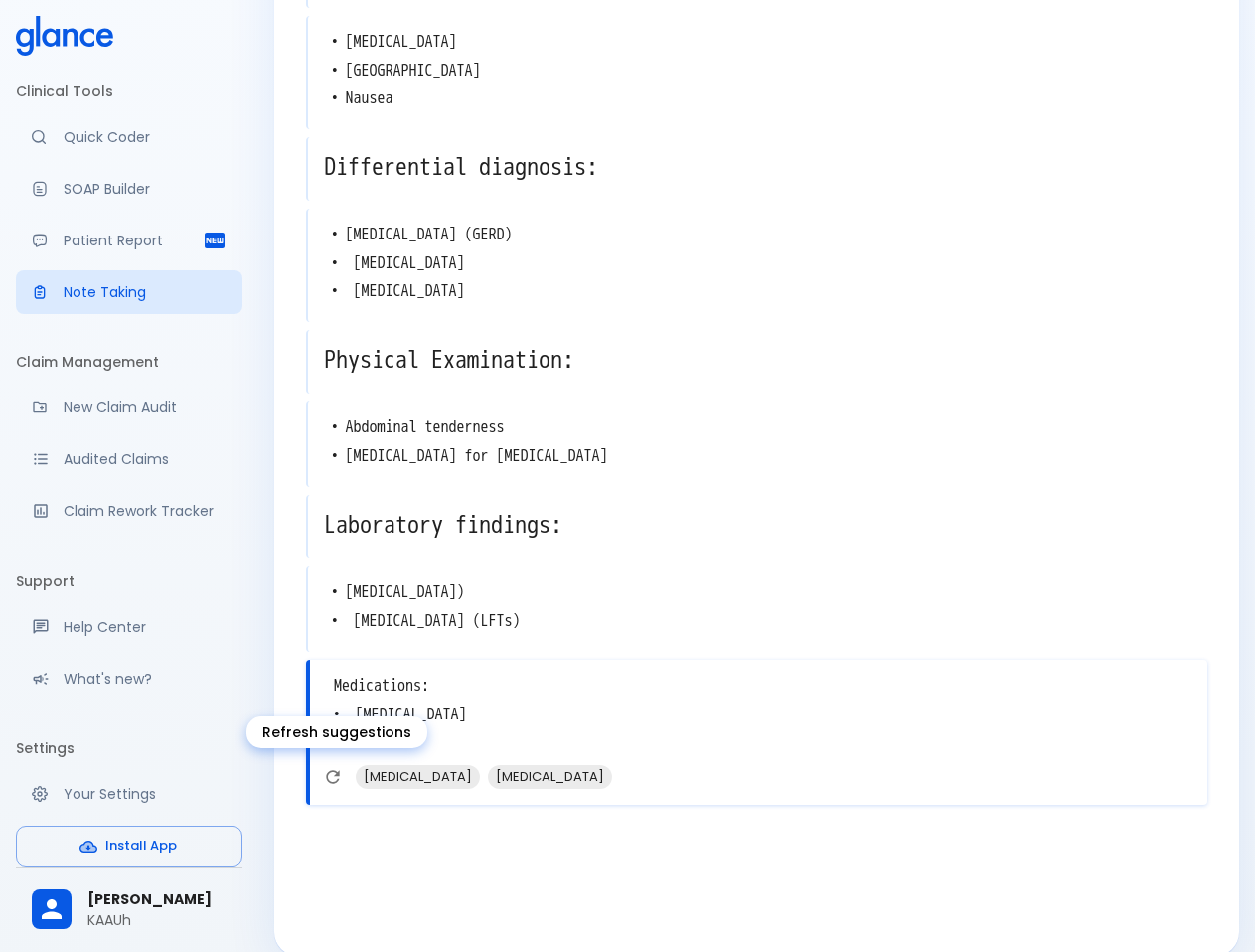 click 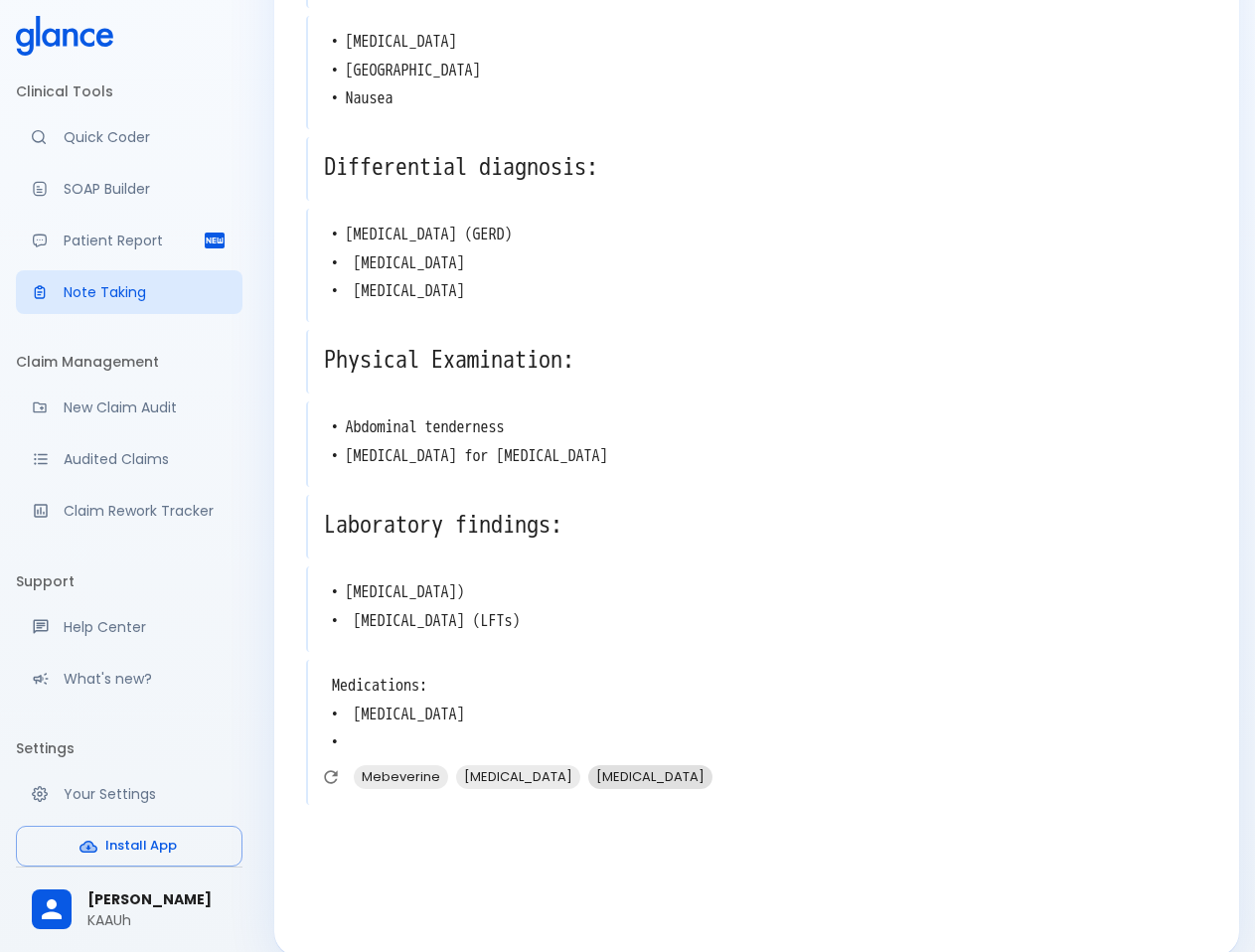 click on "Pantoprazole" at bounding box center [650, 776] 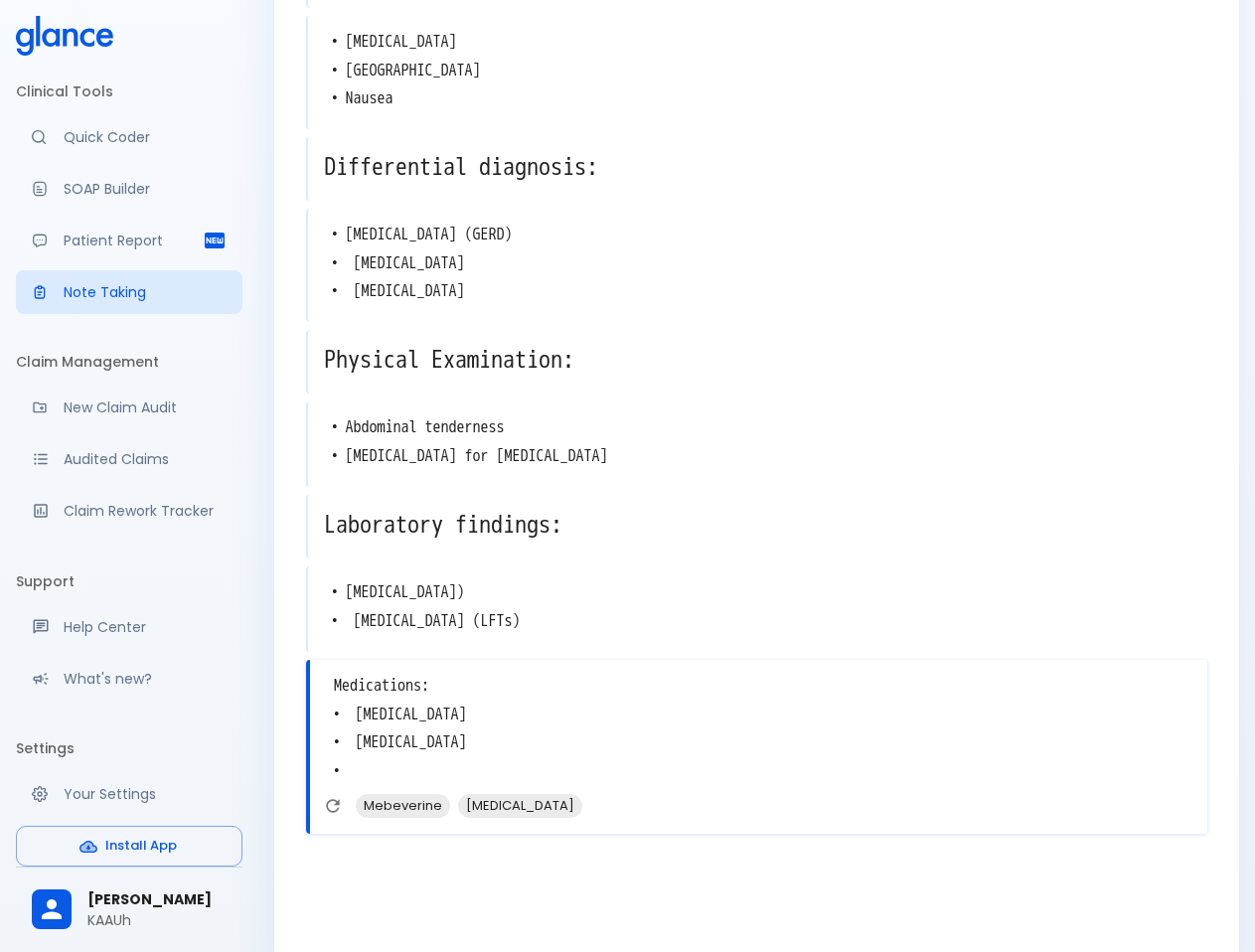 click on "Medications:
•  Pantoprazole
•  Metoclopramide
•" at bounding box center (758, 728) 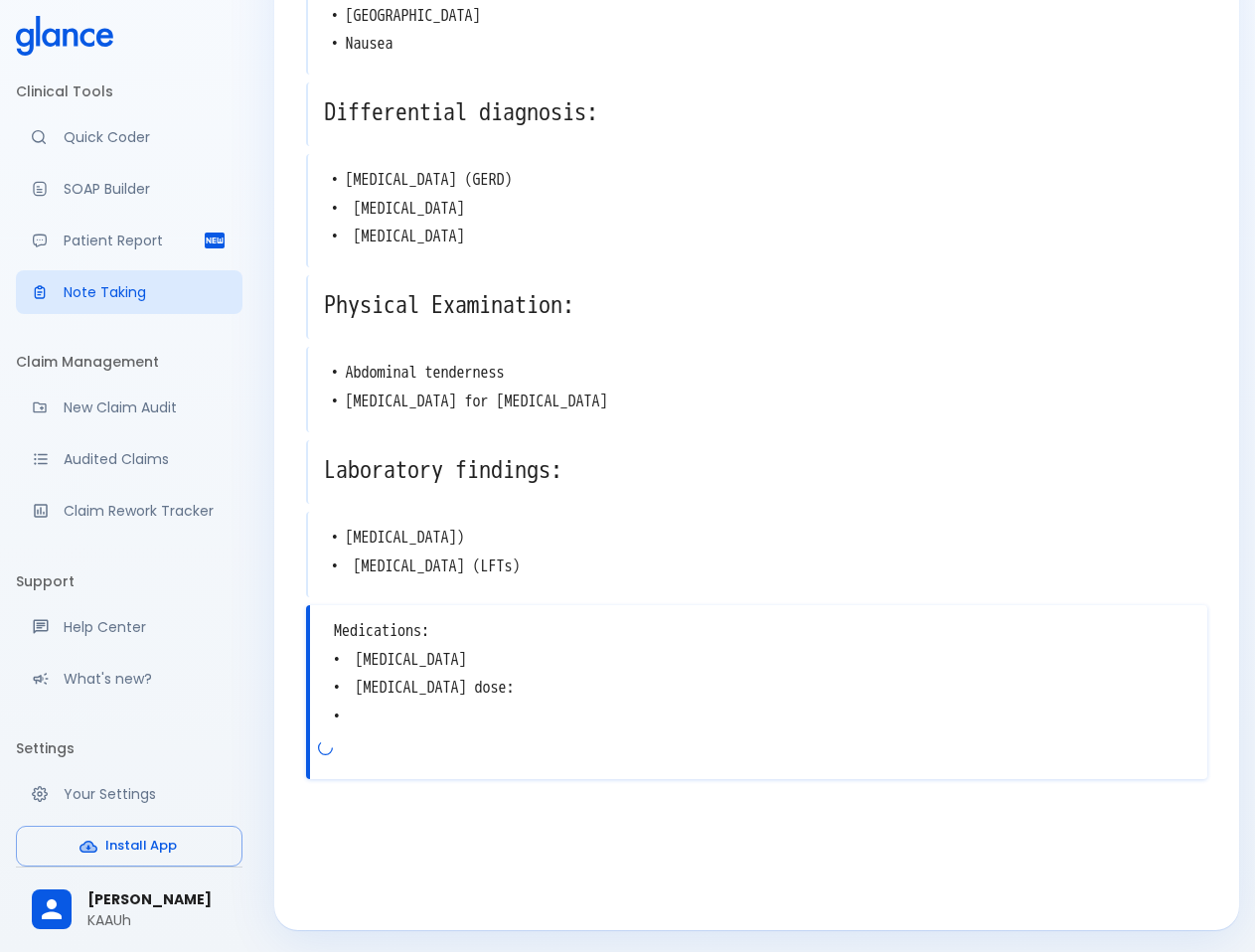 scroll, scrollTop: 282, scrollLeft: 0, axis: vertical 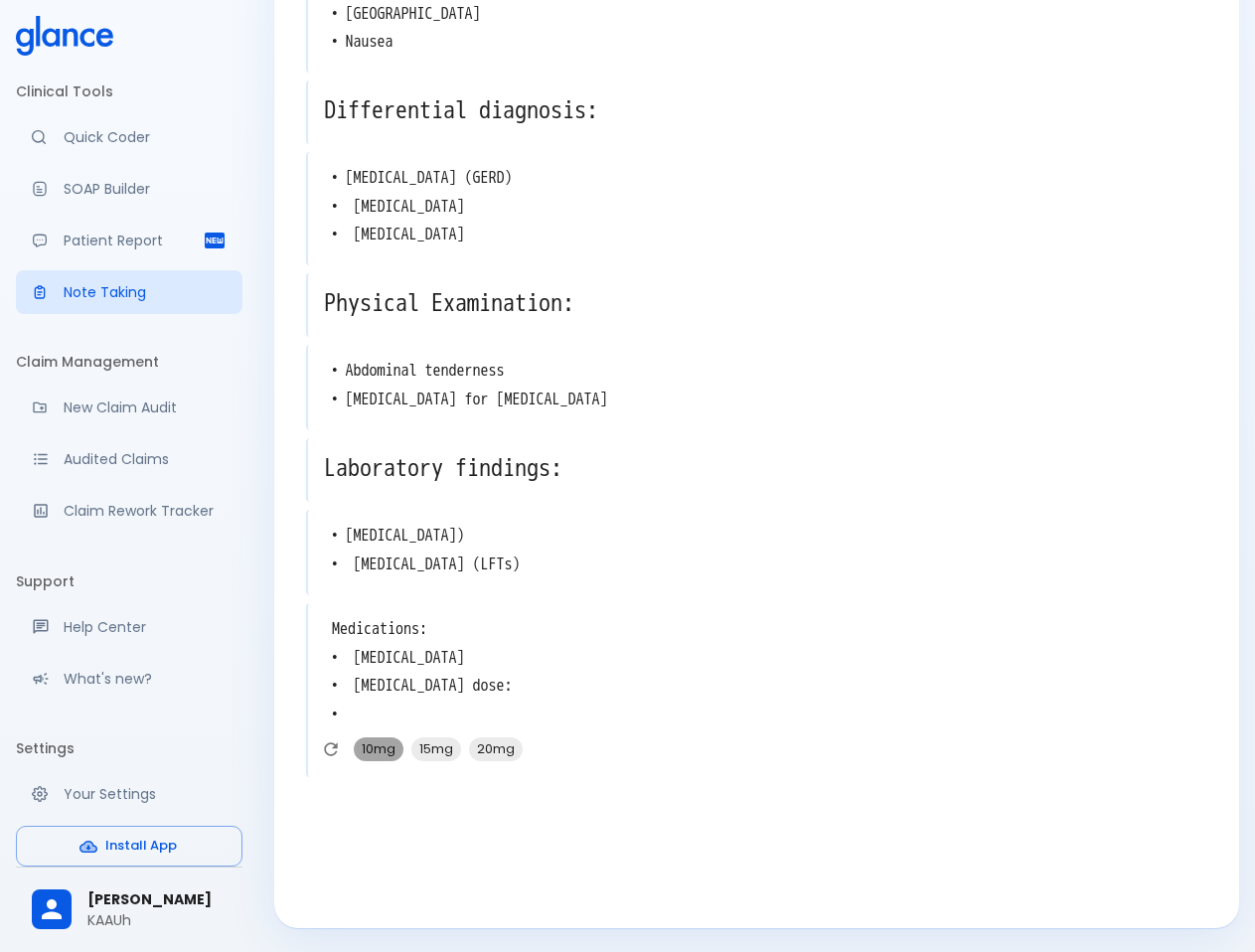 click on "10mg" at bounding box center [379, 748] 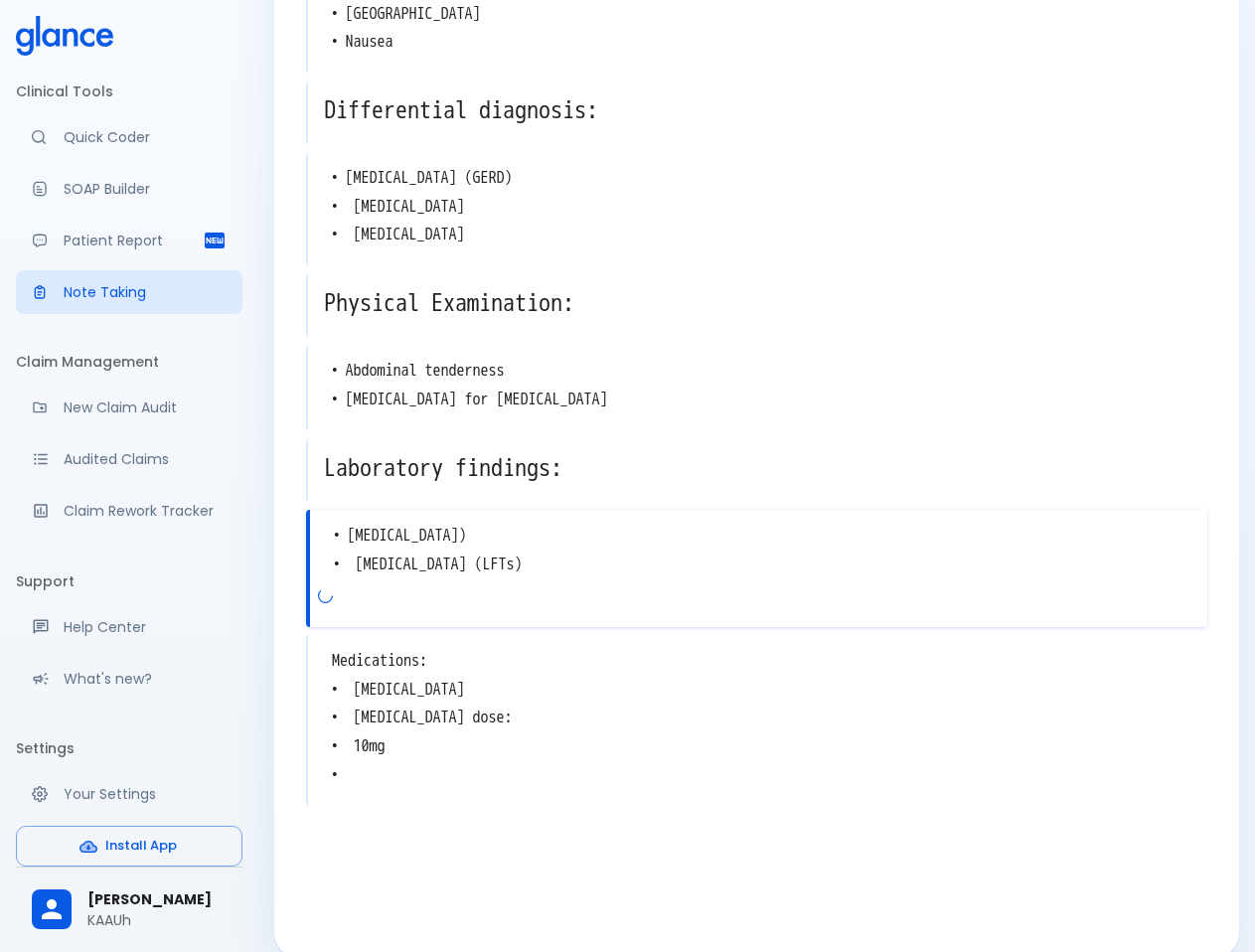 click on "• Complete Blood Count (CBC)
•  Liver Function Tests (LFTs)" at bounding box center [758, 551] 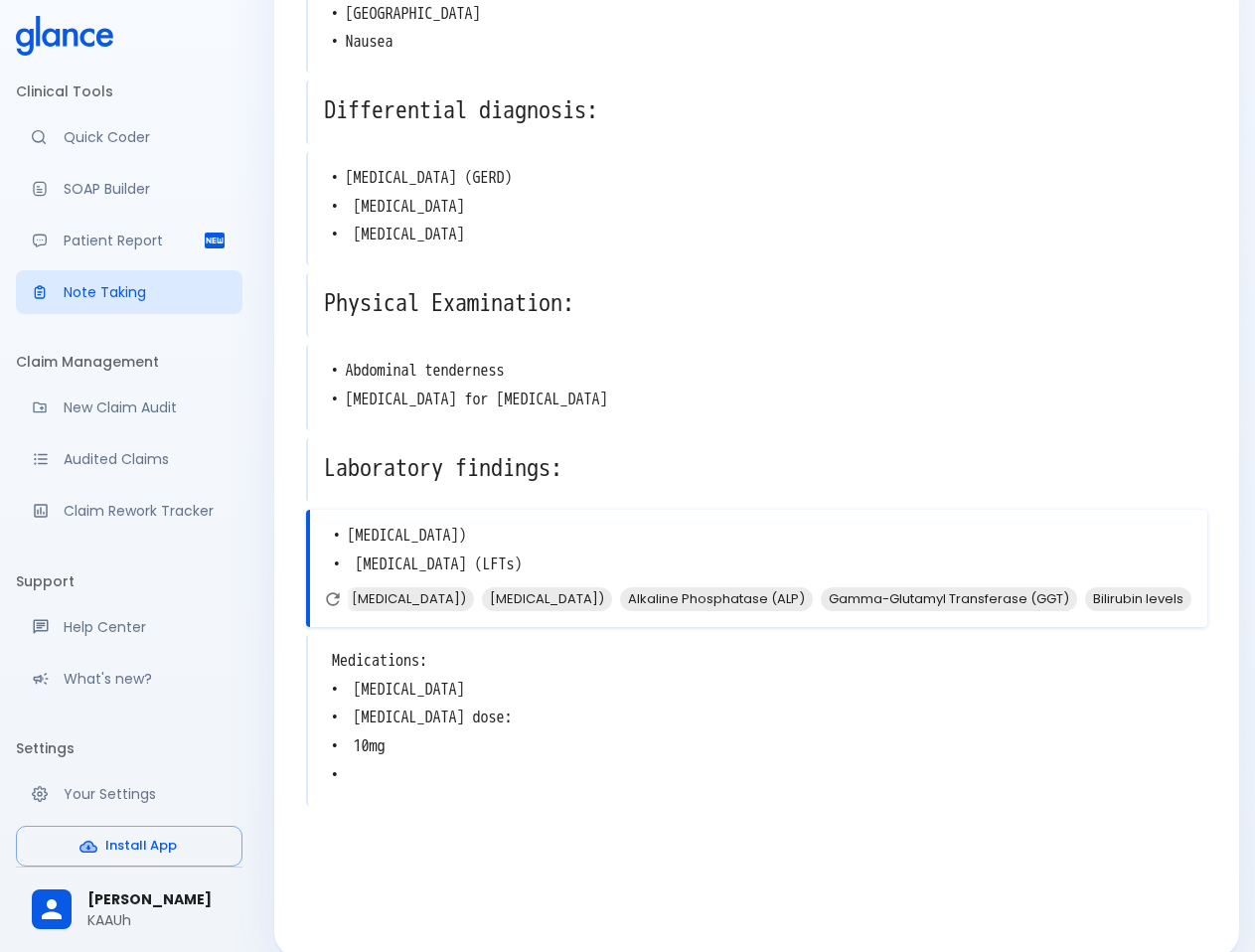 scroll, scrollTop: 0, scrollLeft: 162, axis: horizontal 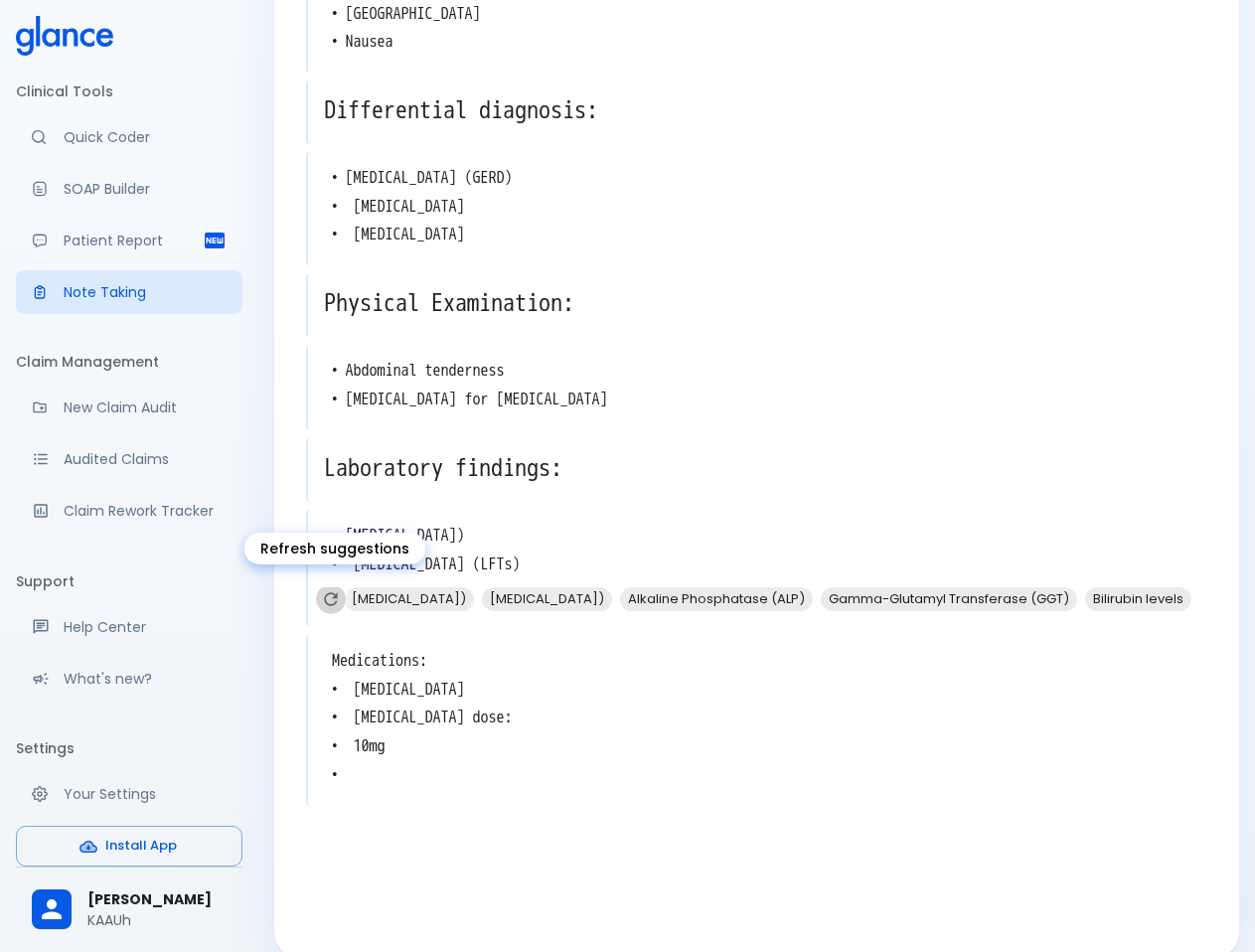 click at bounding box center (331, 599) 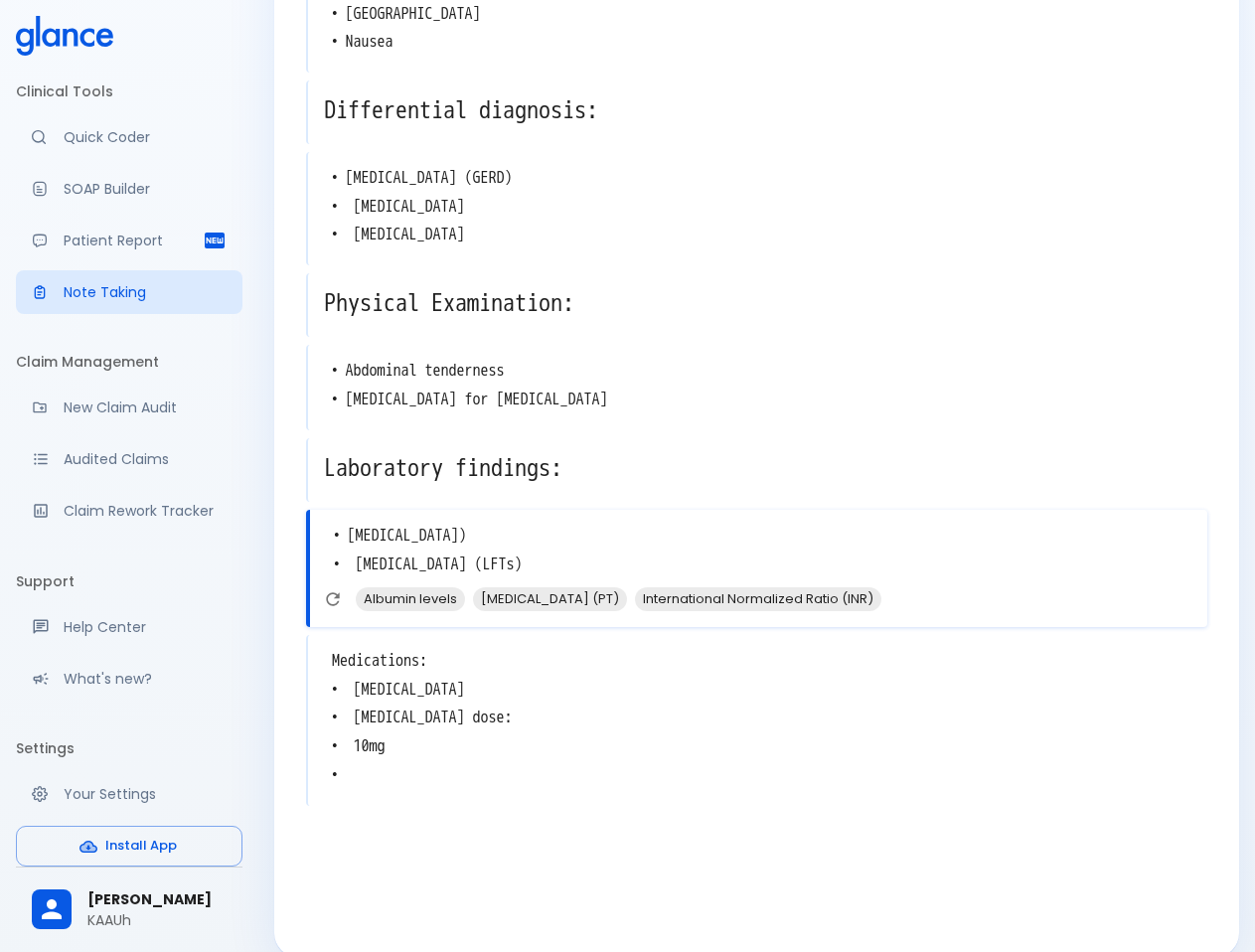 click on "• Complete Blood Count (CBC)
•  Liver Function Tests (LFTs)" at bounding box center (758, 551) 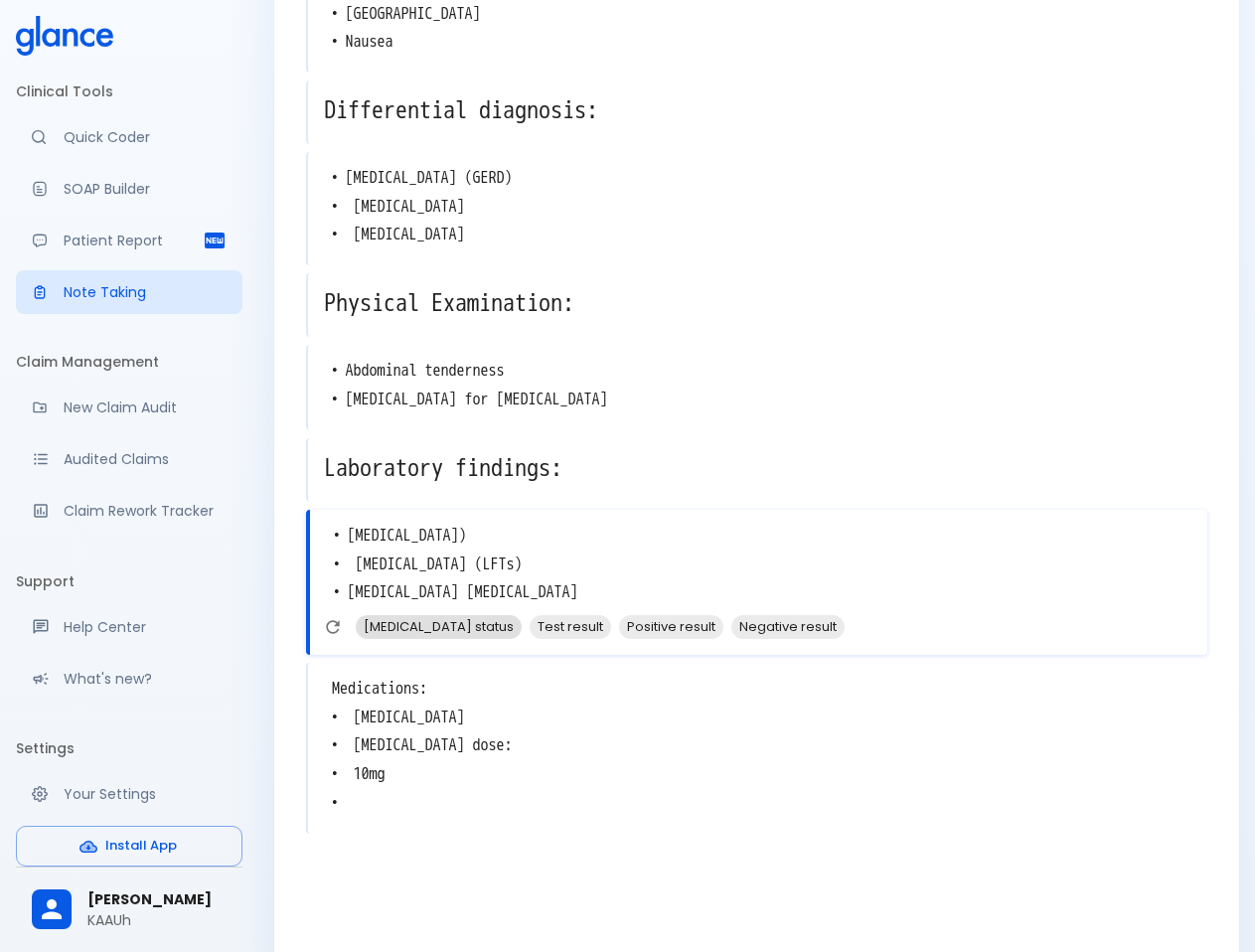click on "Helicobacter pylori status" at bounding box center [438, 626] 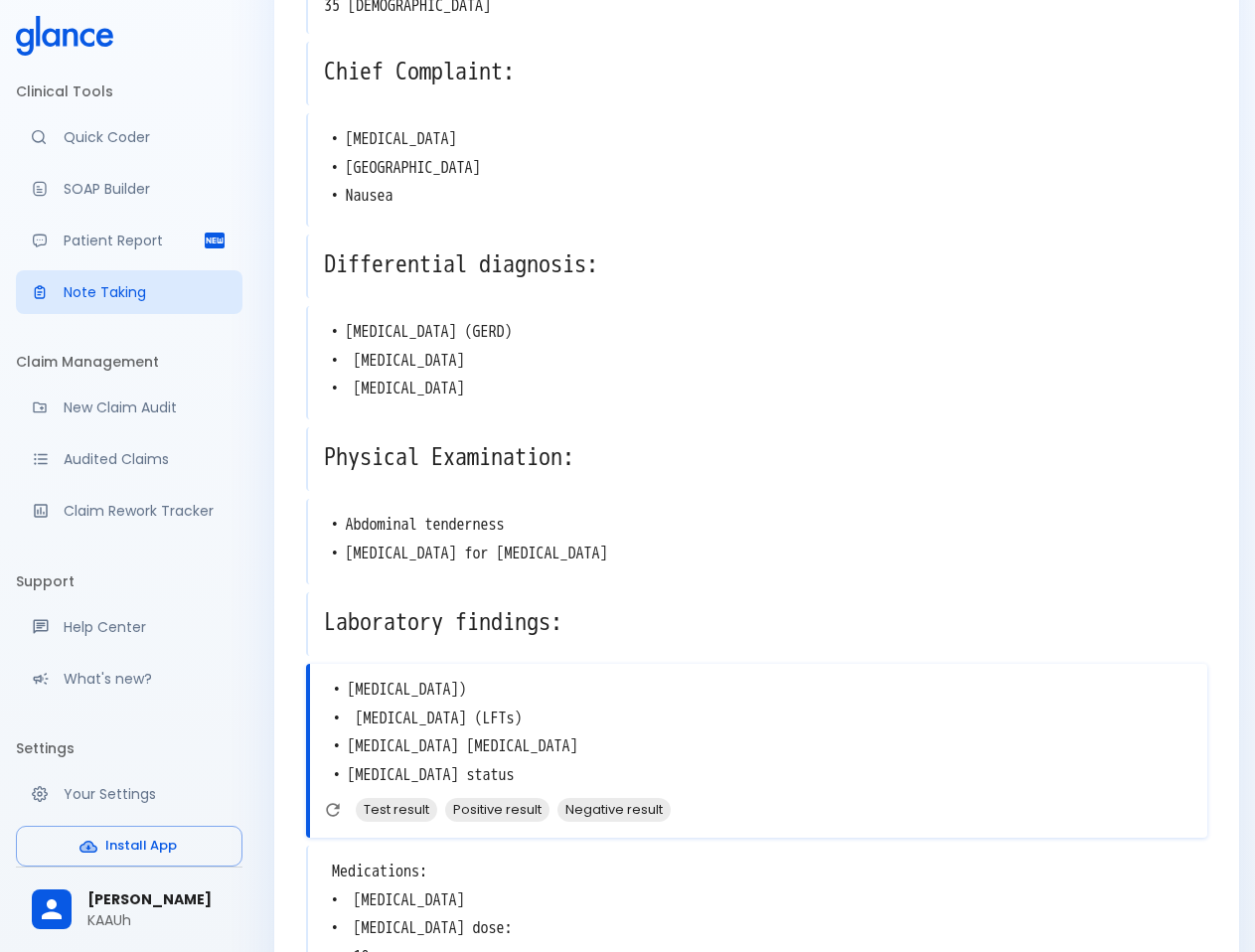 scroll, scrollTop: 0, scrollLeft: 0, axis: both 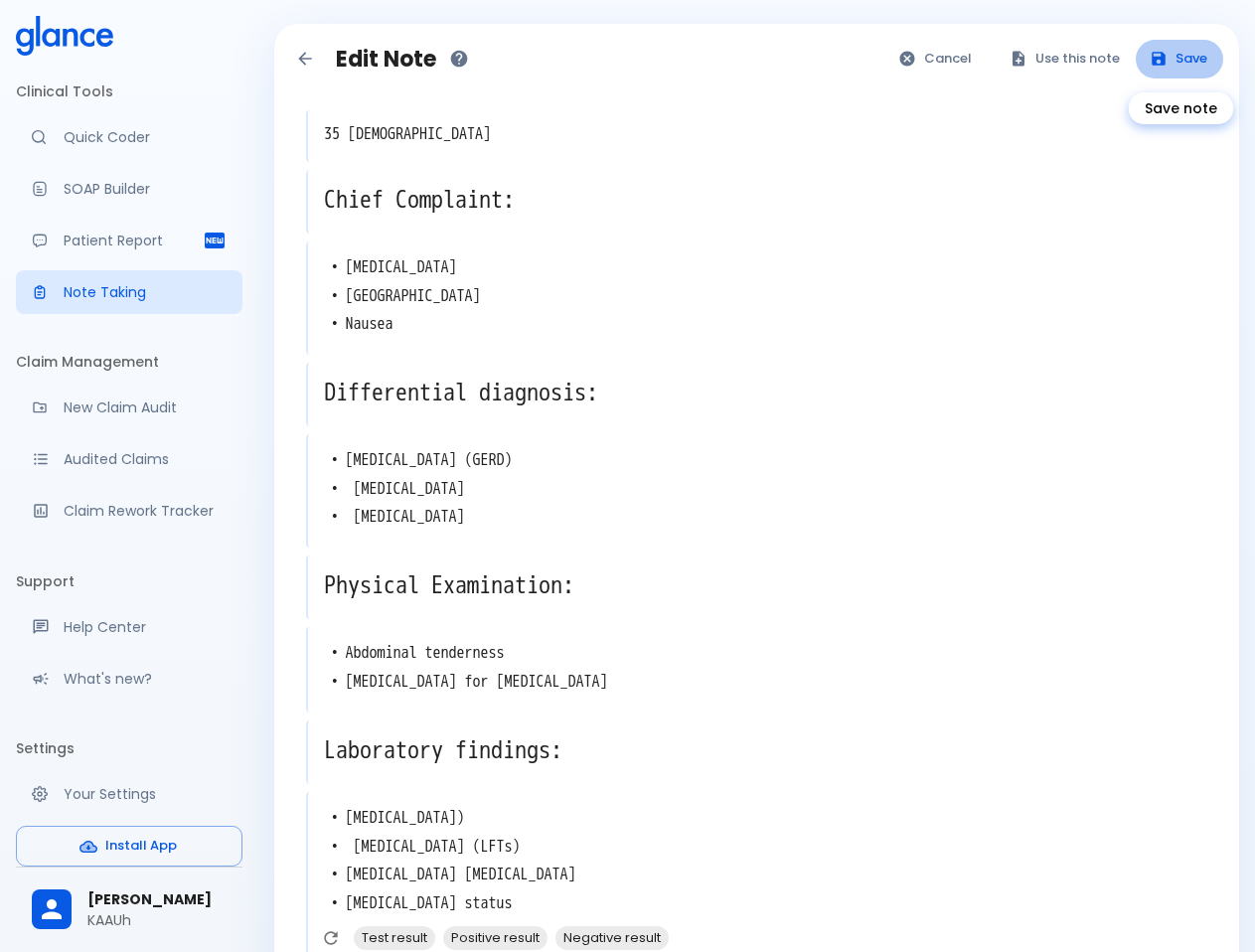 click on "Save" at bounding box center [1179, 59] 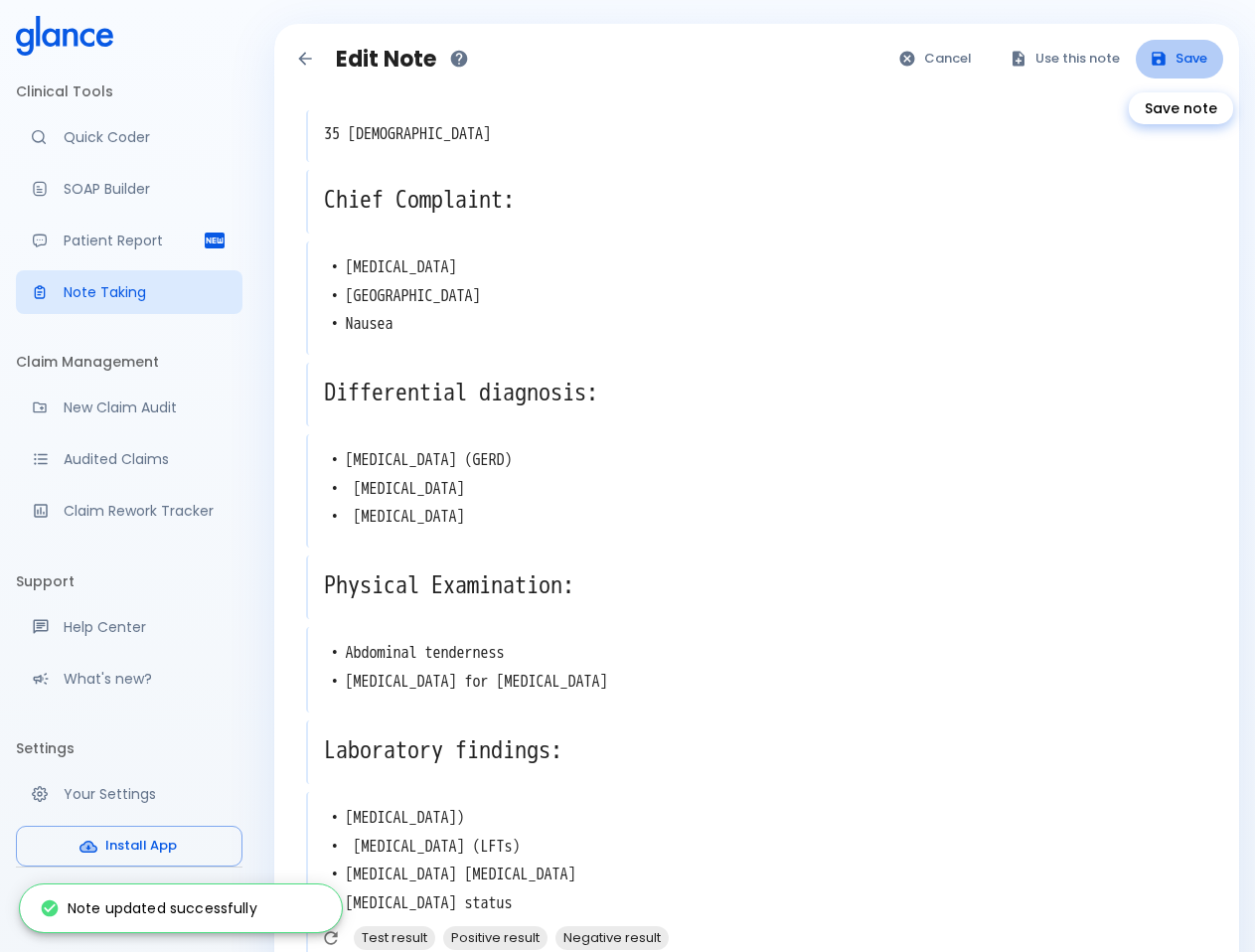 click on "Save" at bounding box center [1179, 59] 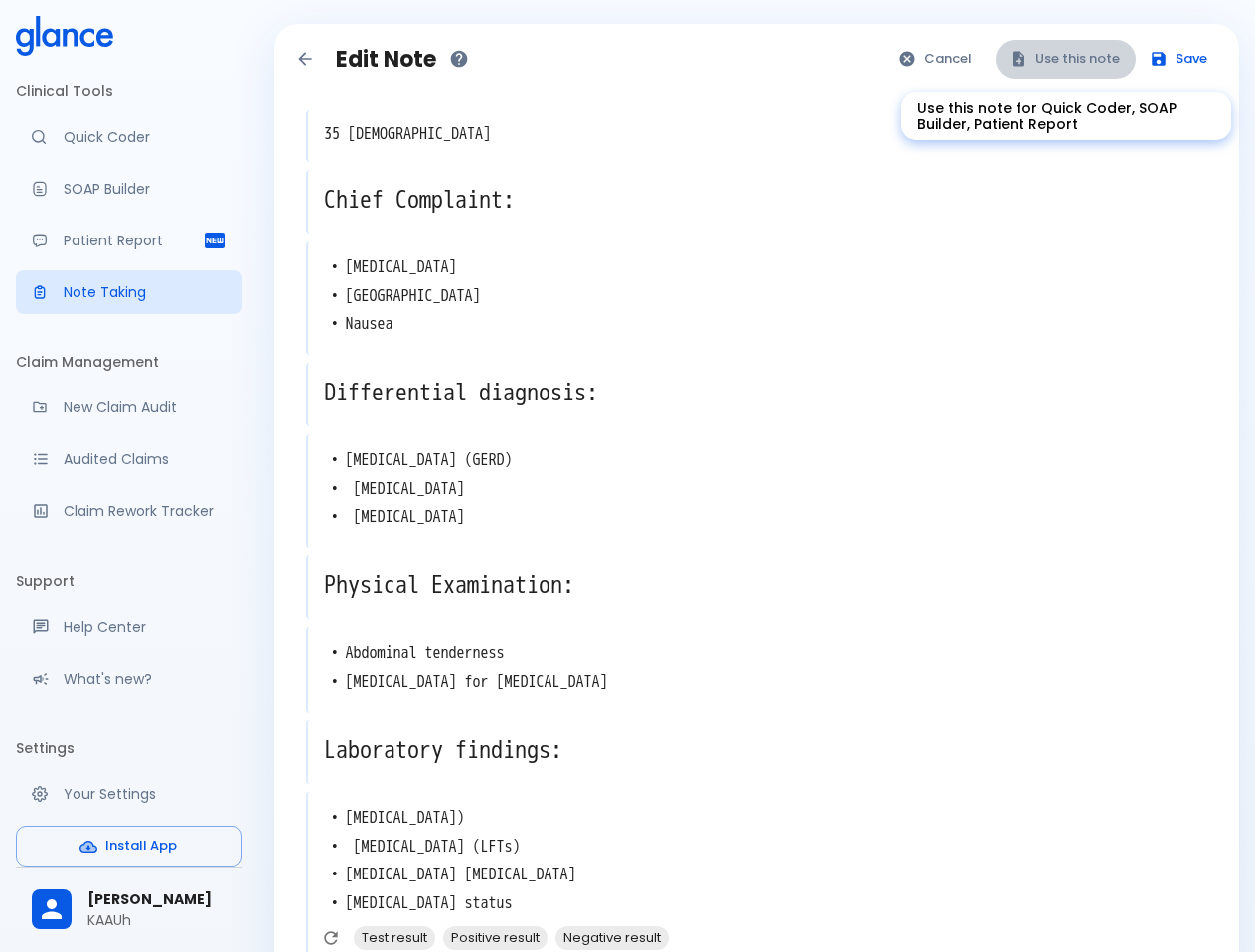 click on "Use this note" at bounding box center (1065, 59) 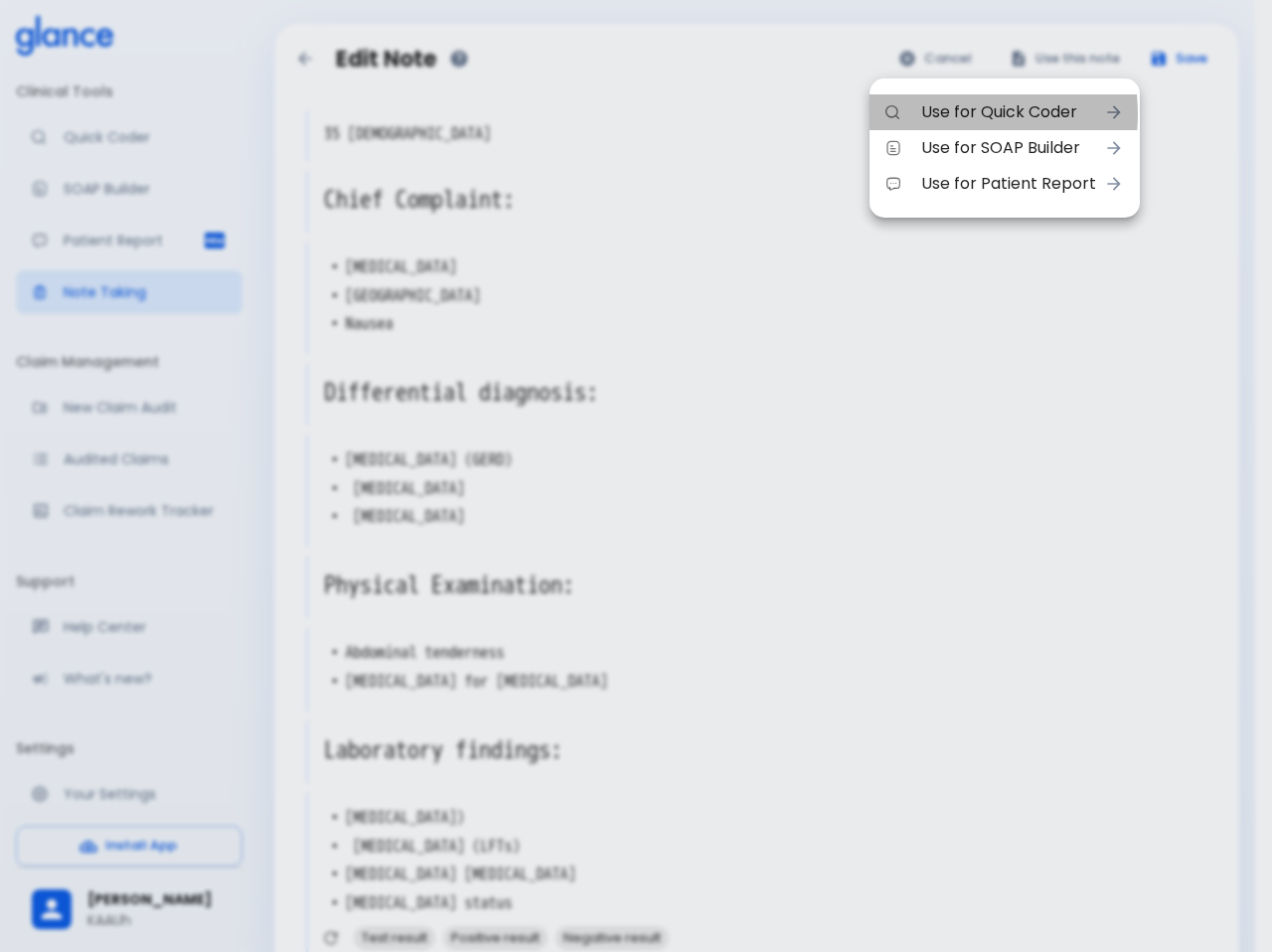 click on "Use for Quick Coder" at bounding box center [1009, 112] 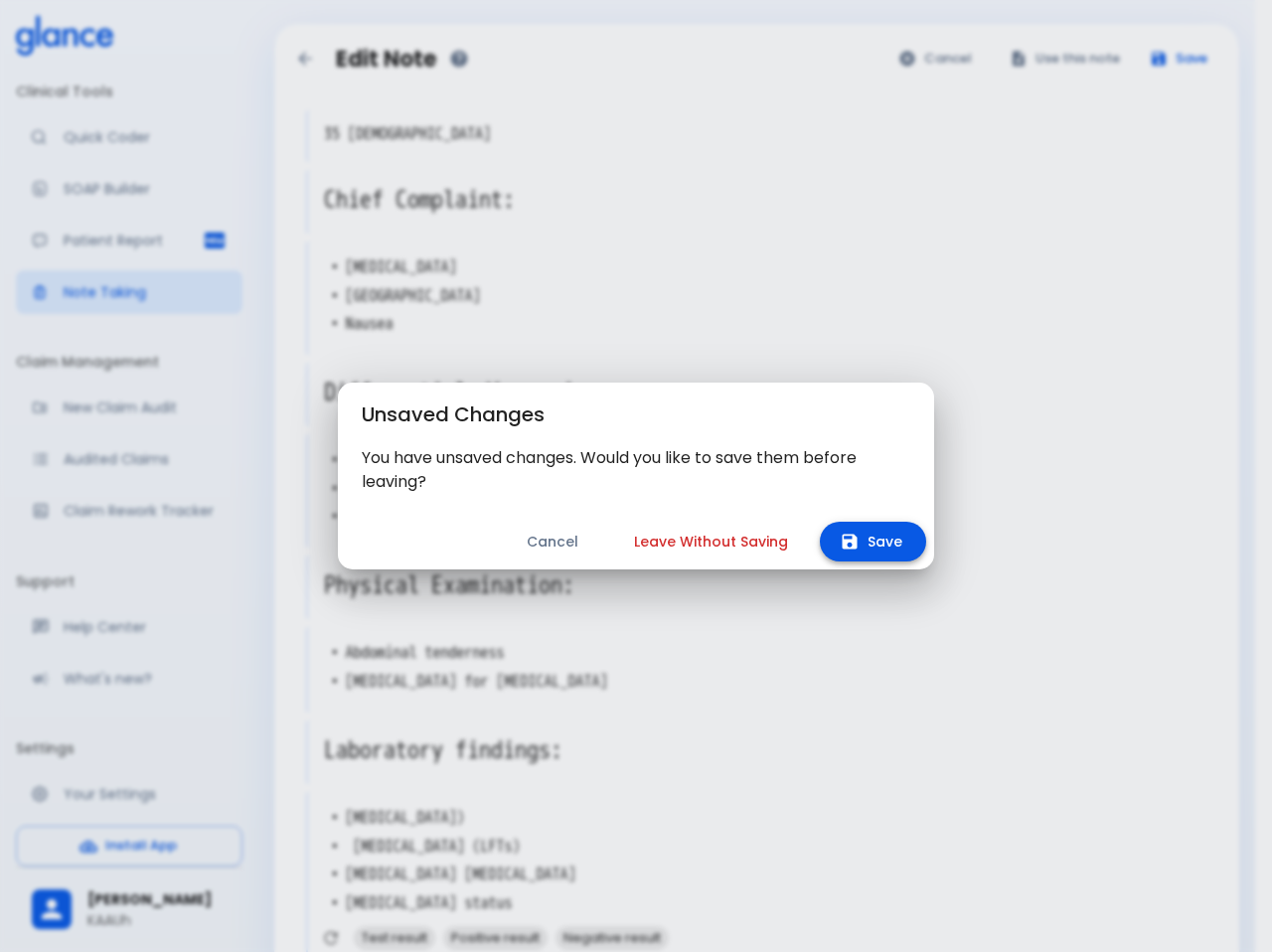 click on "Save" at bounding box center (873, 542) 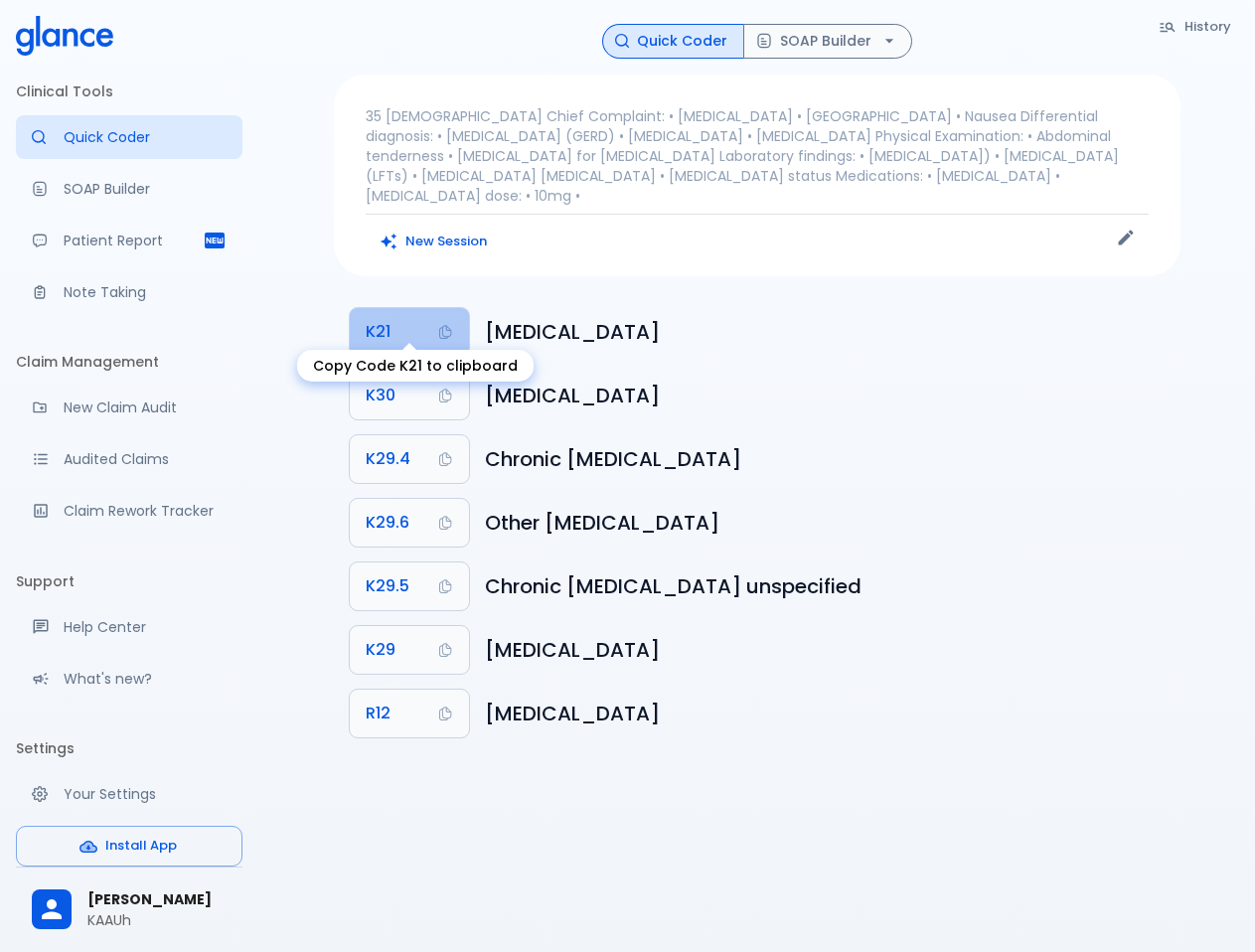 click on "K21" at bounding box center [378, 332] 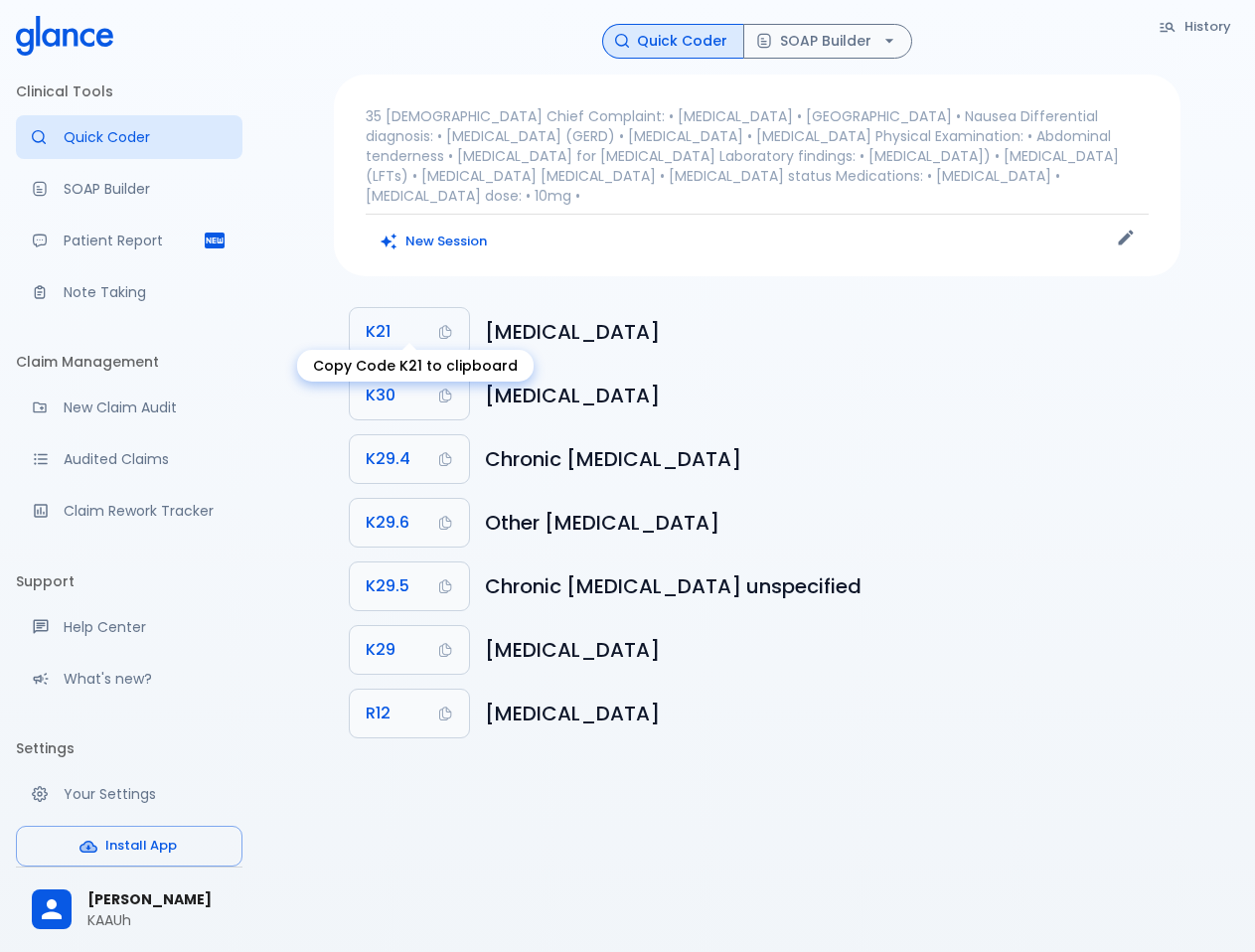 click on "K21" at bounding box center [409, 332] 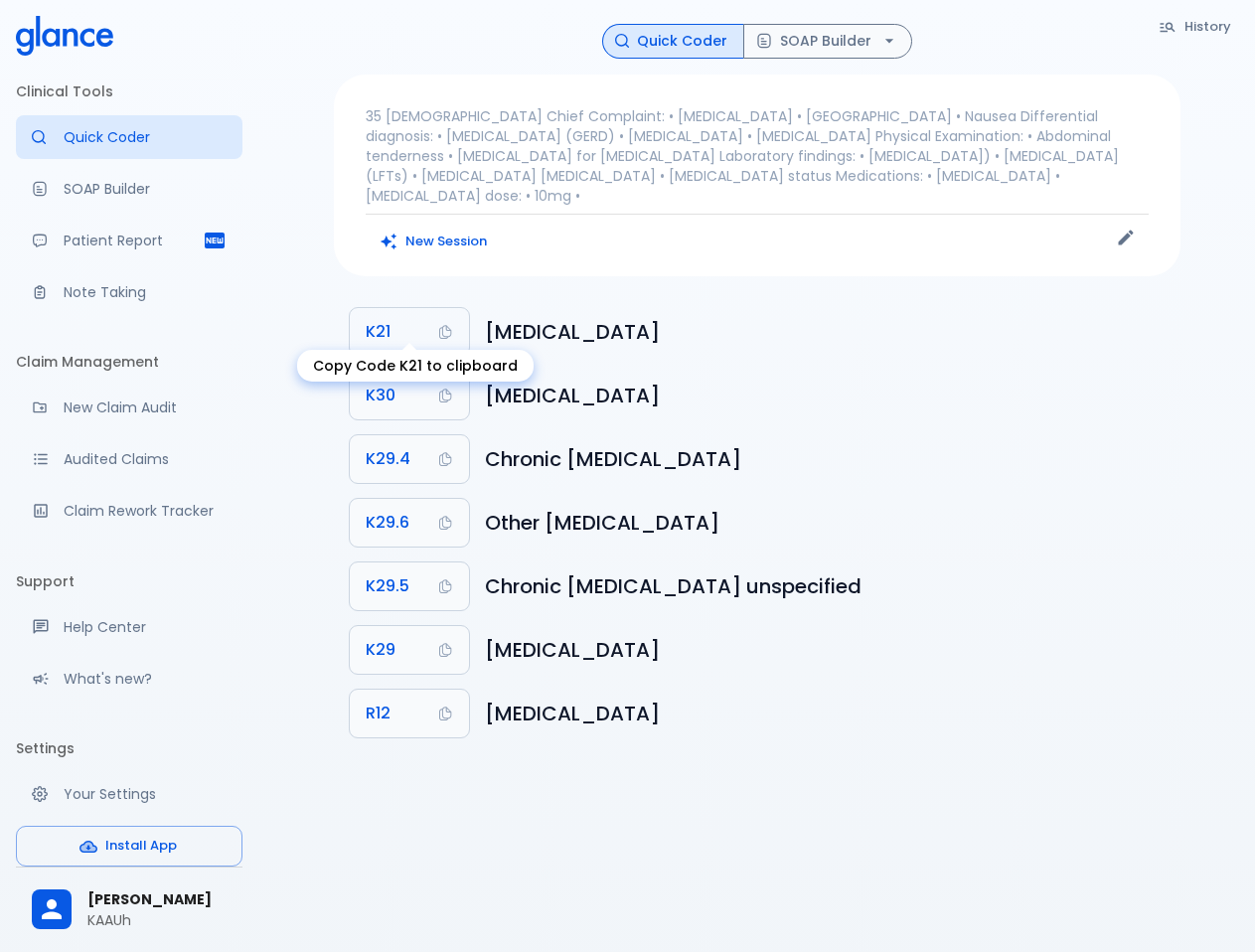 click on "K21" at bounding box center [409, 332] 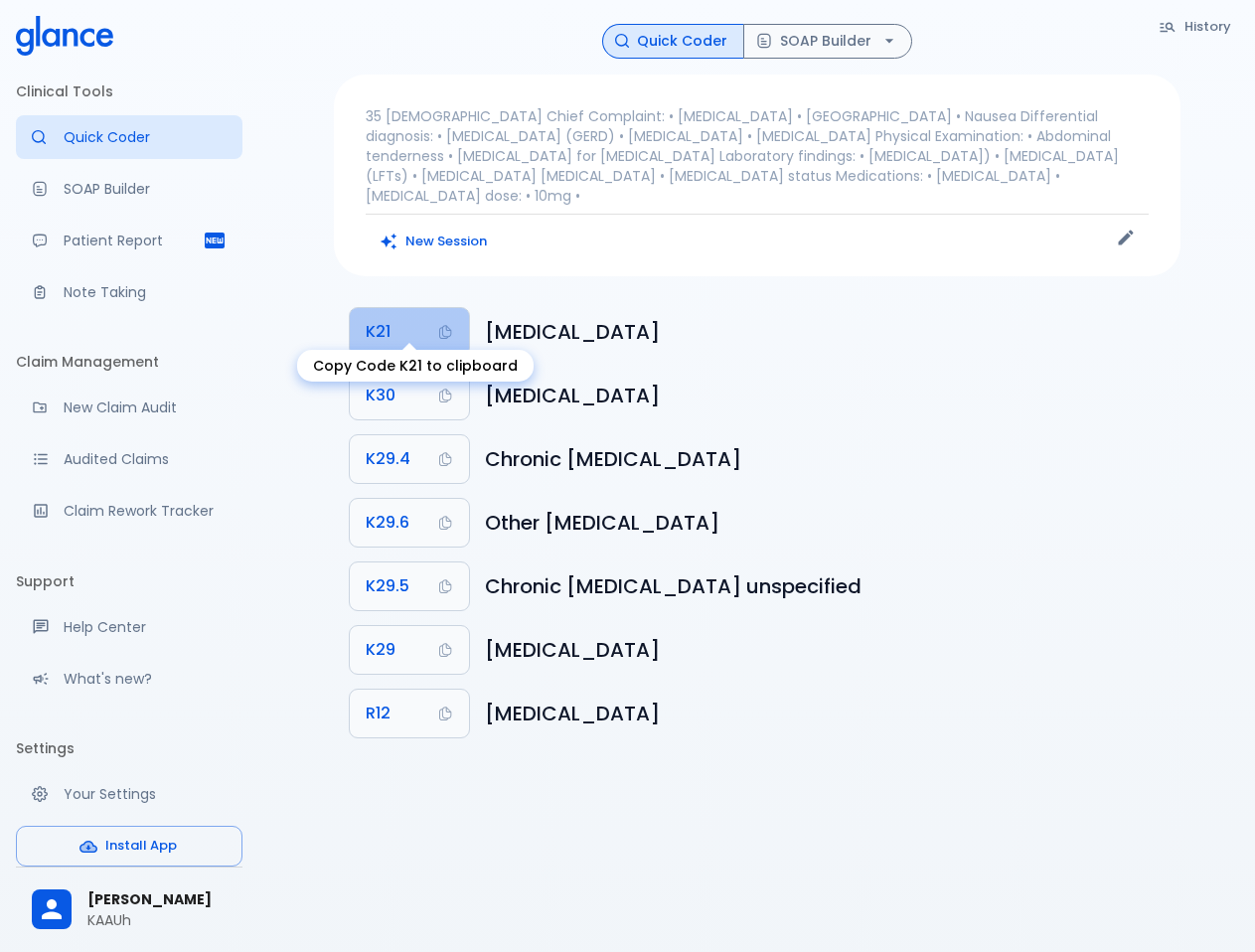 click on "K21" at bounding box center (409, 332) 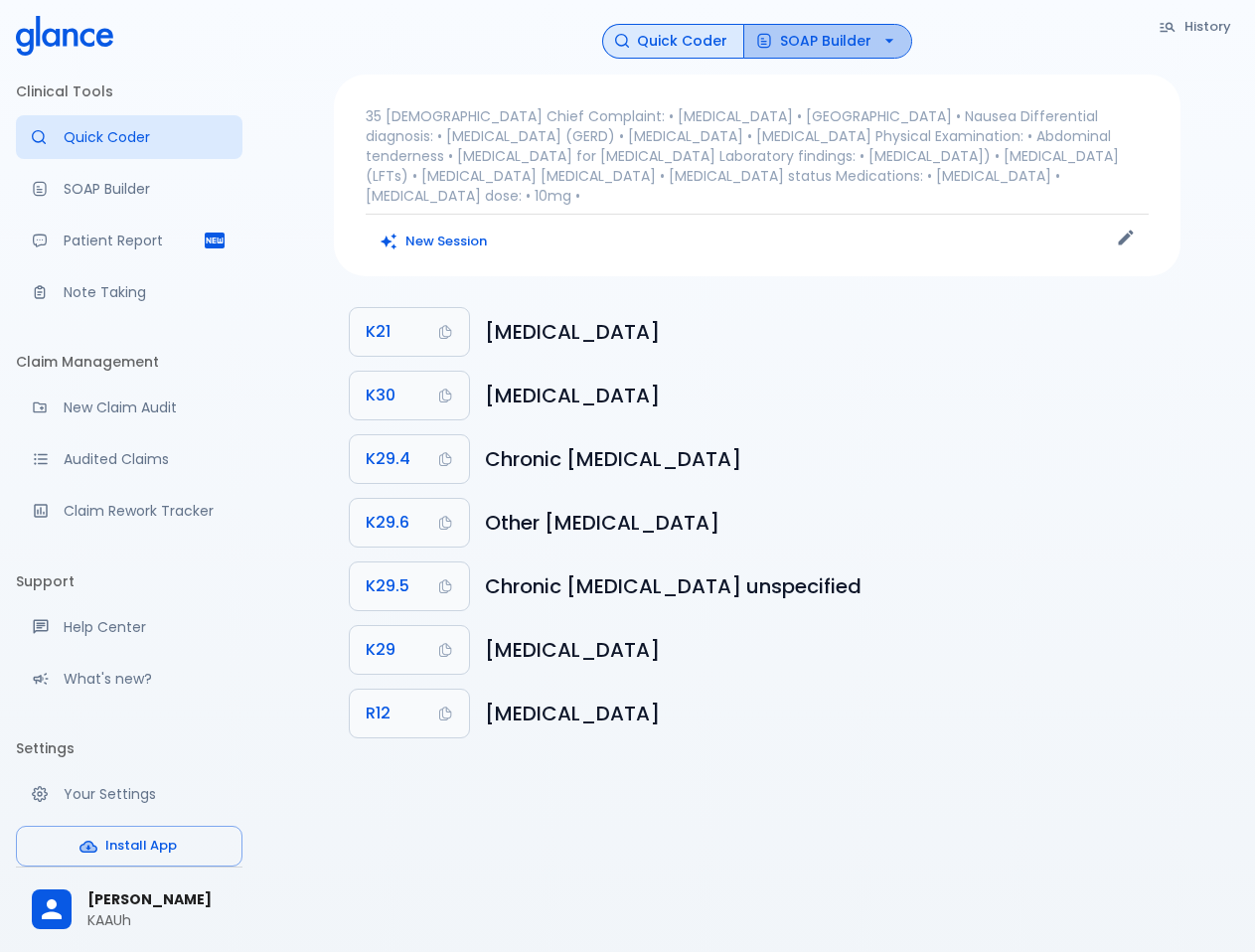 click on "SOAP Builder" at bounding box center (828, 41) 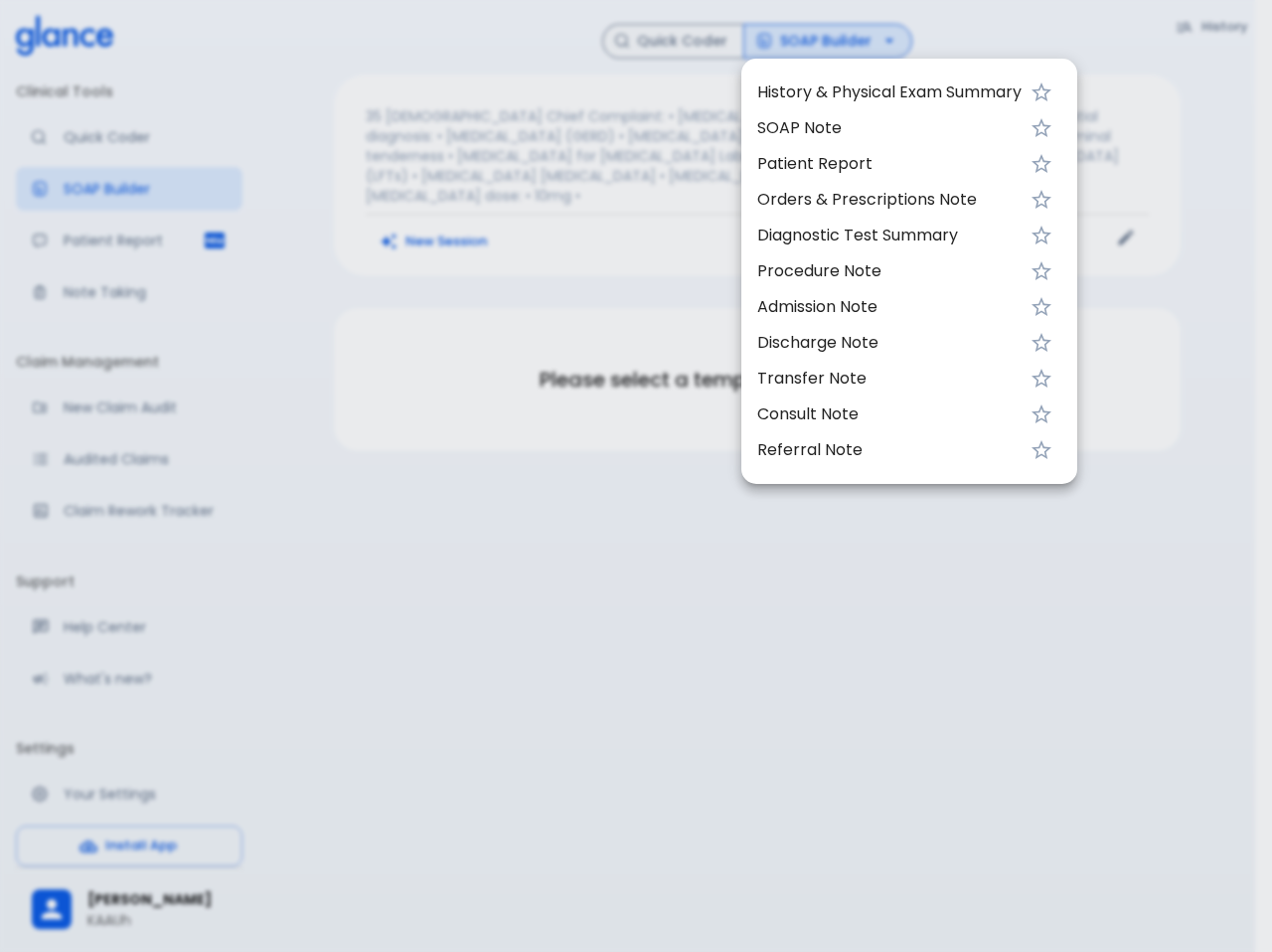 click at bounding box center [636, 476] 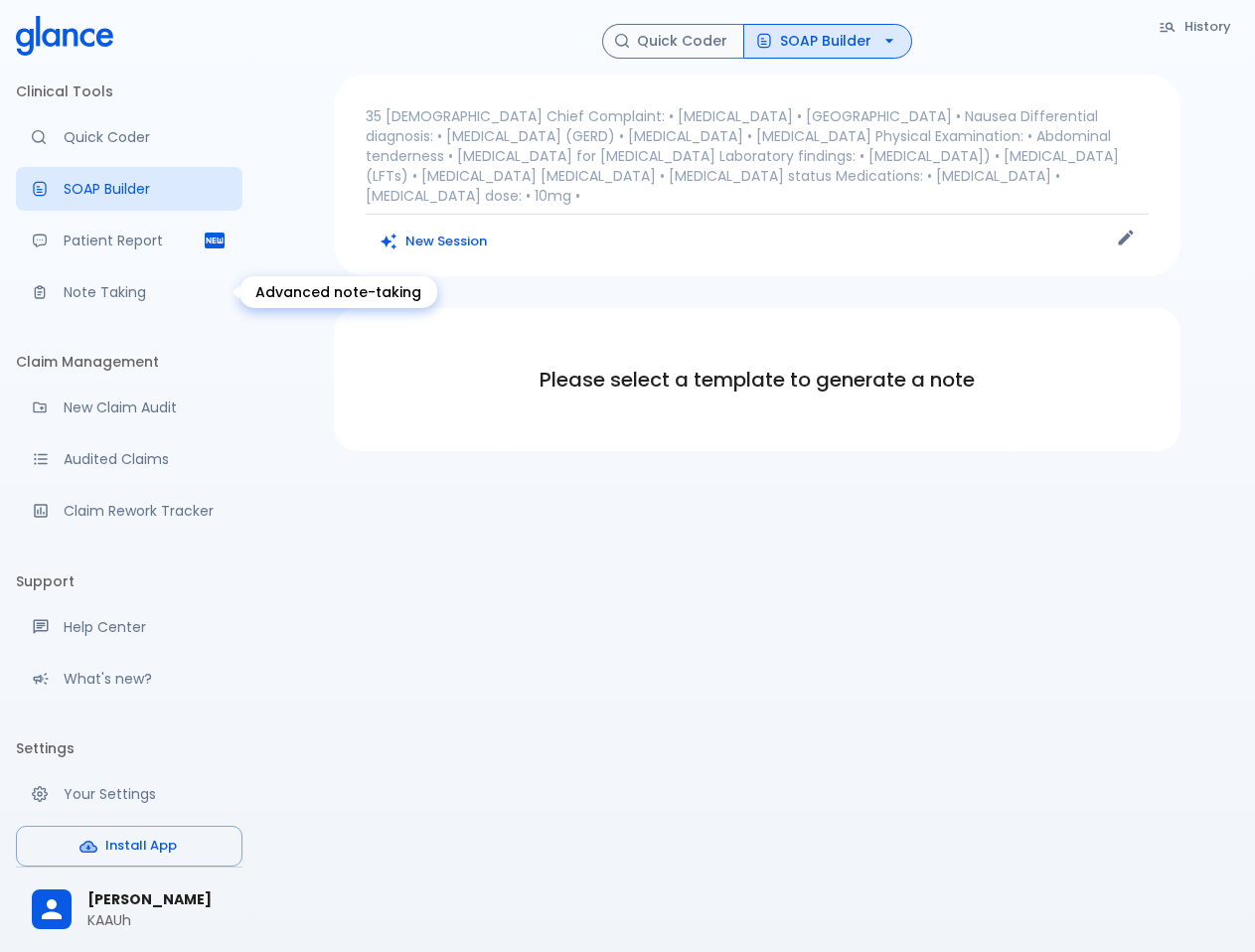click on "Note Taking" at bounding box center (145, 292) 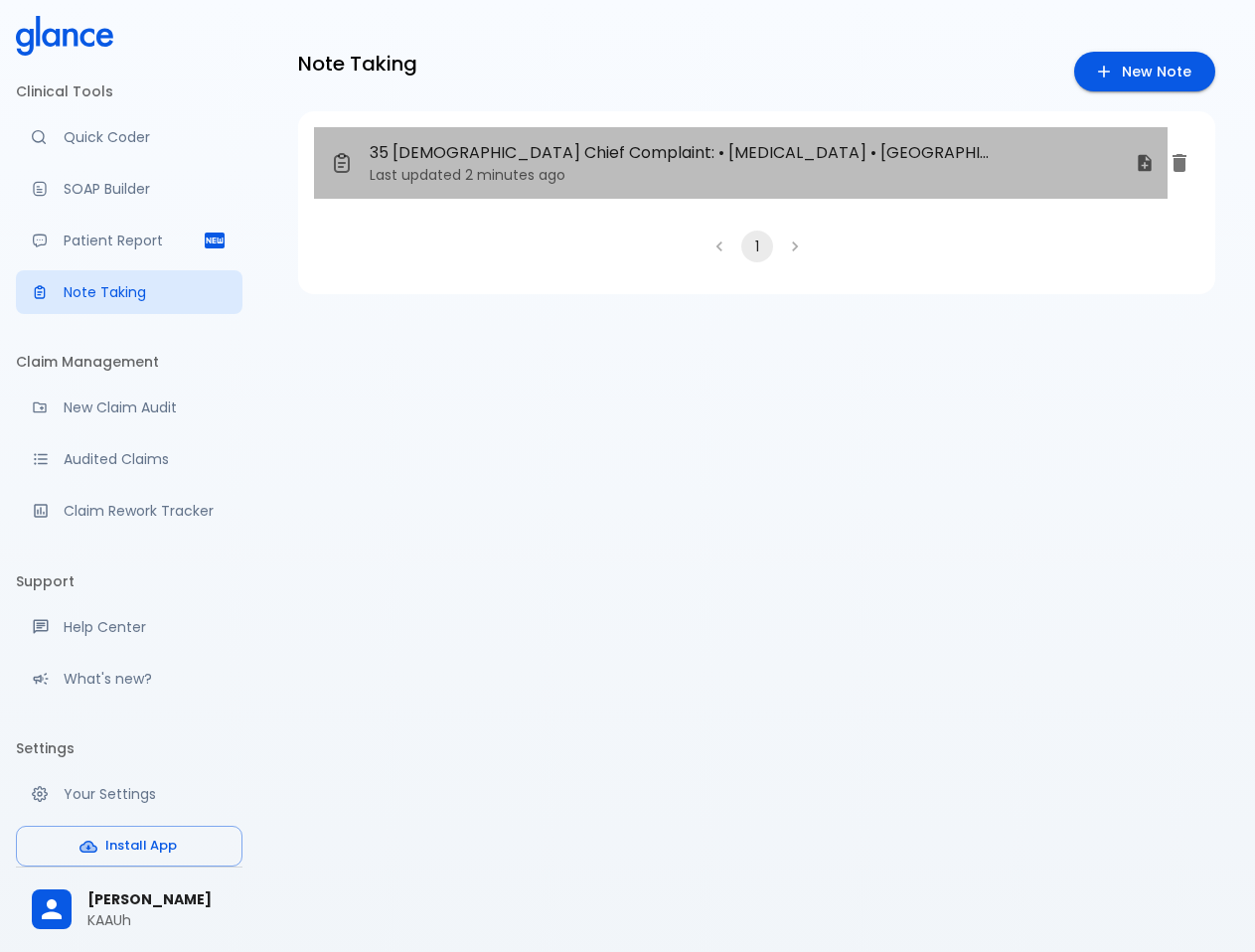 click on "35 female
Chief Complaint:
• epigastric pain
• Heartburn
• Nausea
Differential diagnosis:
• Gastroesophageal reflux disease (GERD)
•  Functional dyspepsia
•  Gastritis
Physical Examination:
• Abdominal tenderness
• Palpation for epigastric pain
Laboratory findings:
• Complete Blood Count (CBC)
•  Liver Function Tests (LFTs)
• urea breath test
• Helicobacter pylori status
Medications:
•  Pantoprazole
•  Metoclopramide dose:
•  10mg
•  Last updated   2 minutes ago" at bounding box center (740, 163) 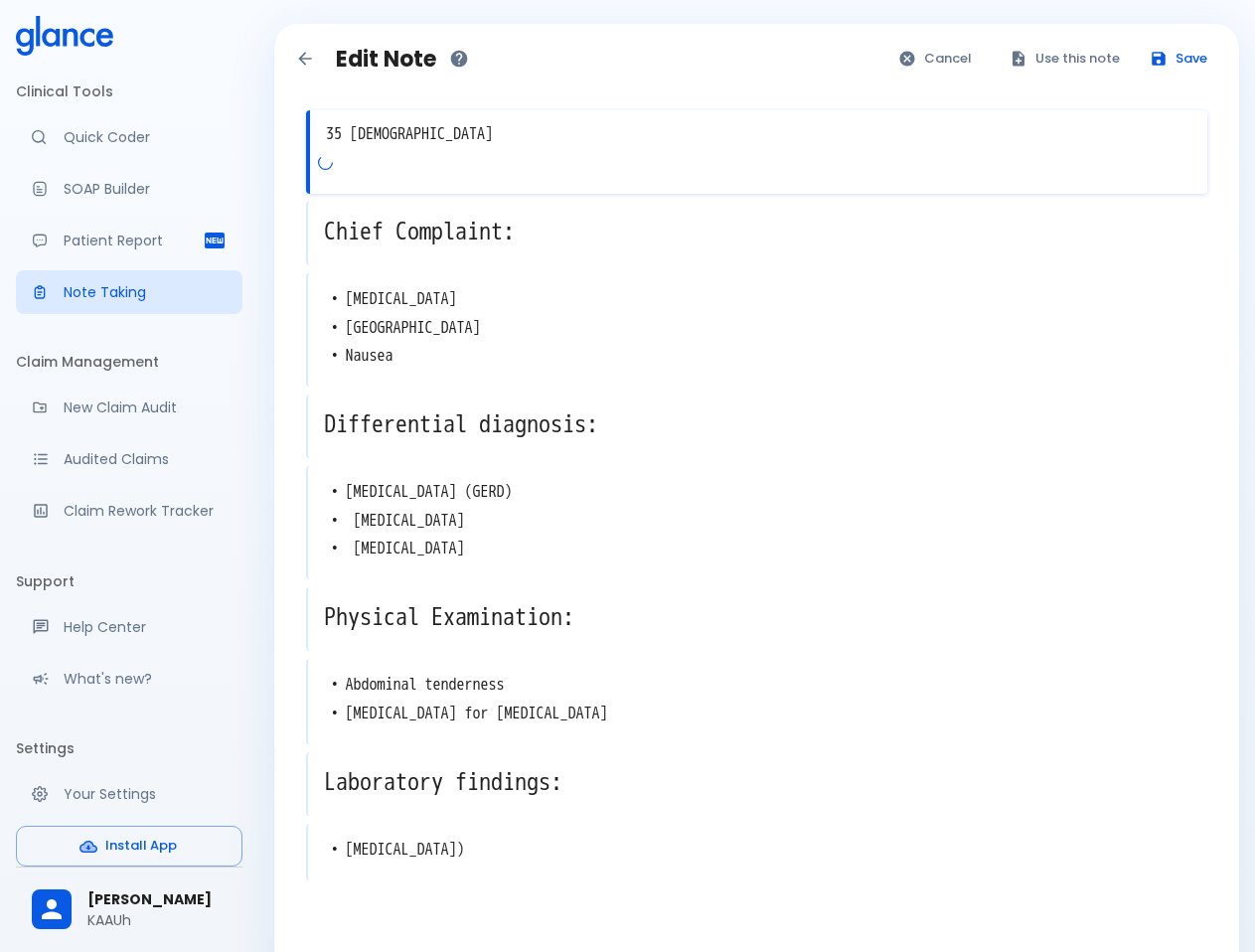 type on "• [MEDICAL_DATA])
•  [MEDICAL_DATA] (LFTs)
• [MEDICAL_DATA] [MEDICAL_DATA]
• [MEDICAL_DATA] status" 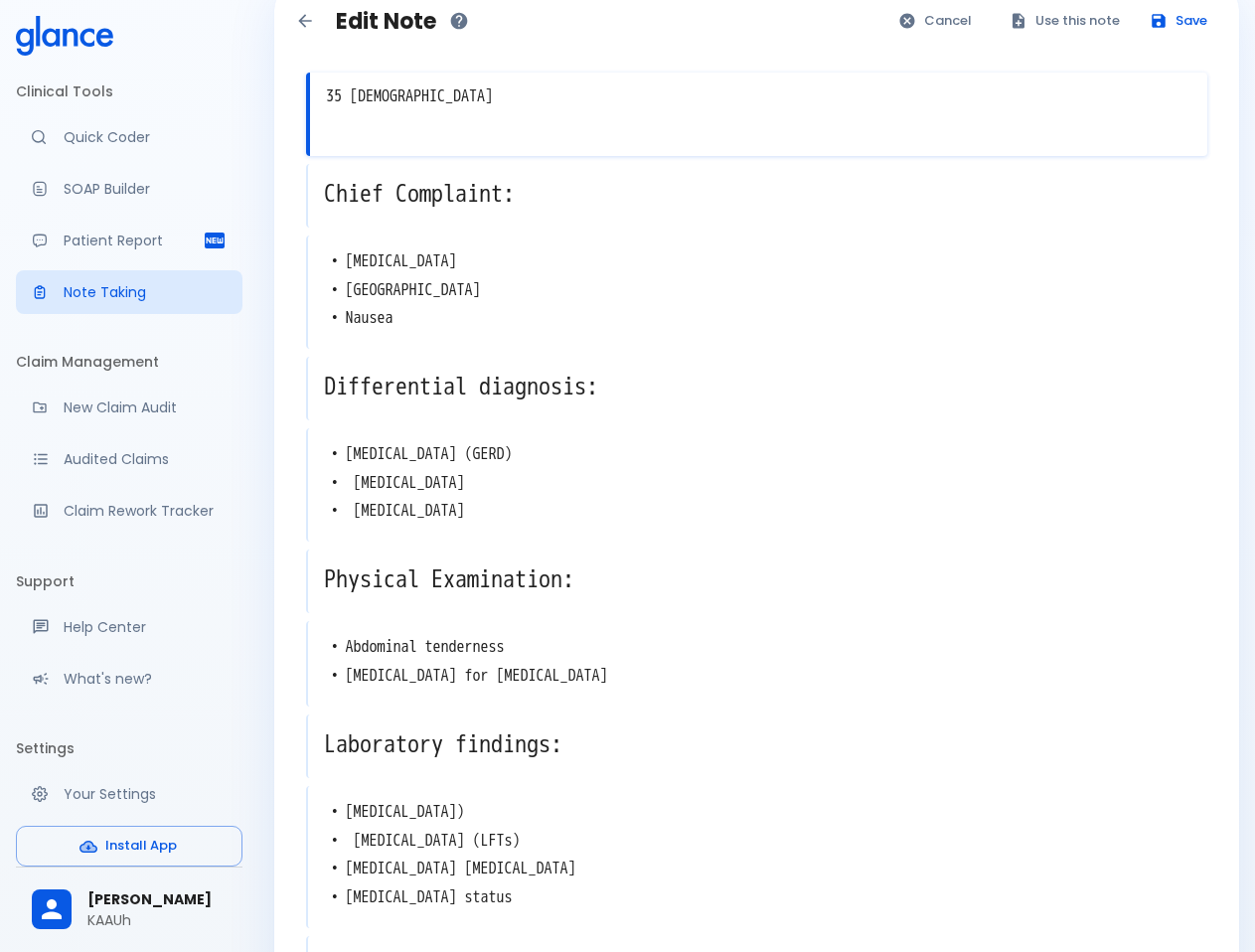 scroll, scrollTop: 368, scrollLeft: 0, axis: vertical 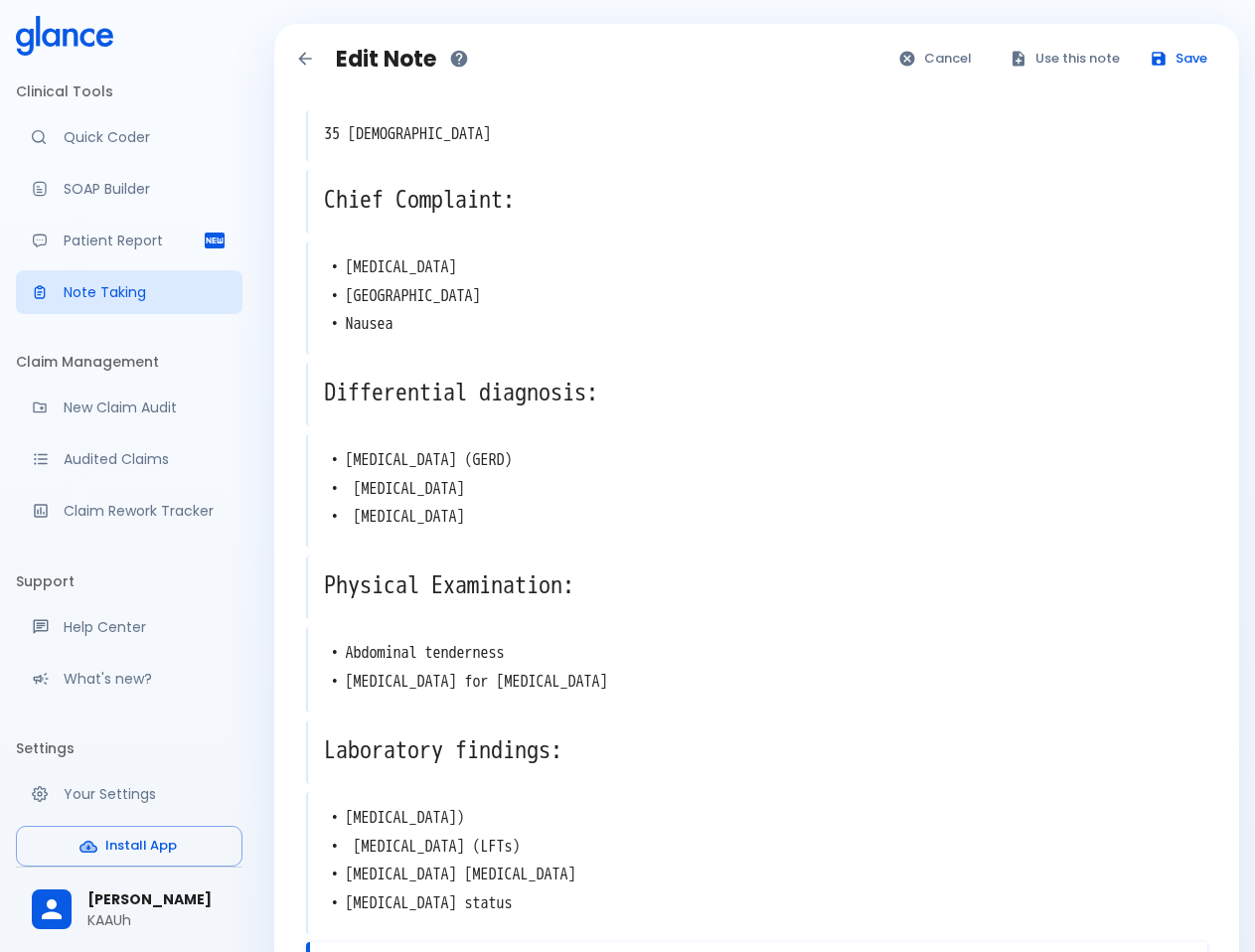 drag, startPoint x: 470, startPoint y: 739, endPoint x: 420, endPoint y: -17, distance: 757.6516 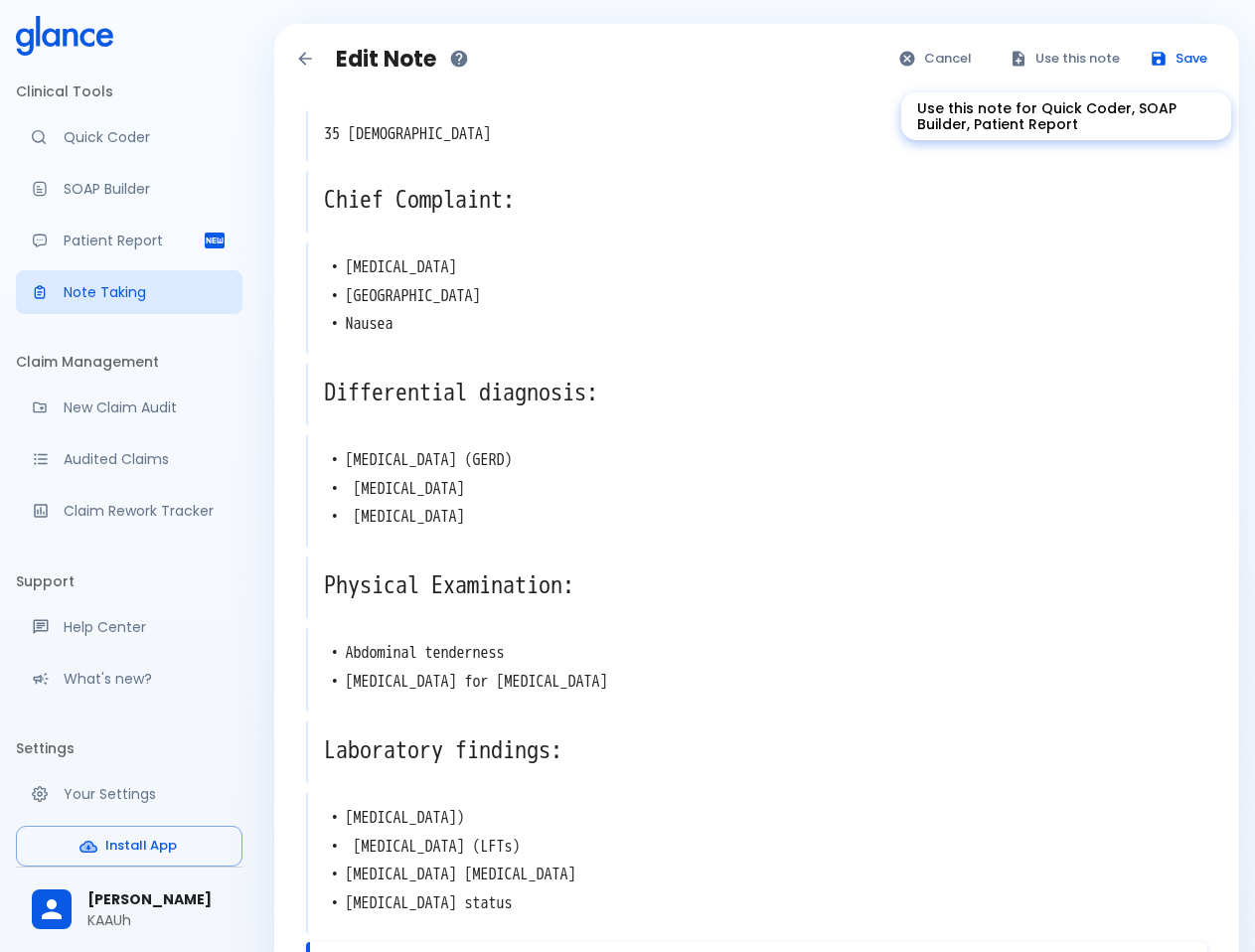 click on "Use this note" at bounding box center [1065, 59] 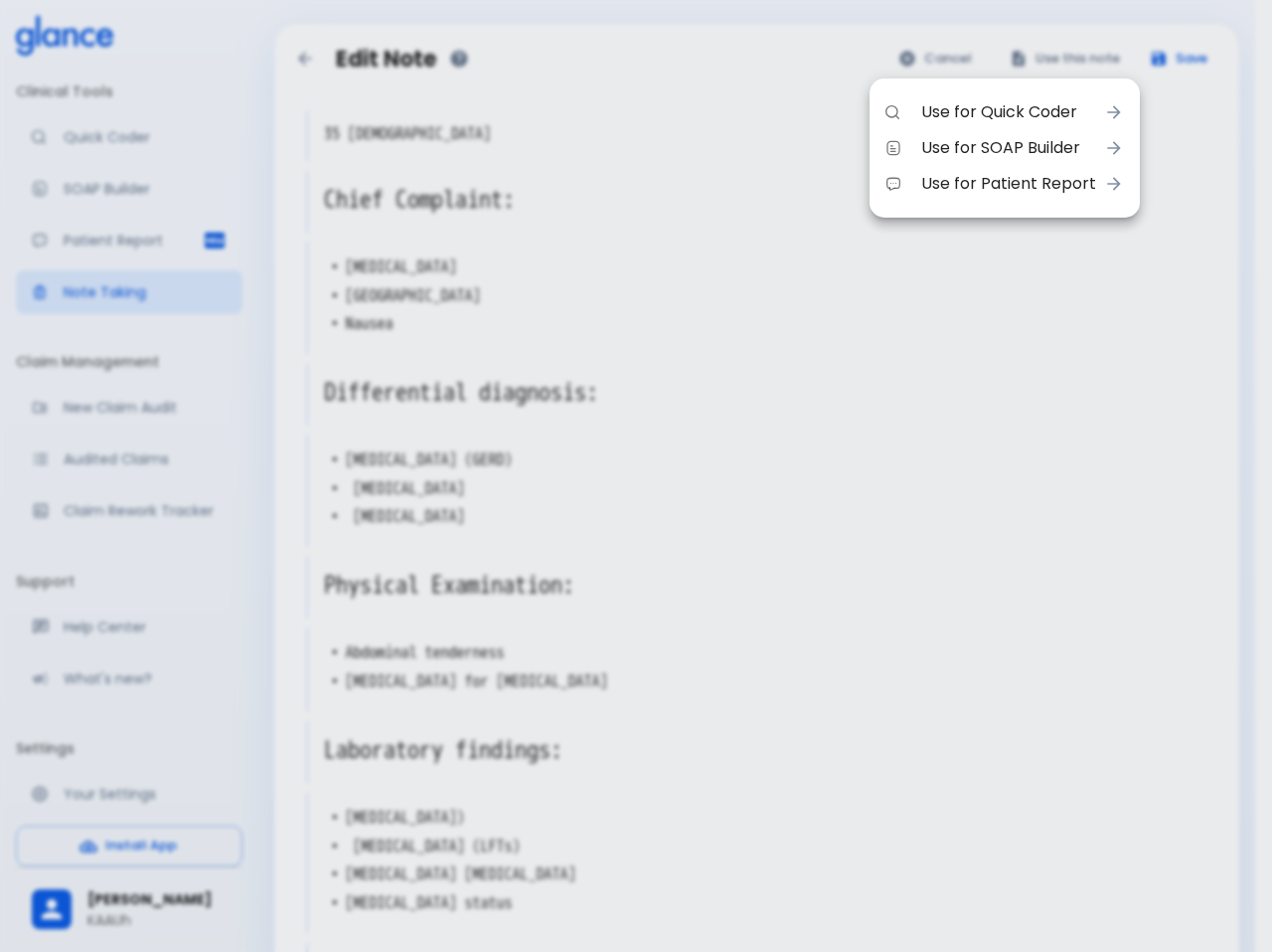 click on "Use for SOAP Builder" at bounding box center [1009, 148] 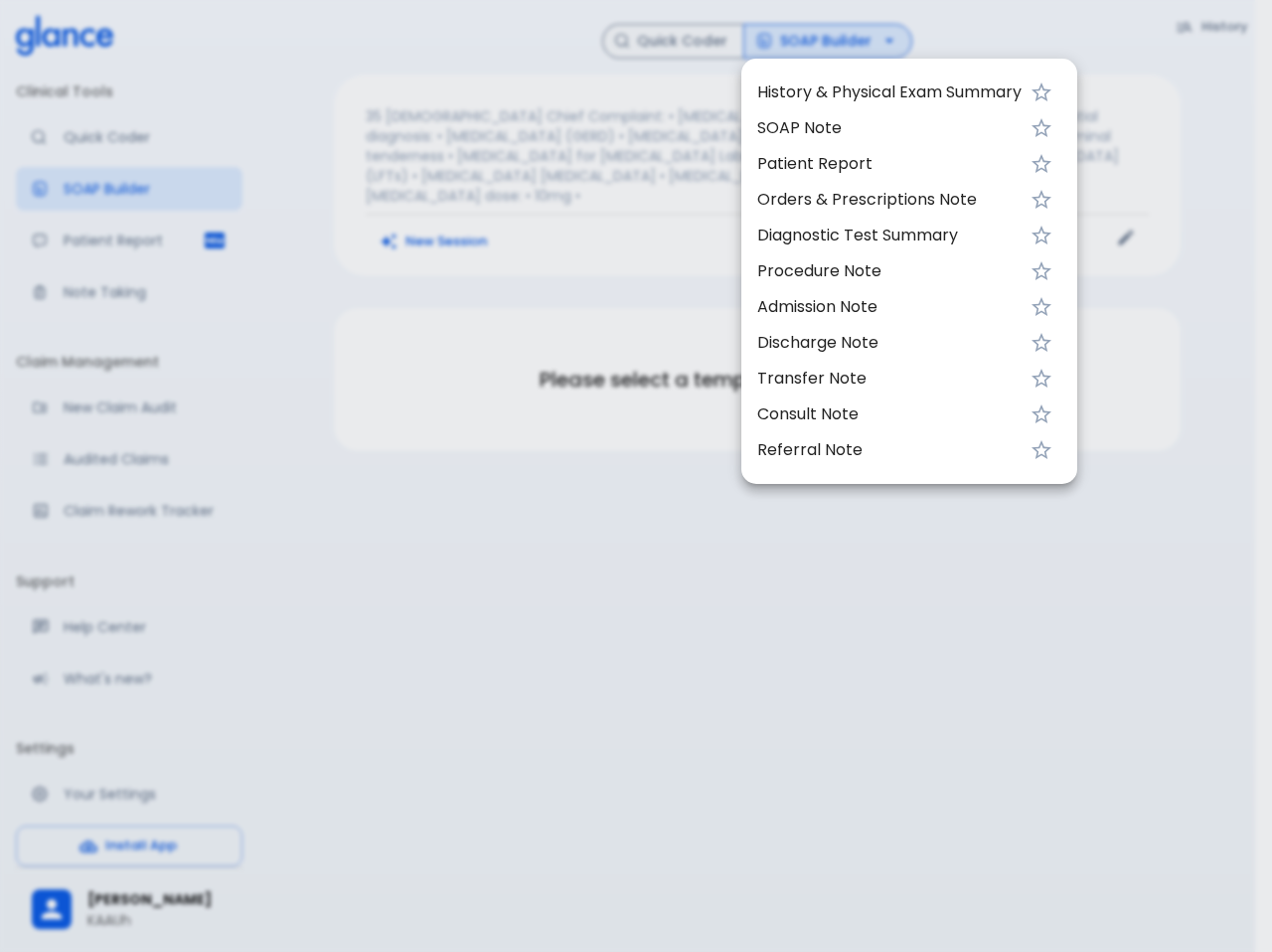 click at bounding box center (636, 476) 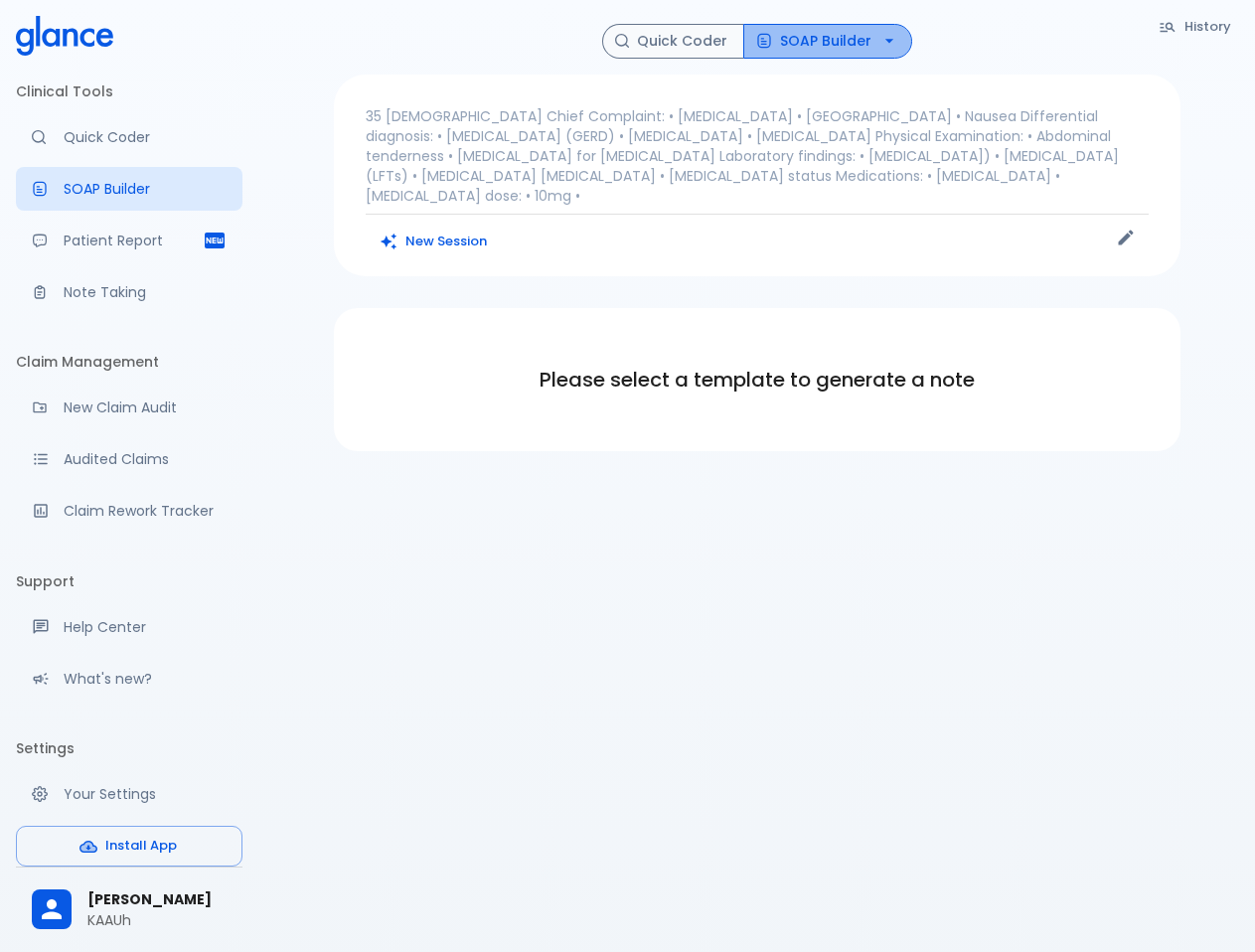 click on "SOAP Builder" at bounding box center [828, 41] 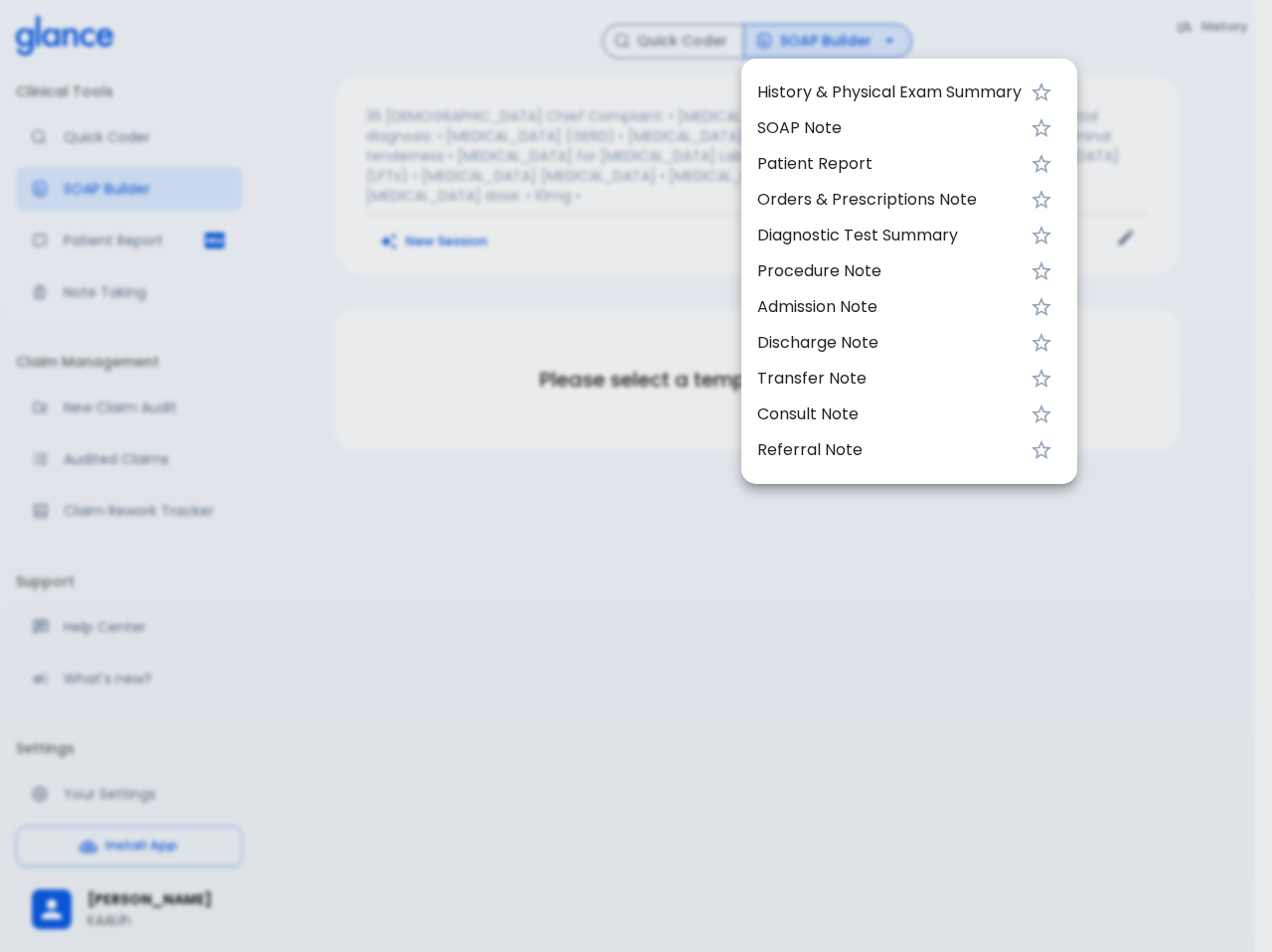 click on "History & Physical Exam Summary" at bounding box center [889, 92] 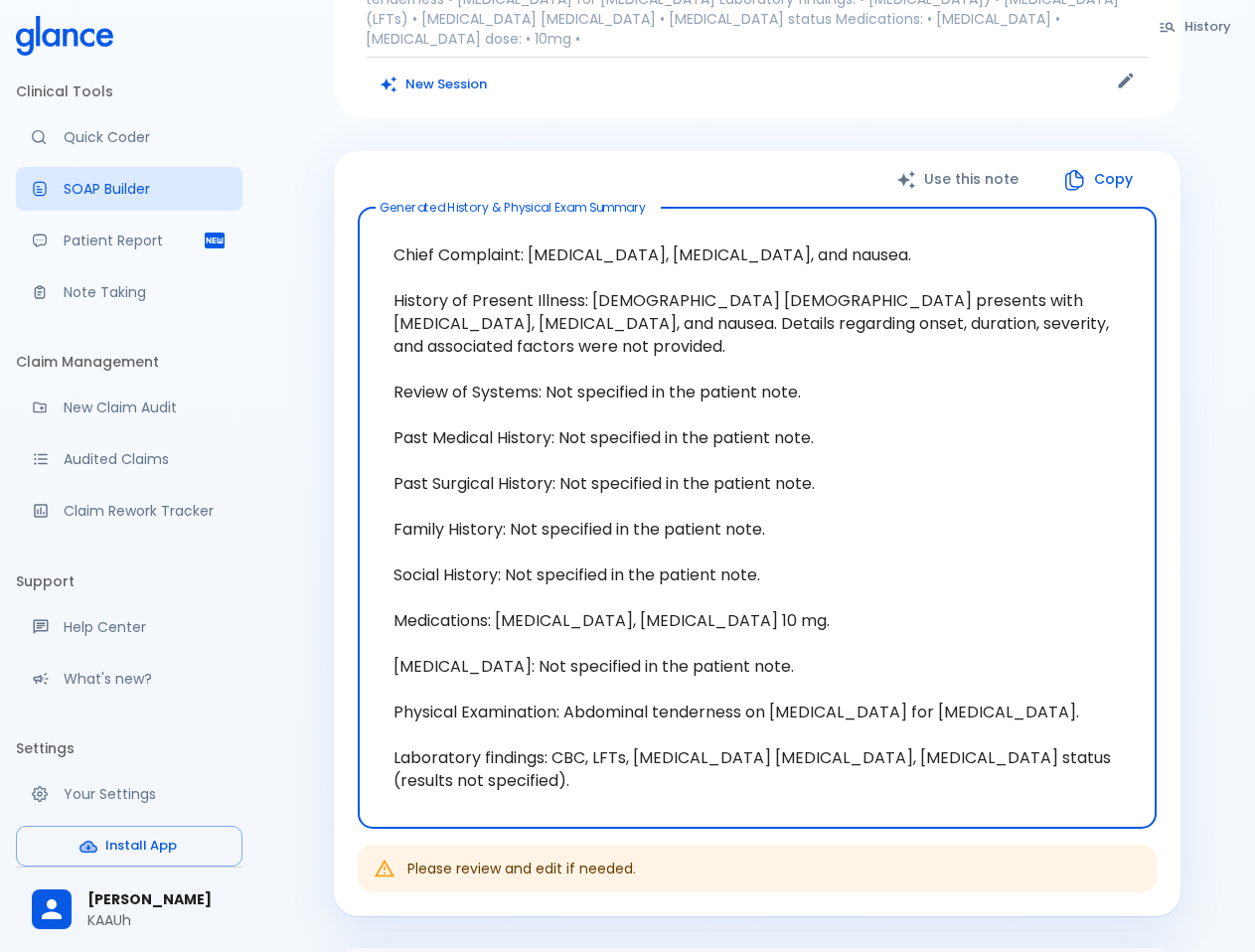 scroll, scrollTop: 199, scrollLeft: 0, axis: vertical 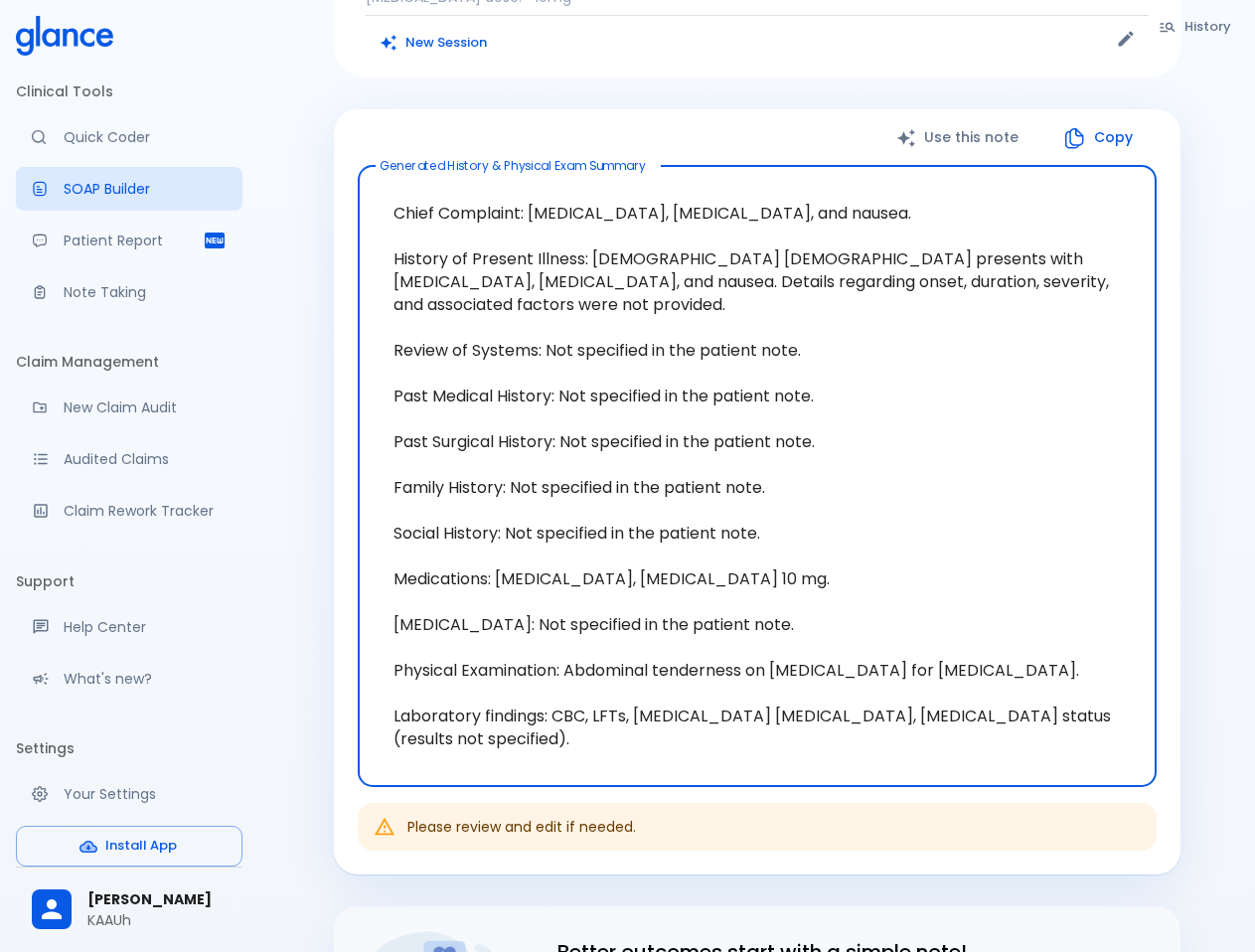 click on "Copy" at bounding box center (1099, 137) 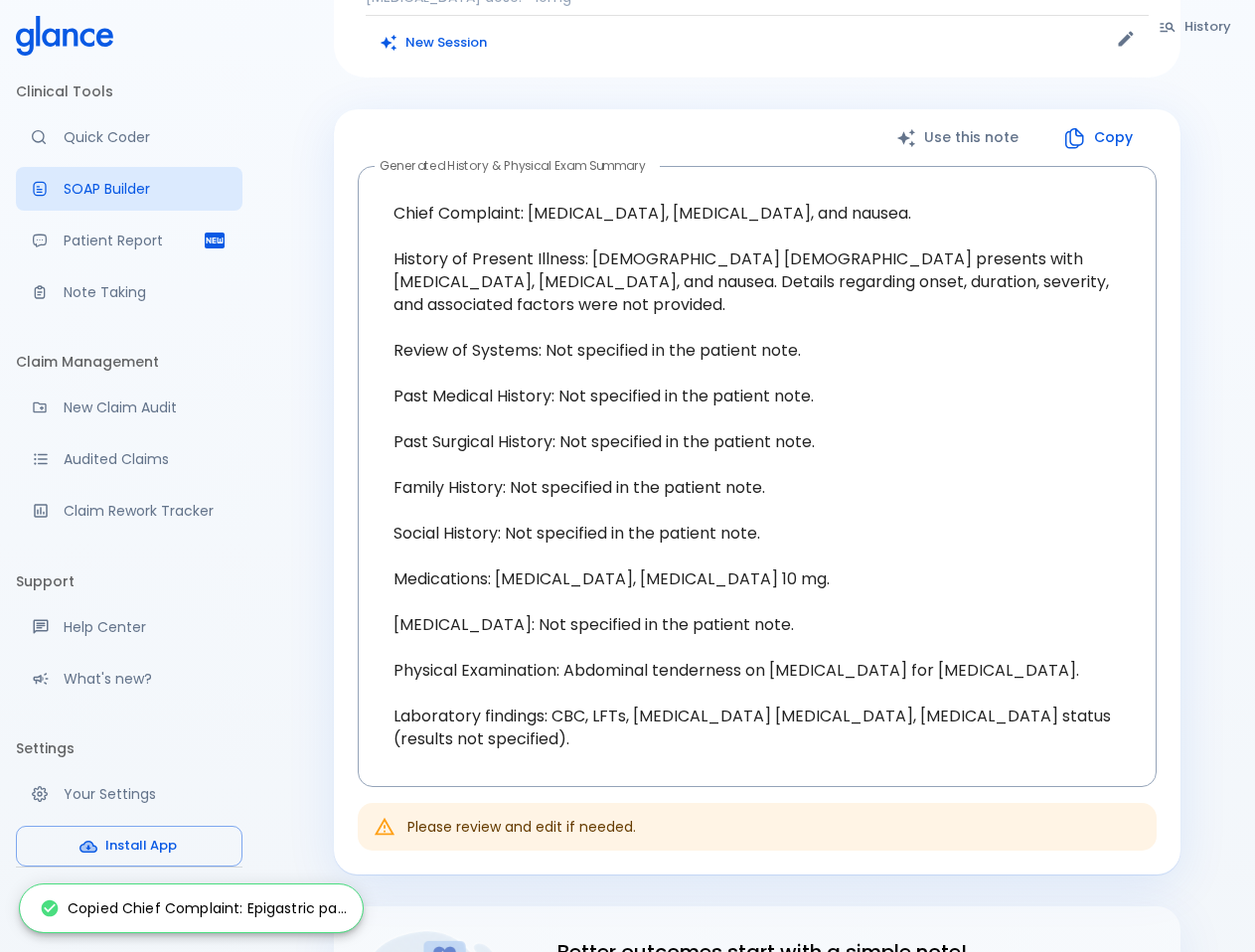 click 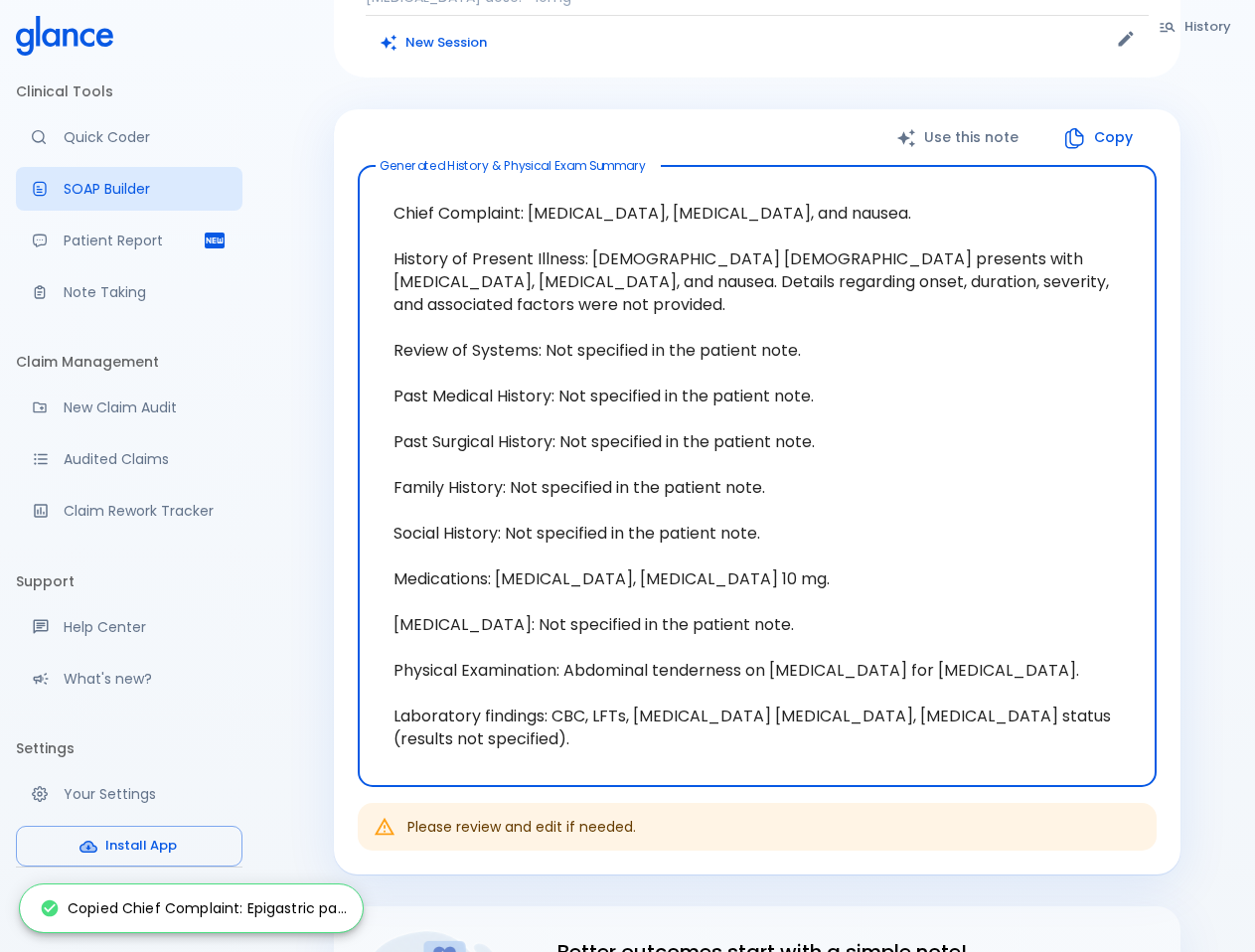 drag, startPoint x: 459, startPoint y: 240, endPoint x: 769, endPoint y: 568, distance: 451.31364 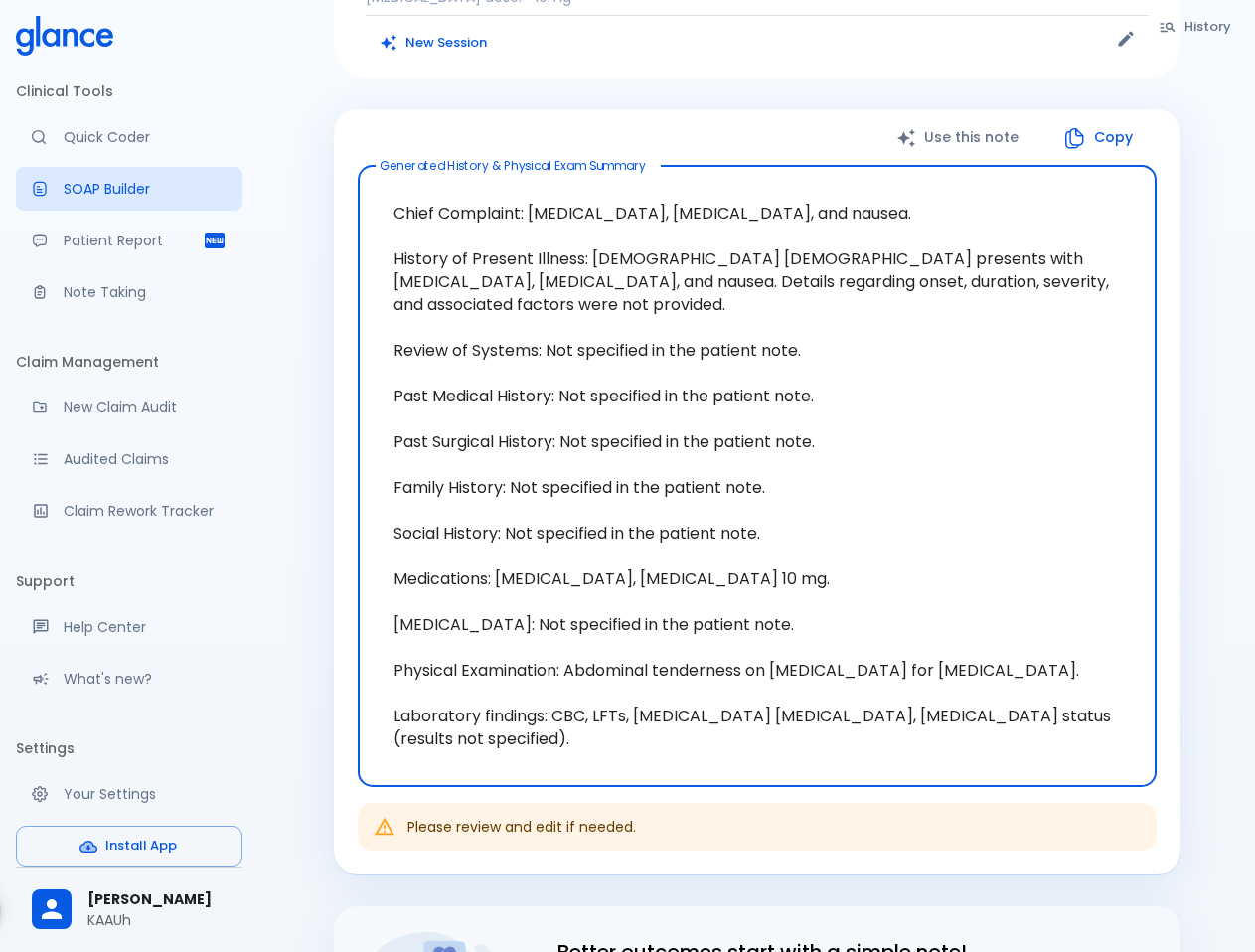 click on "Copy" at bounding box center [1099, 137] 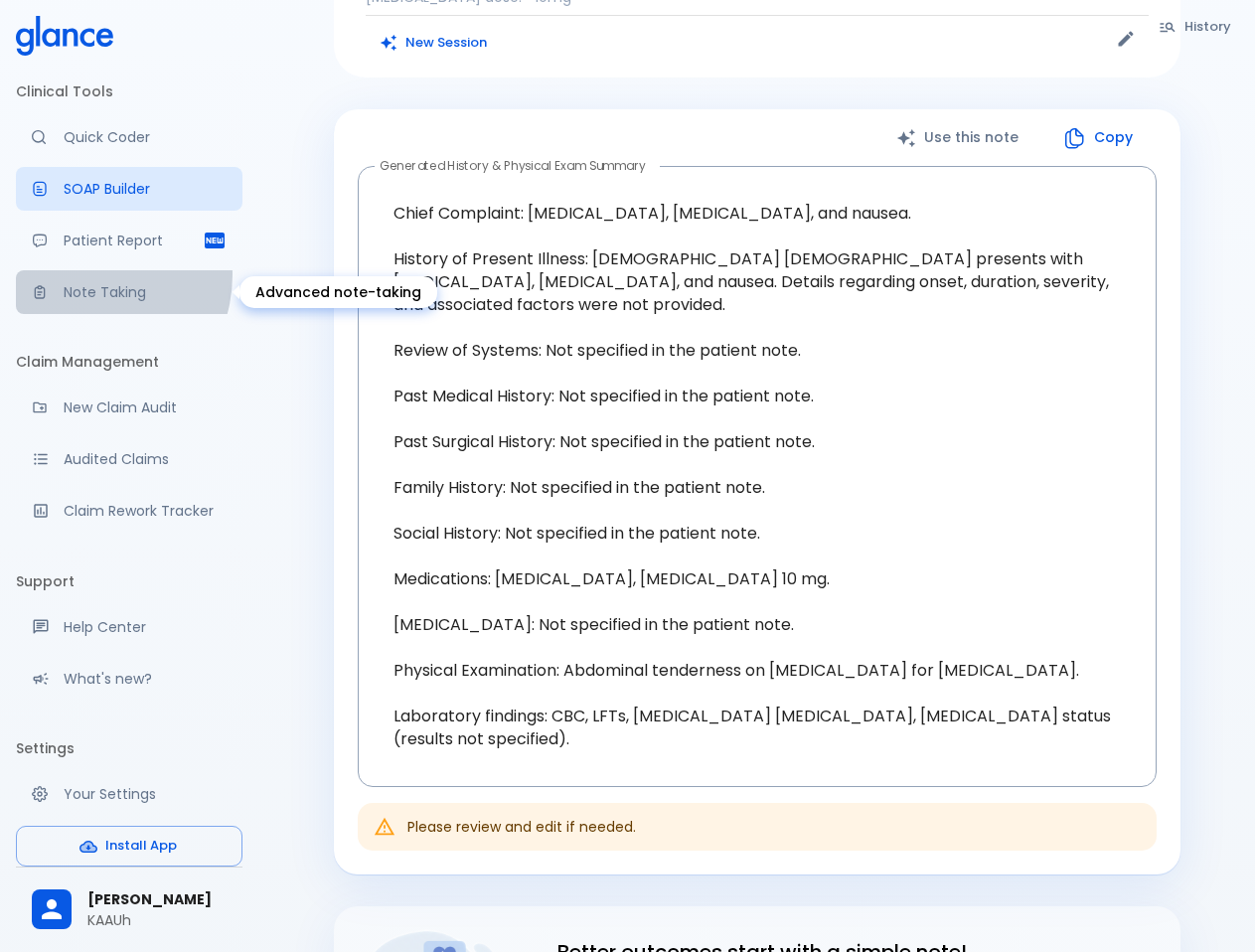 click on "Note Taking" at bounding box center [129, 292] 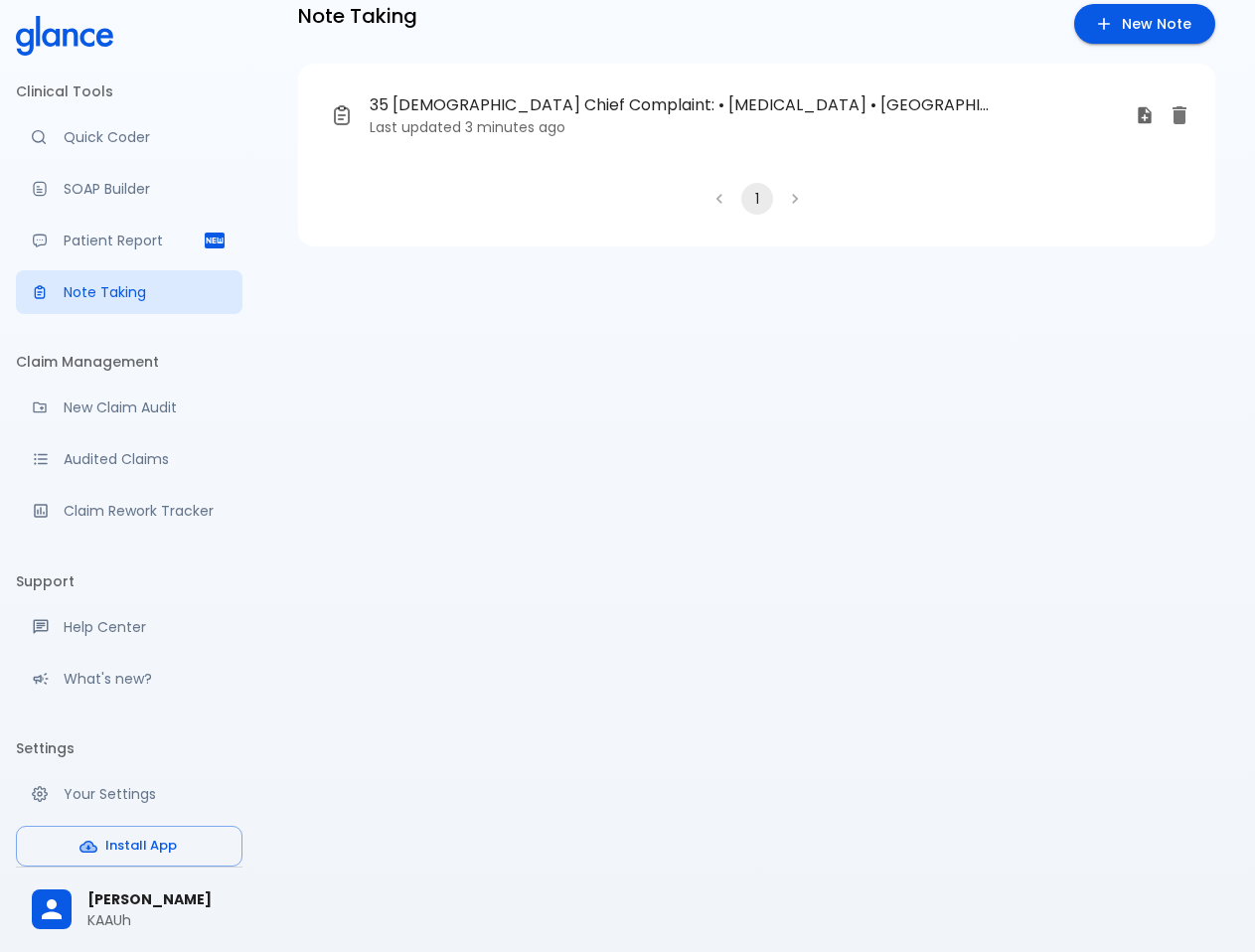 click on "35 [DEMOGRAPHIC_DATA]
Chief Complaint:
• [MEDICAL_DATA]
• [GEOGRAPHIC_DATA]
• Nausea
Differential diagnosis:
• [MEDICAL_DATA] (GERD)
•  [MEDICAL_DATA]
•  [MEDICAL_DATA]
Physical Examination:
• Abdominal tenderness
• [MEDICAL_DATA] for [MEDICAL_DATA]
Laboratory findings:
• [MEDICAL_DATA])
•  [MEDICAL_DATA] (LFTs)
• [MEDICAL_DATA] [MEDICAL_DATA]
• [MEDICAL_DATA] status
Medications:
•  [MEDICAL_DATA]
•  [MEDICAL_DATA] dose:
•  10mg
•" at bounding box center [684, 105] 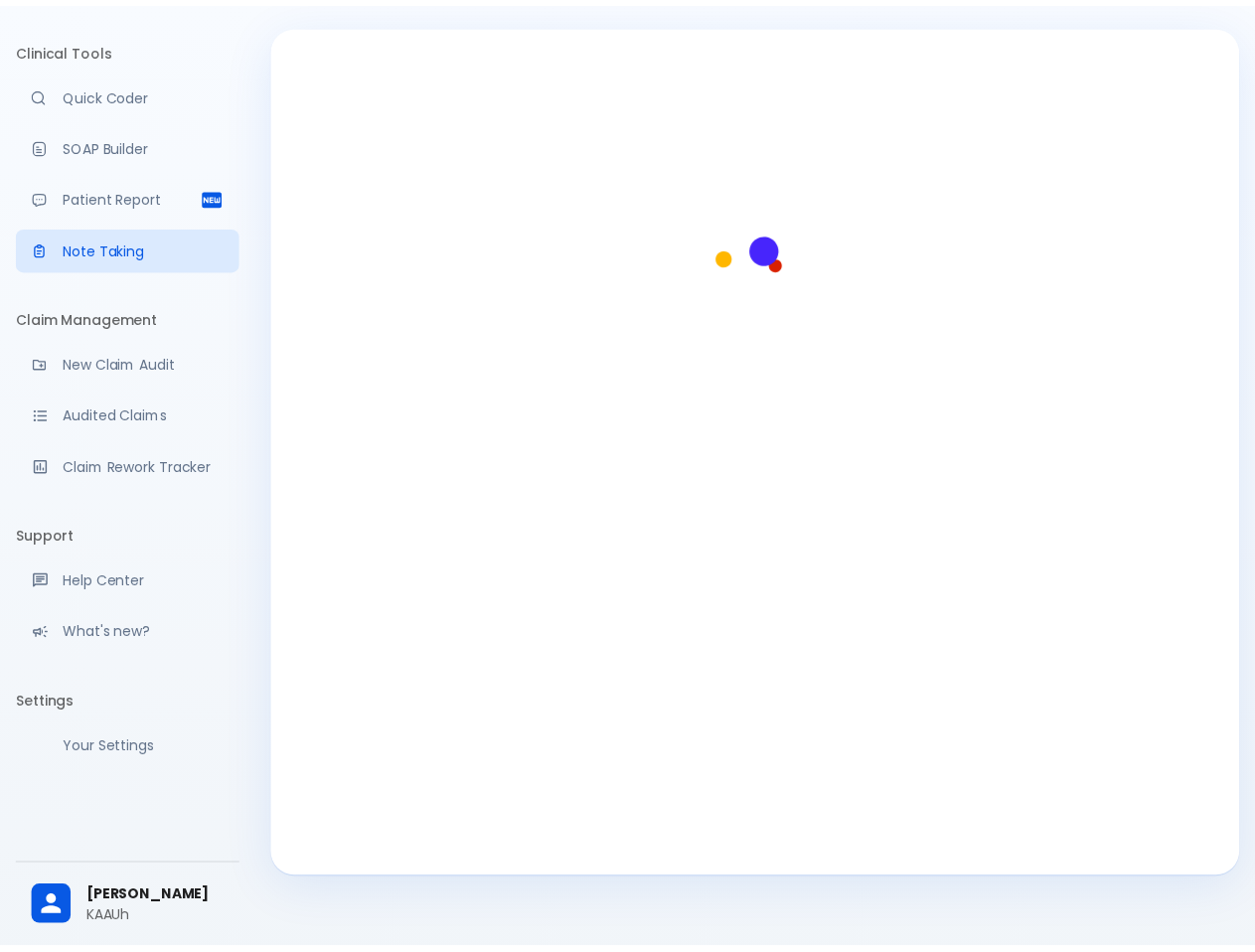 scroll, scrollTop: 0, scrollLeft: 0, axis: both 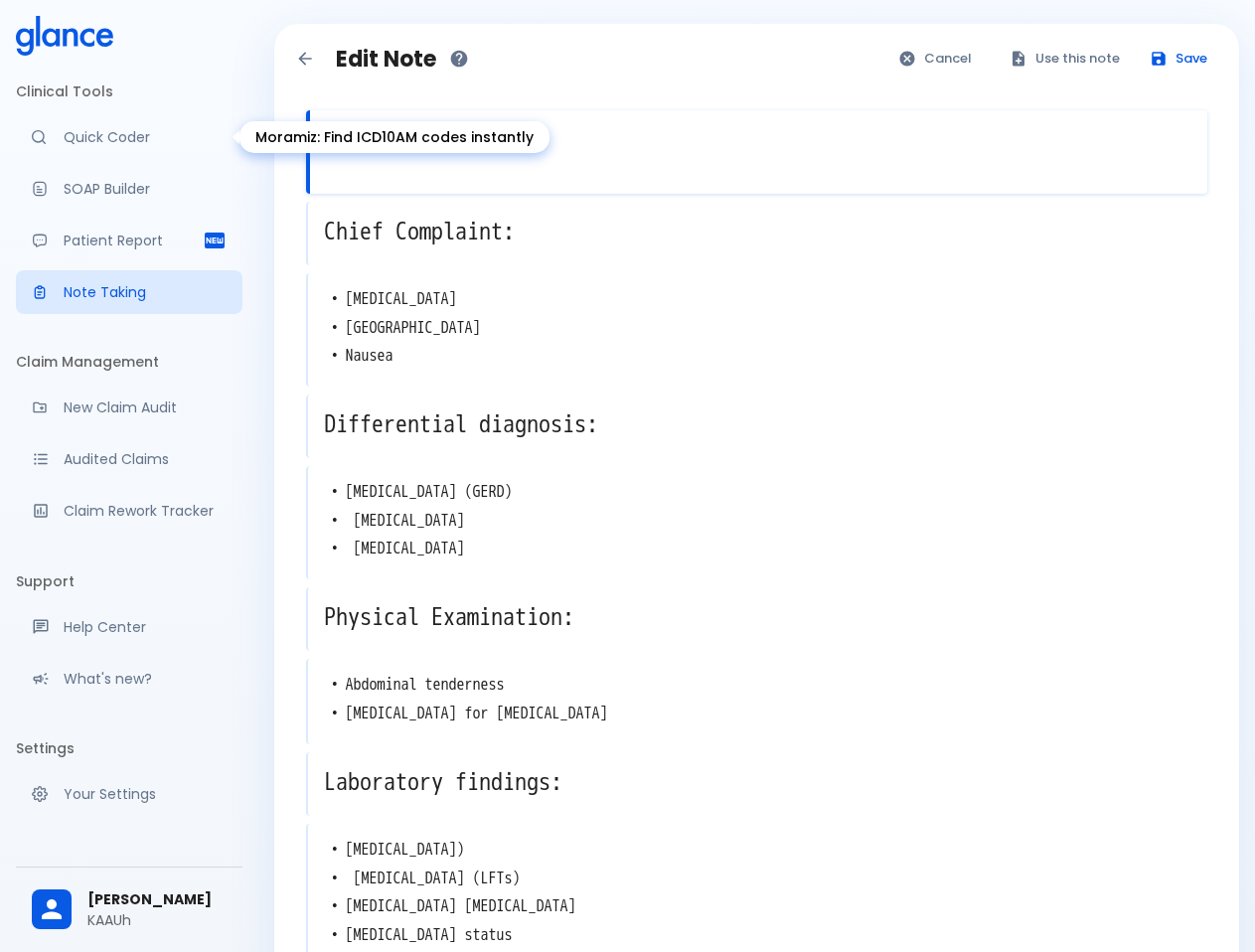 click on "Quick Coder" at bounding box center [145, 137] 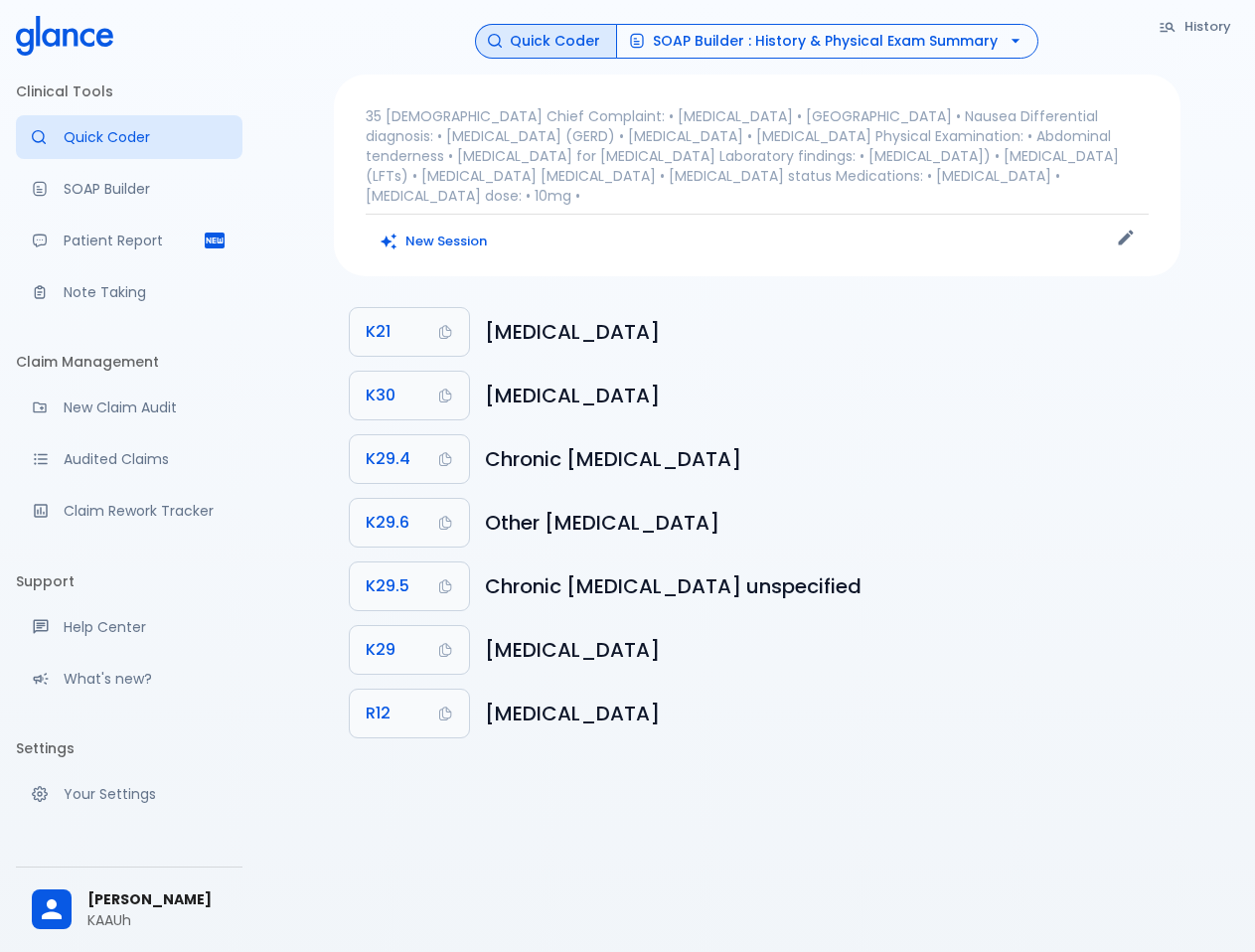 click on "SOAP Builder   : History & Physical Exam Summary" at bounding box center [827, 41] 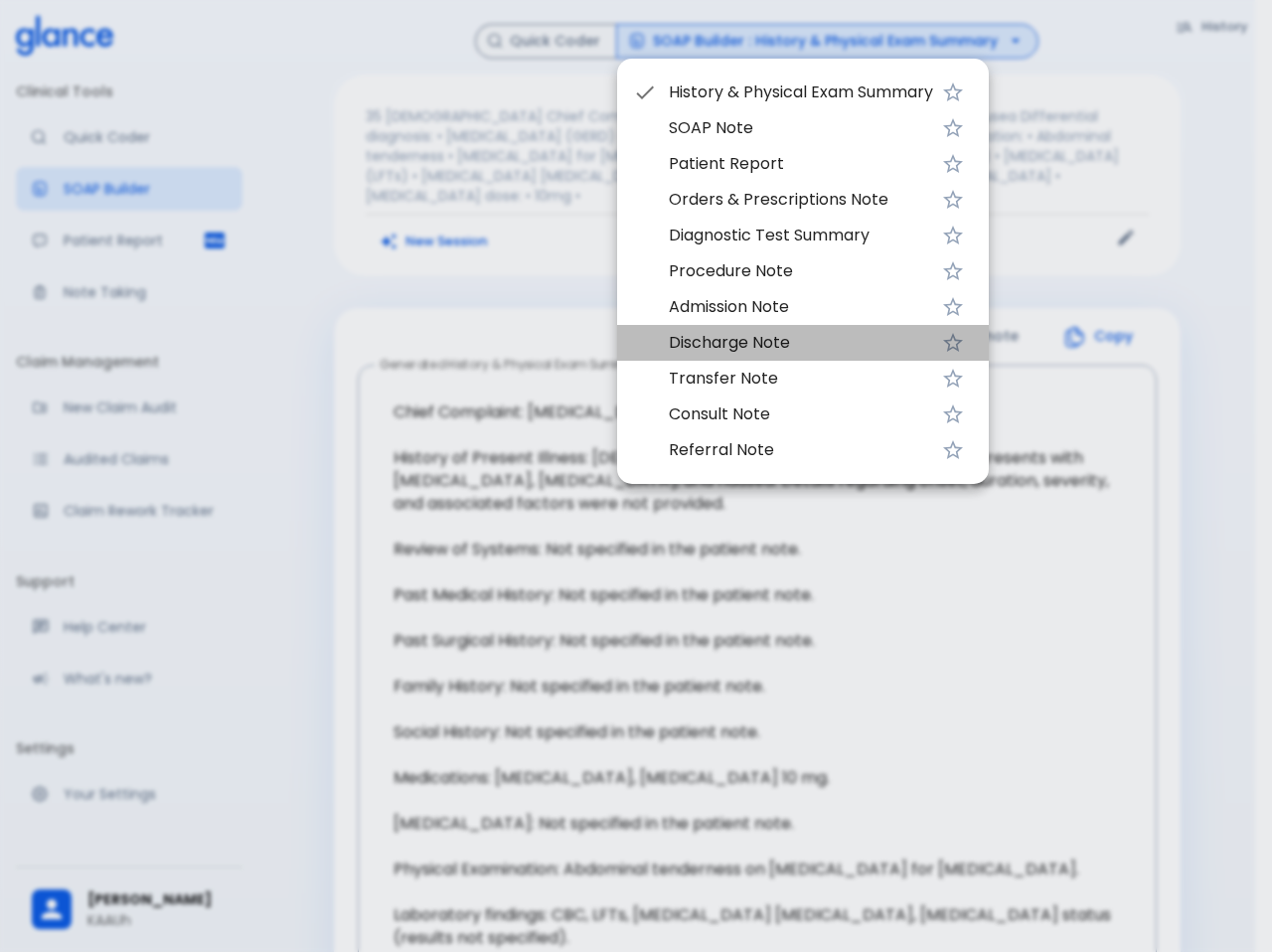 click on "Discharge Note" at bounding box center [801, 343] 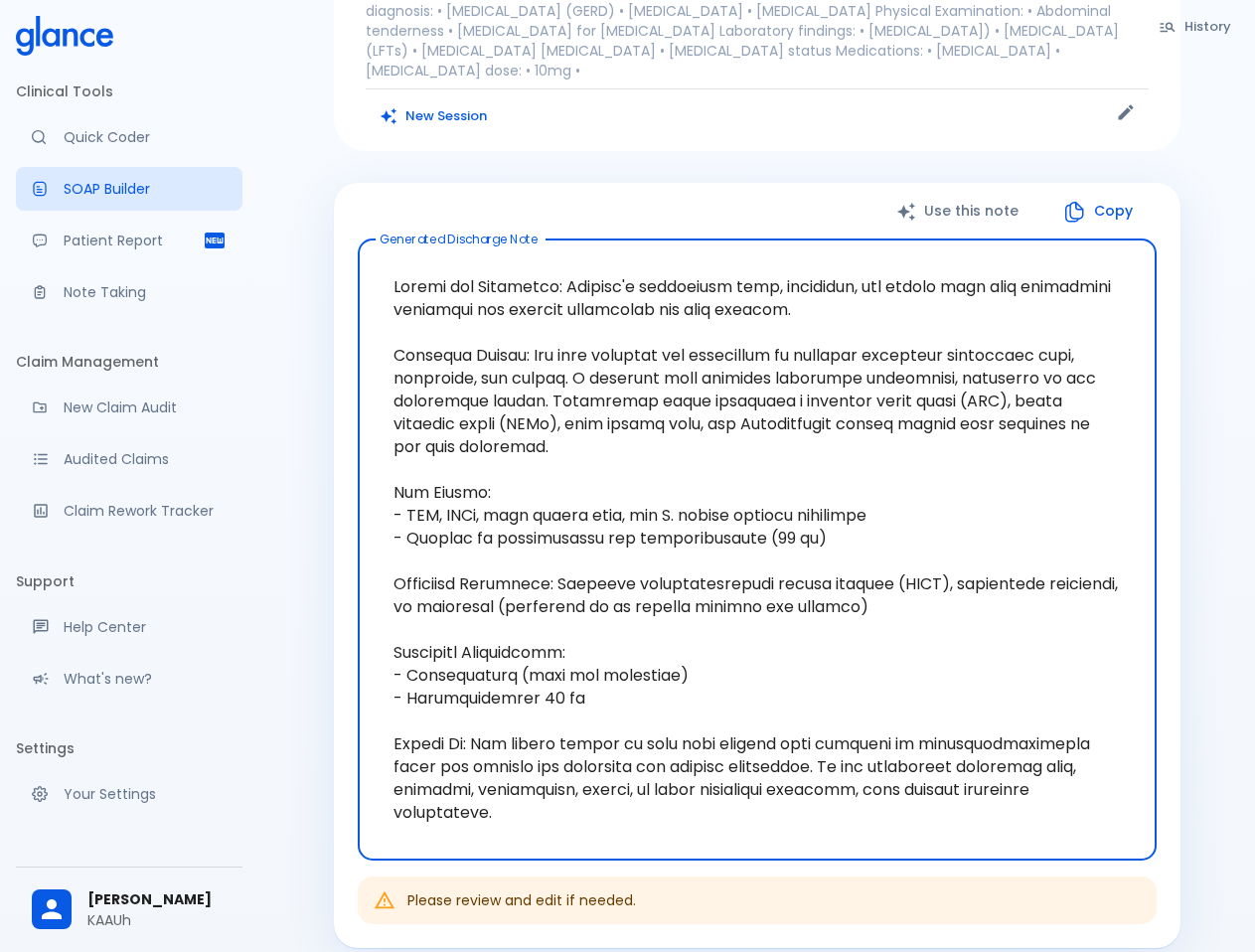 scroll, scrollTop: 0, scrollLeft: 0, axis: both 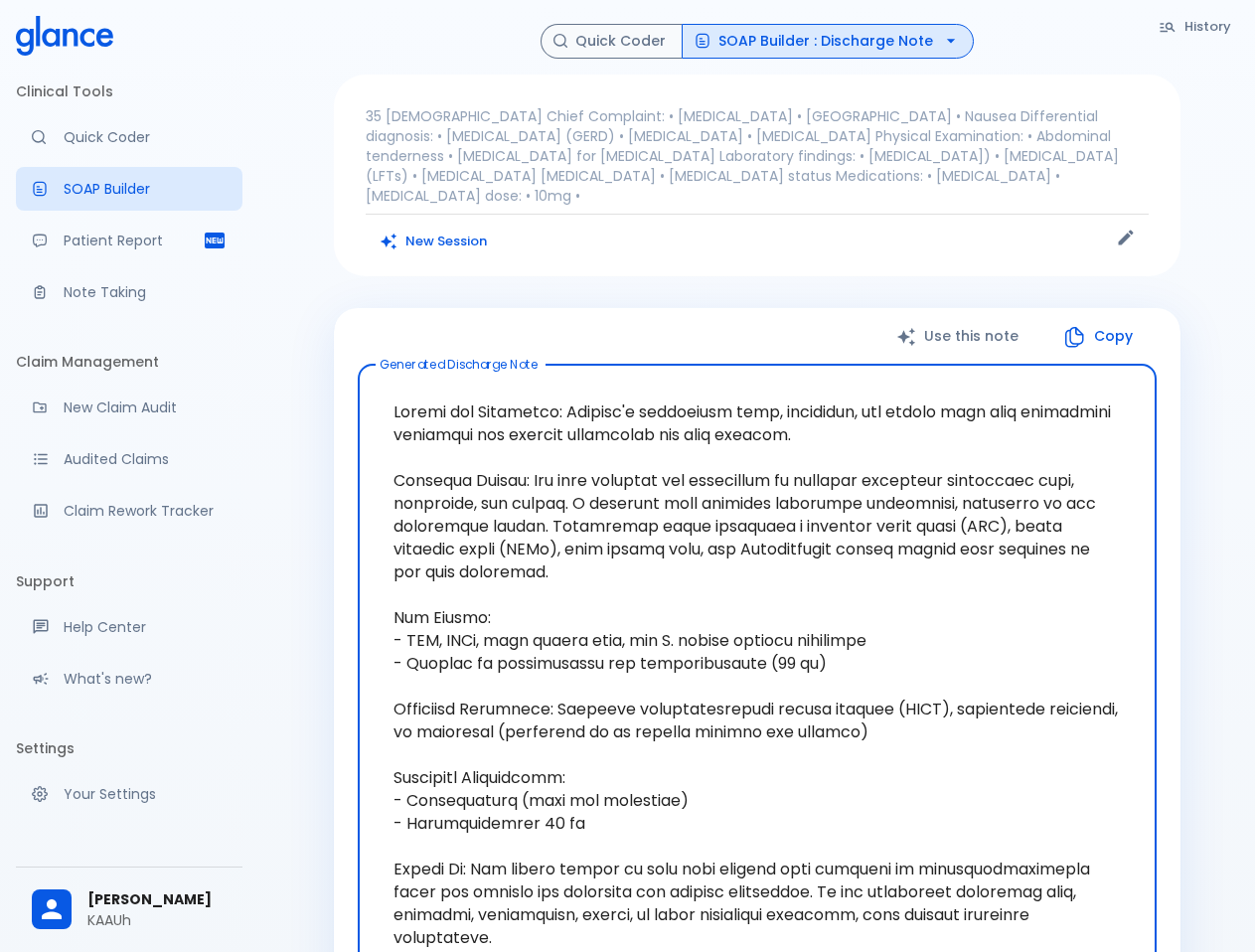 click 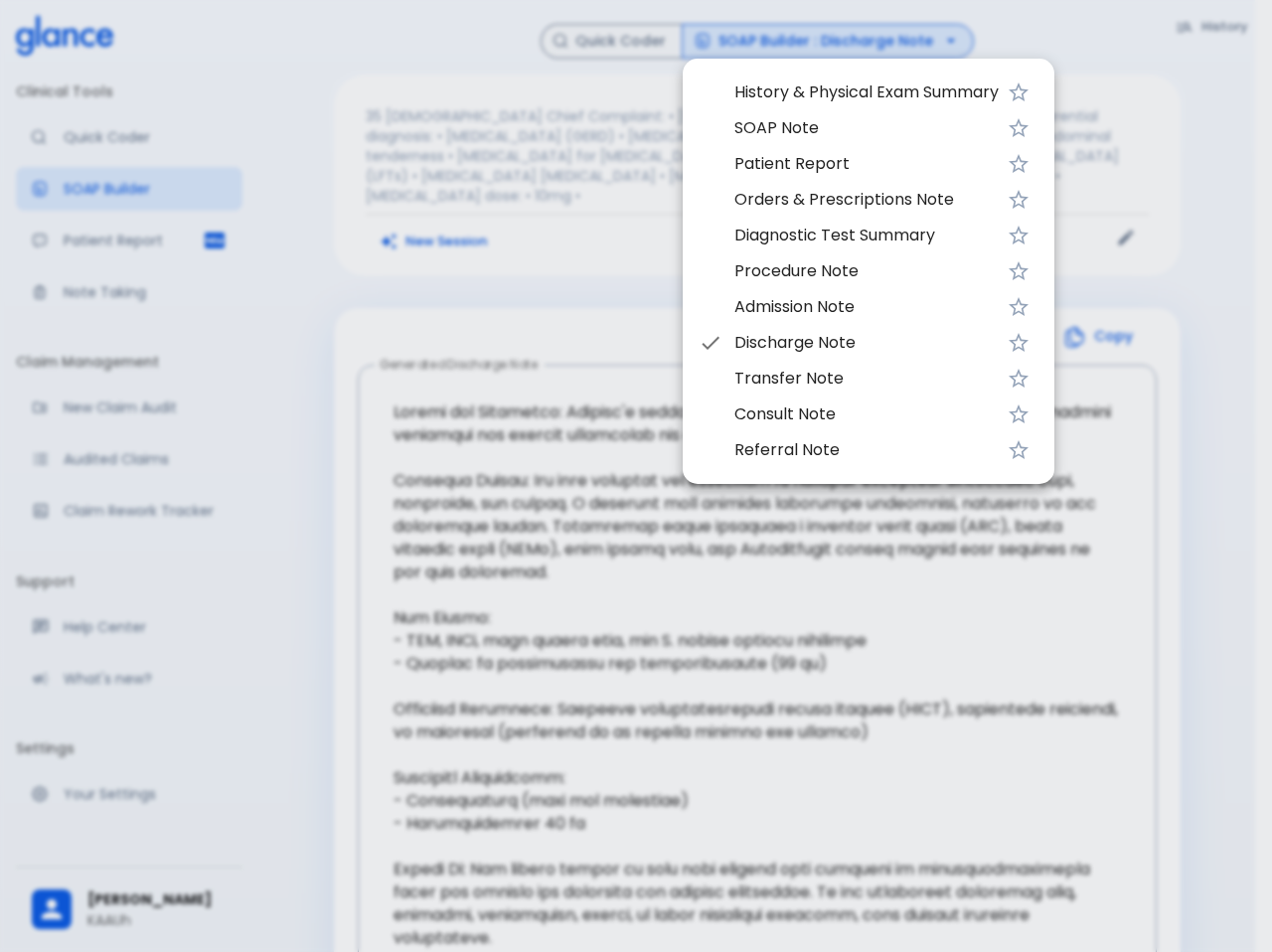 click at bounding box center [636, 476] 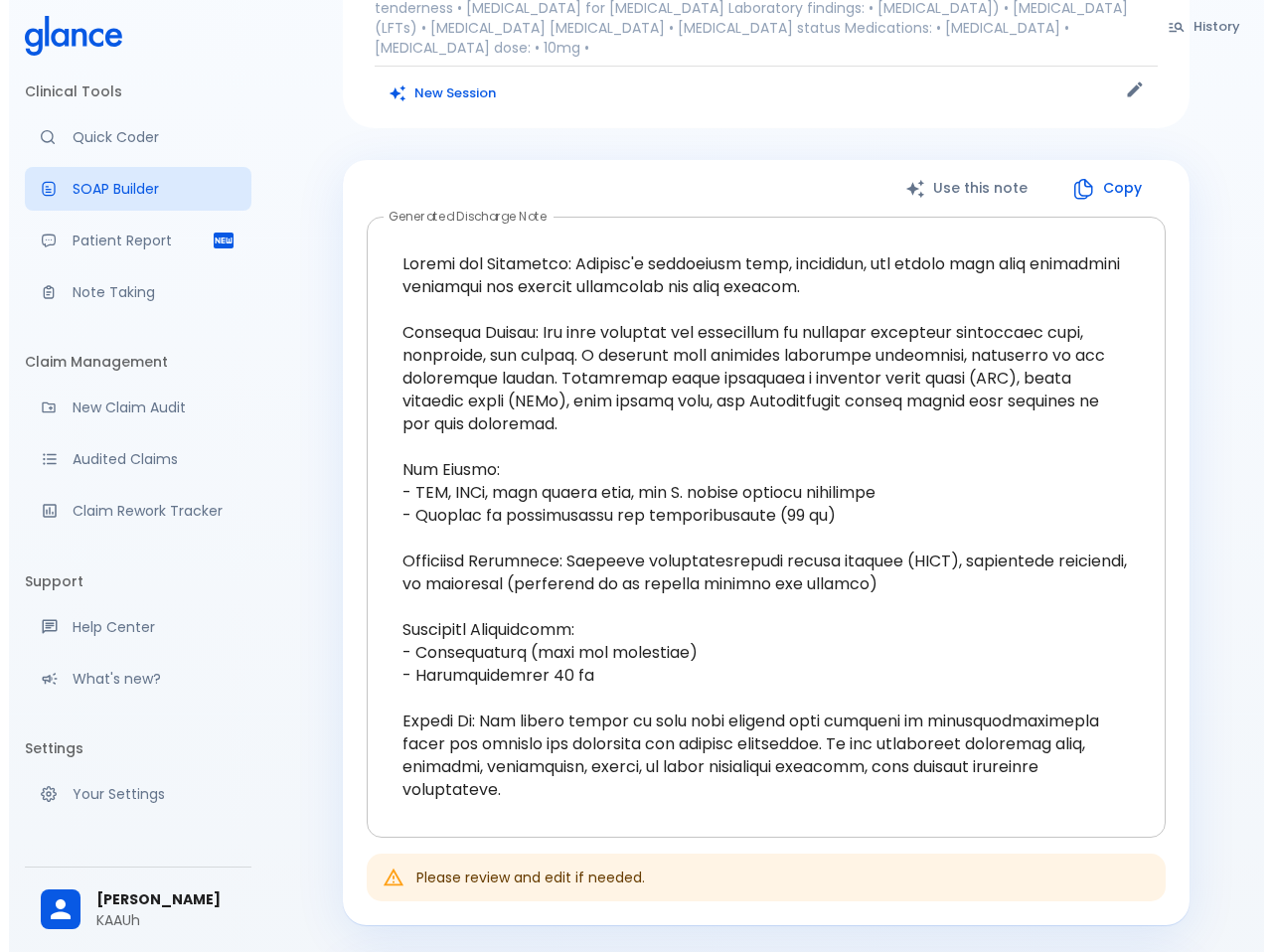 scroll, scrollTop: 0, scrollLeft: 0, axis: both 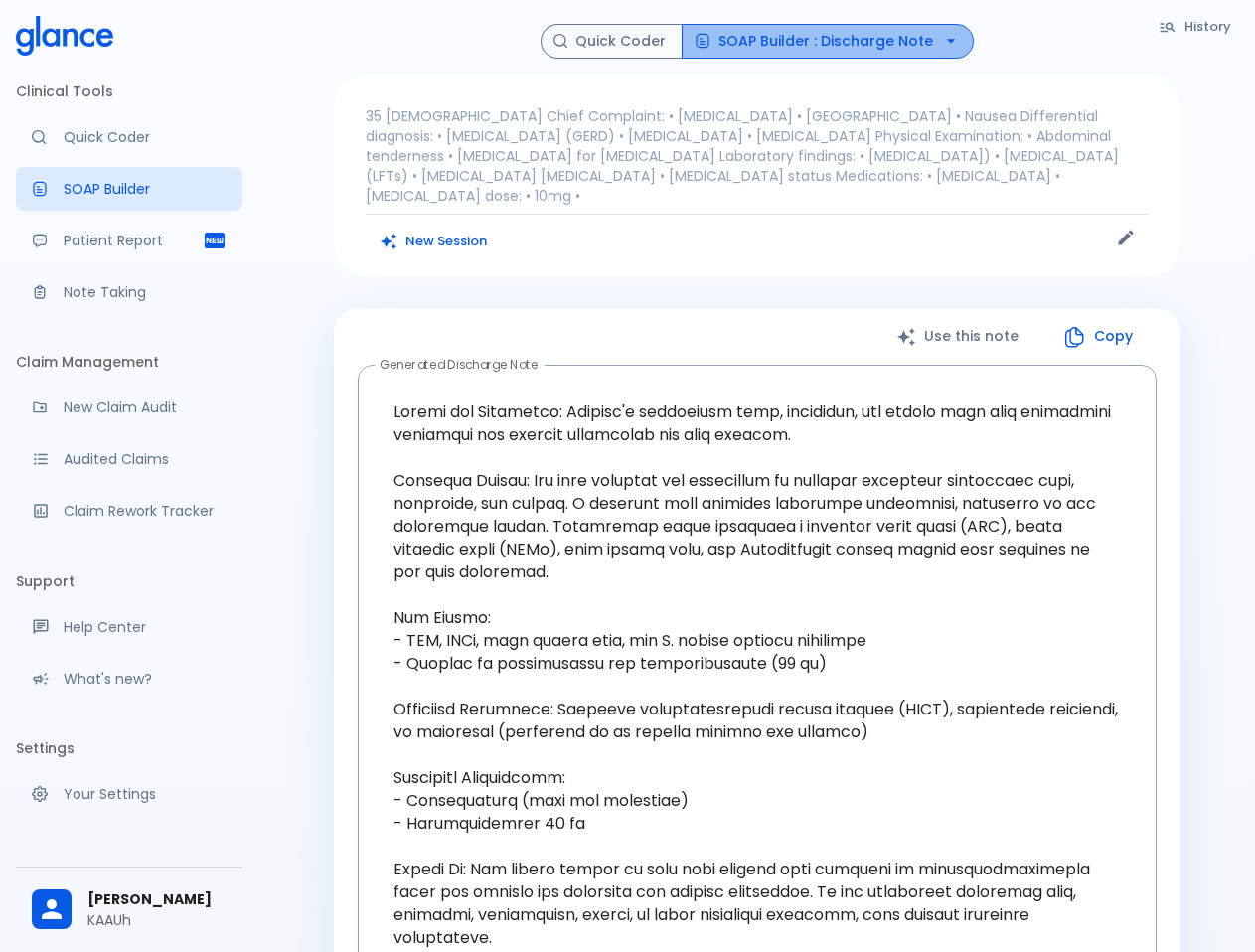 click 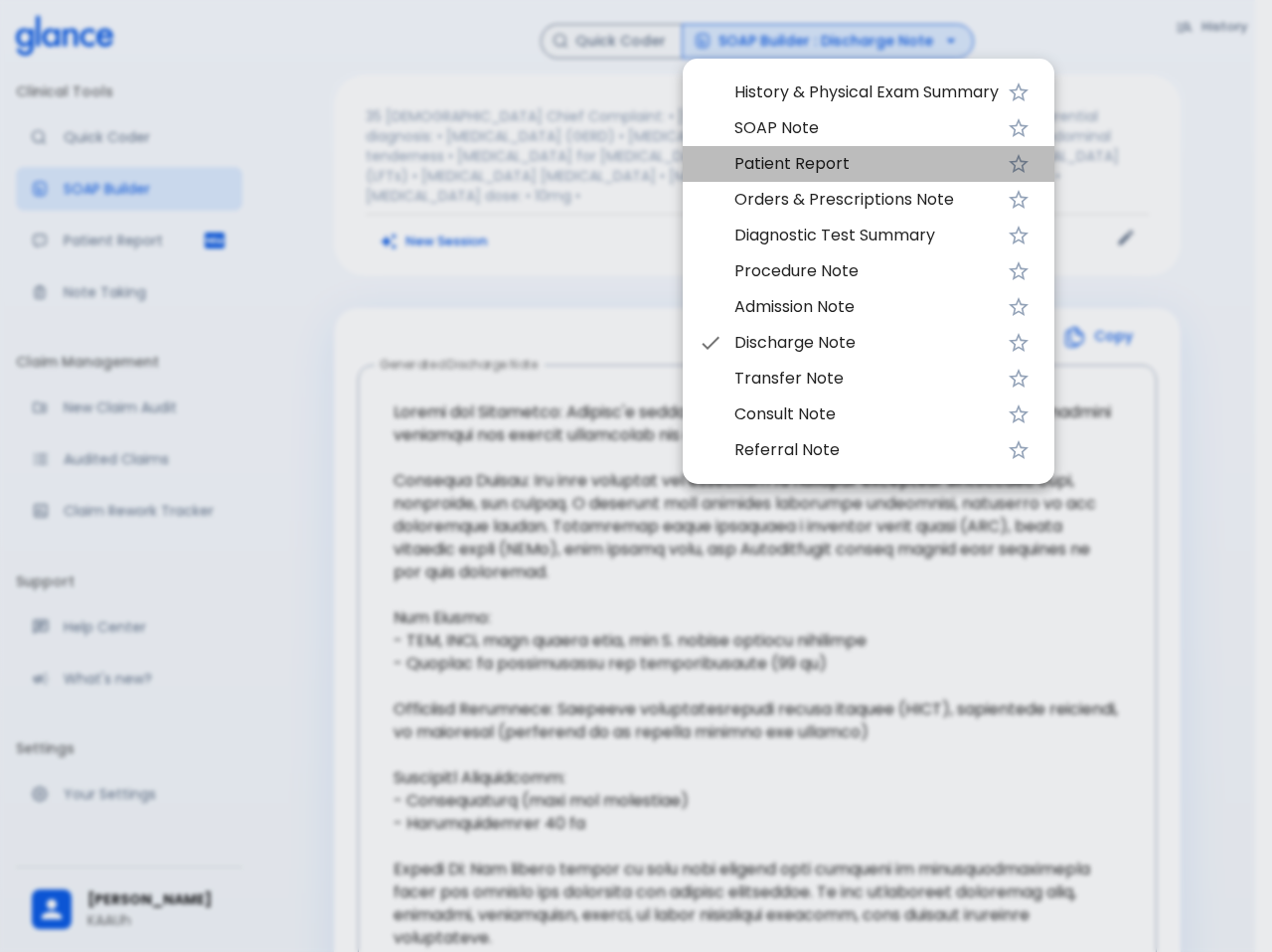 click on "Patient Report" at bounding box center [867, 164] 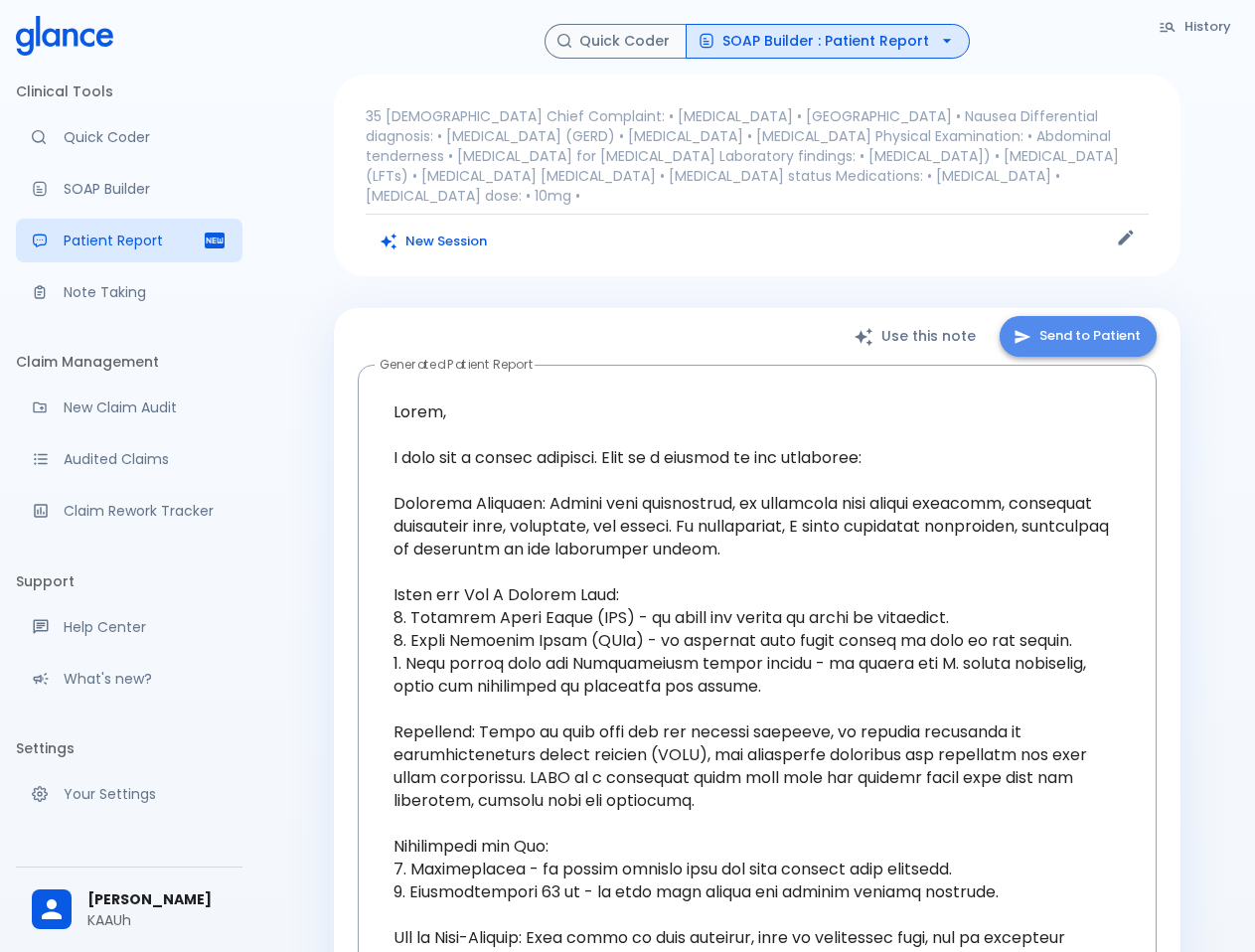 click on "Send to Patient" at bounding box center (1078, 336) 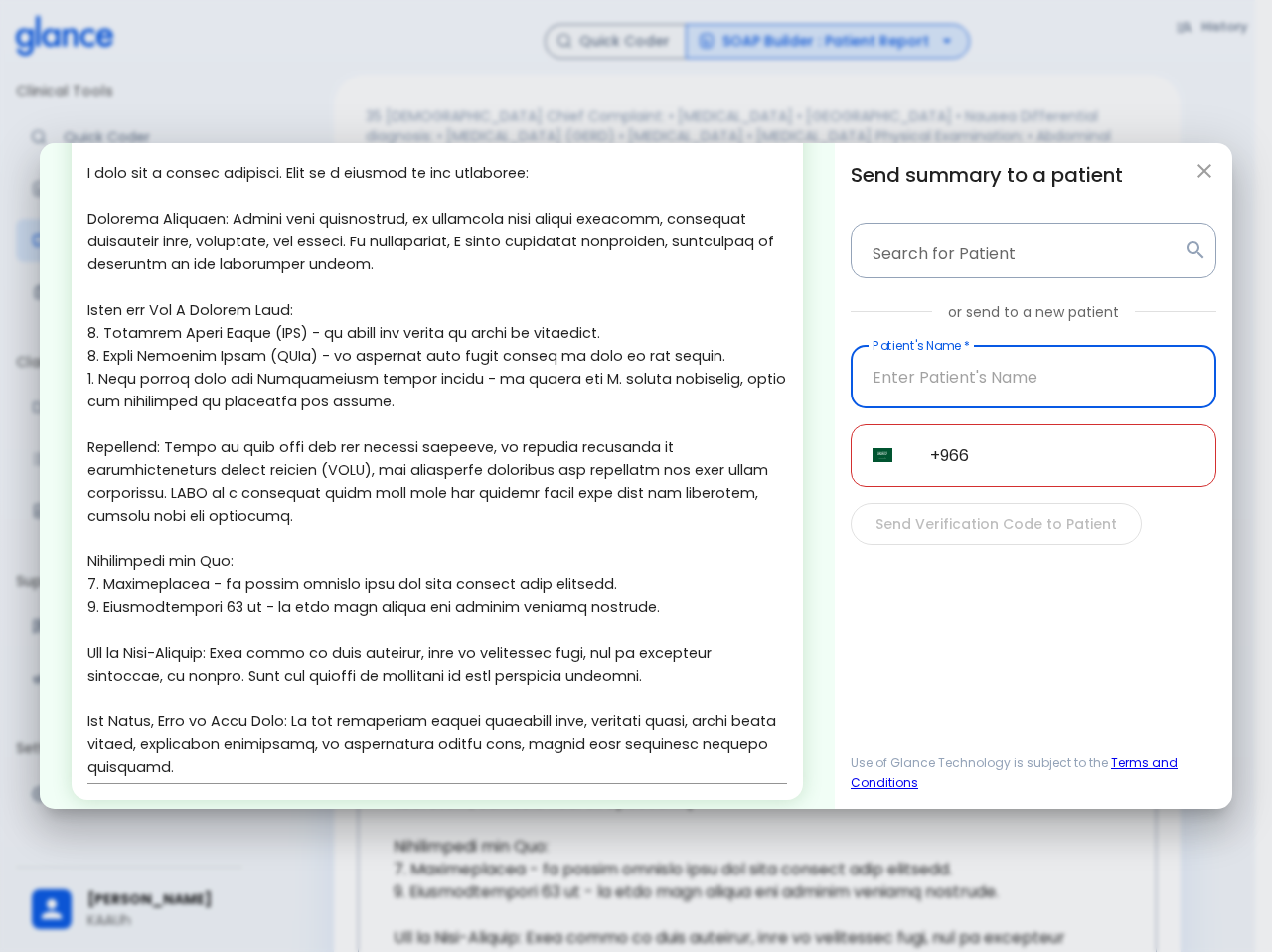 scroll, scrollTop: 177, scrollLeft: 0, axis: vertical 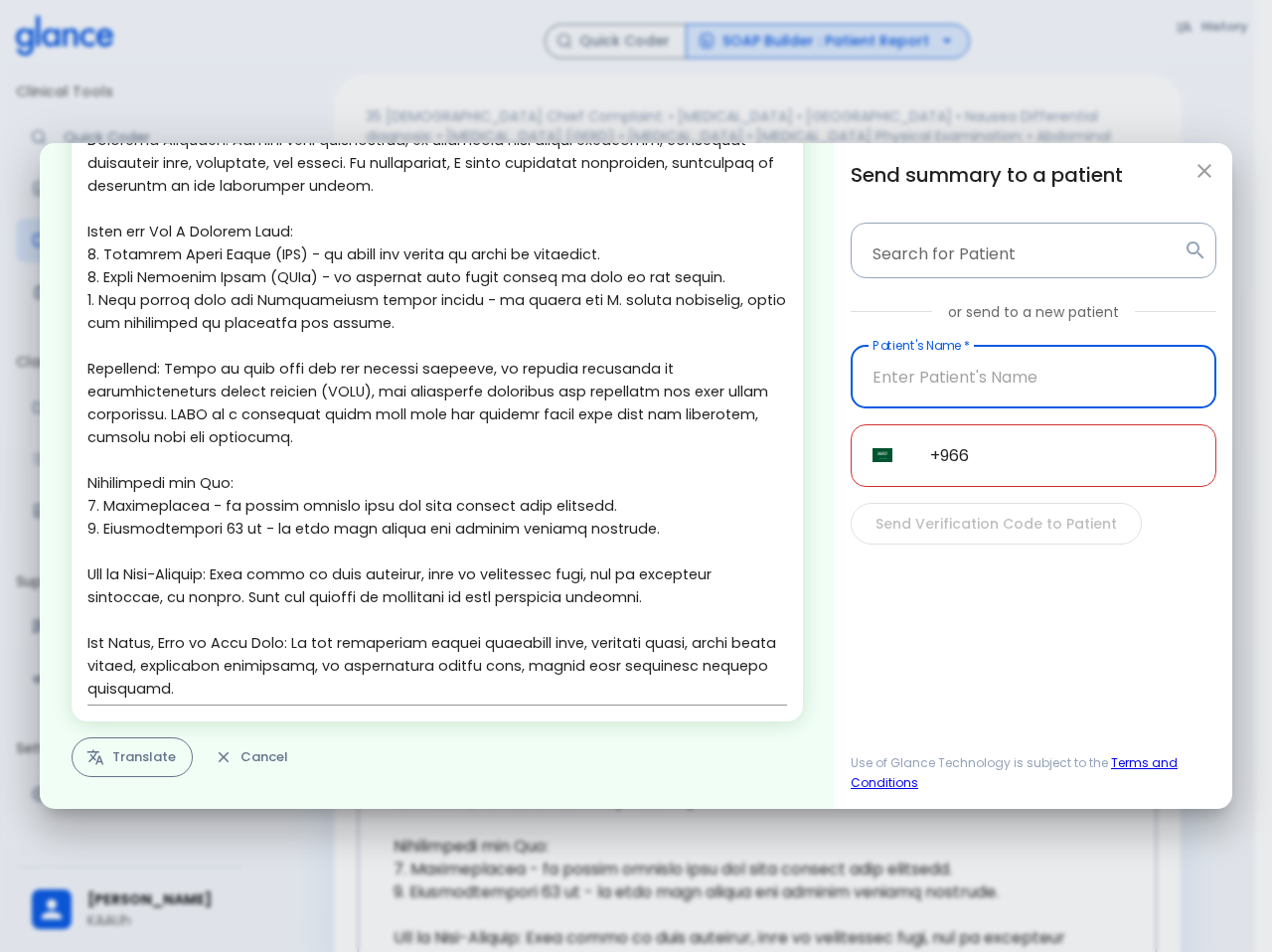 click on "Translate" at bounding box center (132, 757) 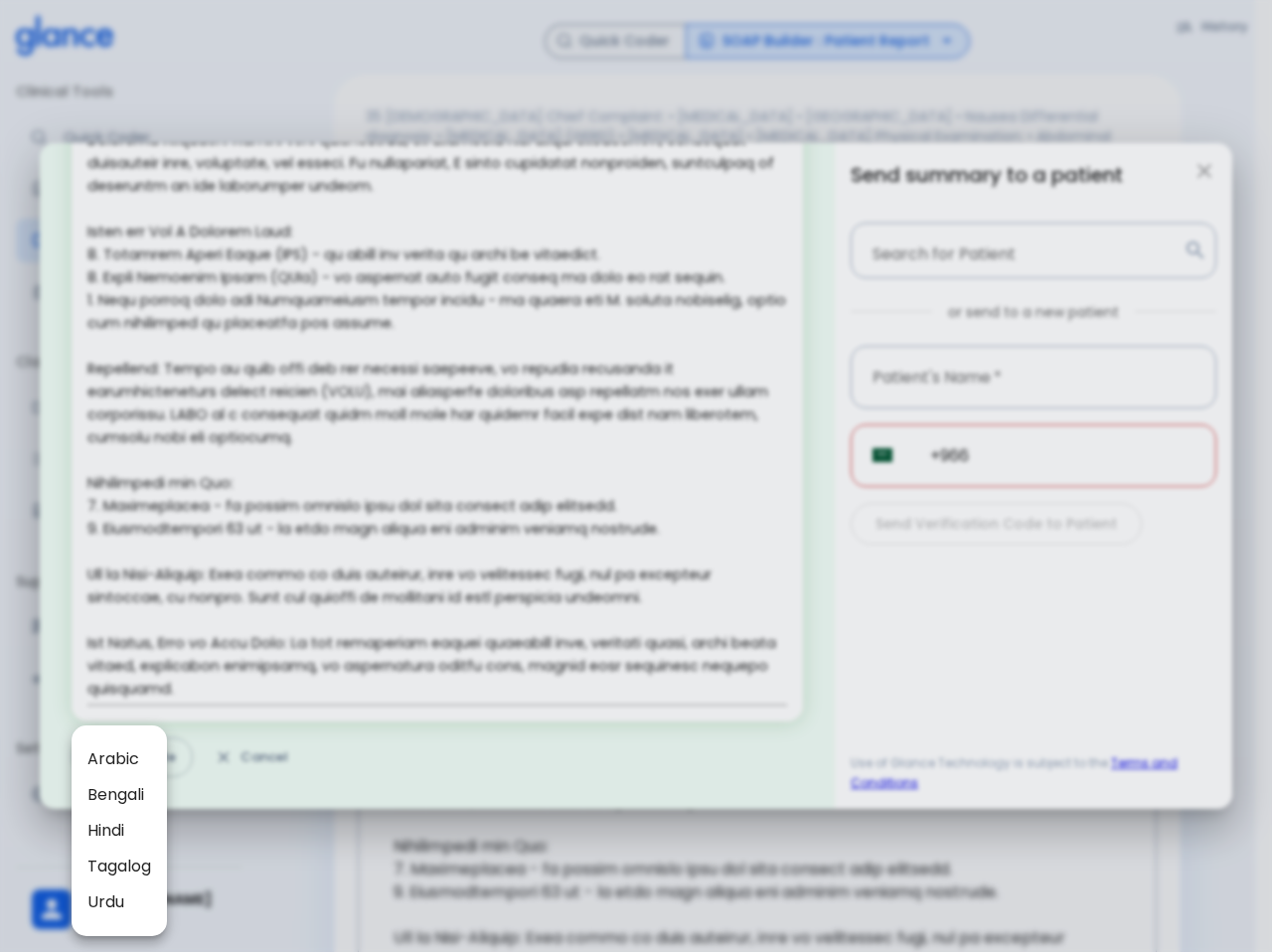 click at bounding box center (636, 476) 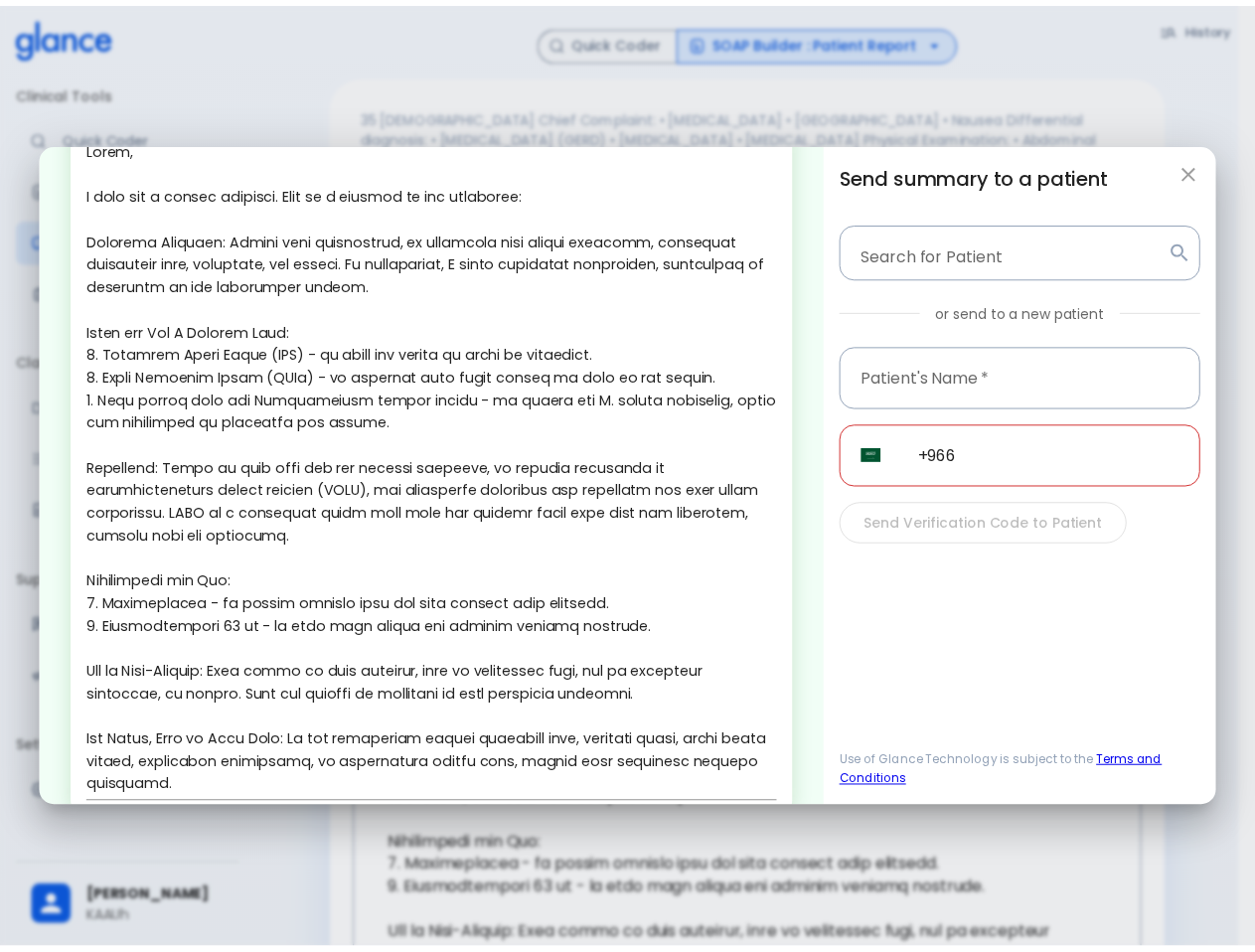 scroll, scrollTop: 0, scrollLeft: 0, axis: both 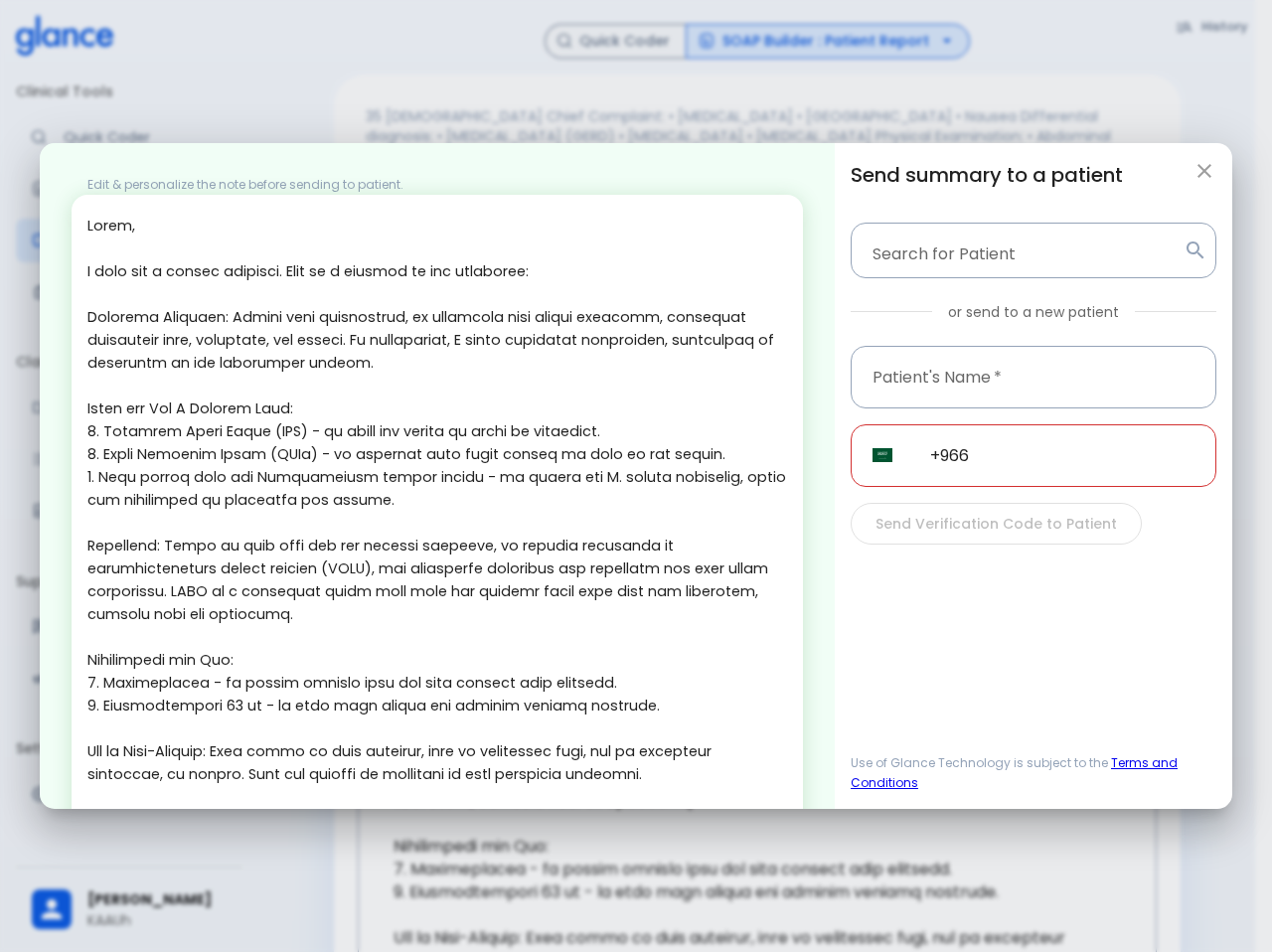 click 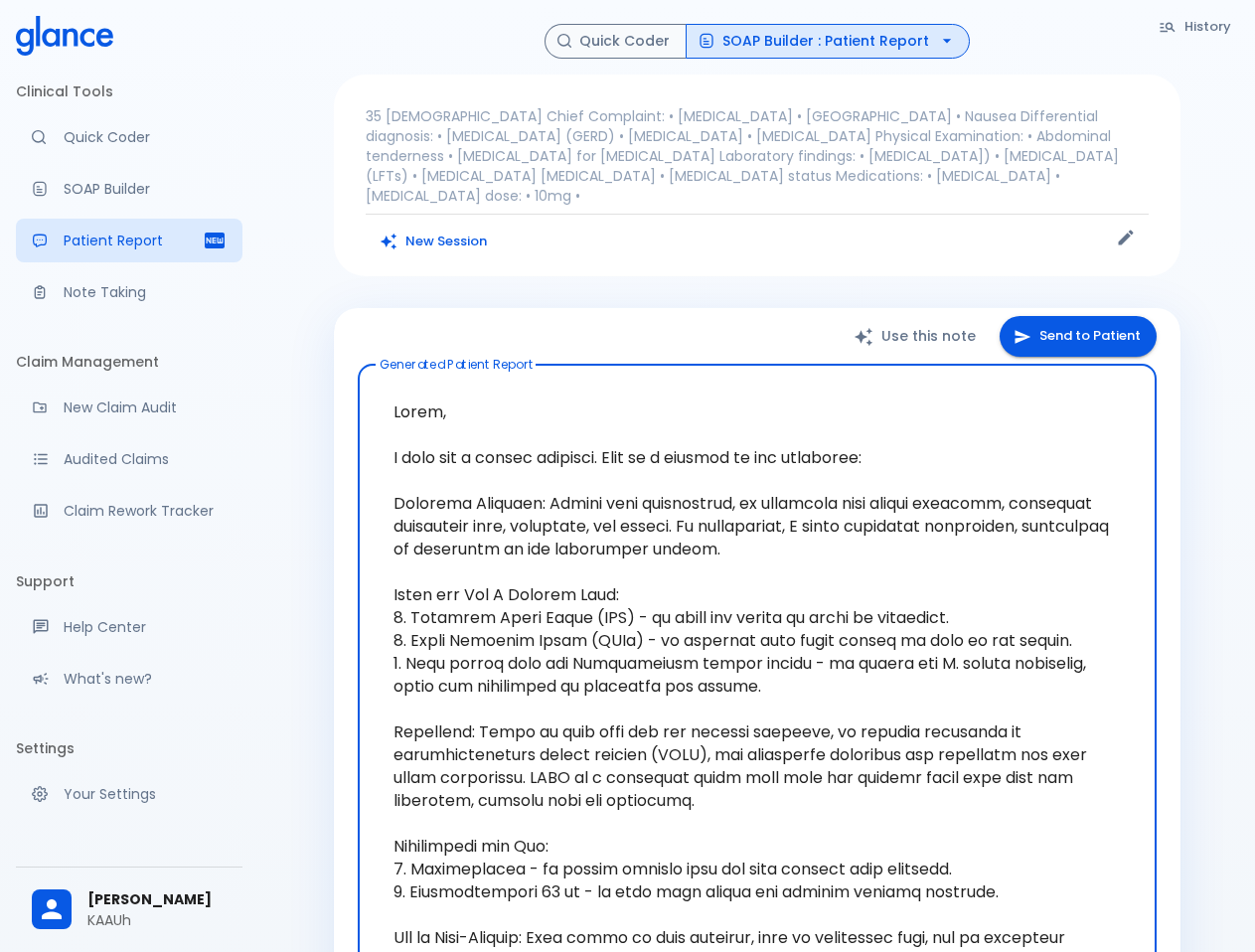 click at bounding box center [757, 743] 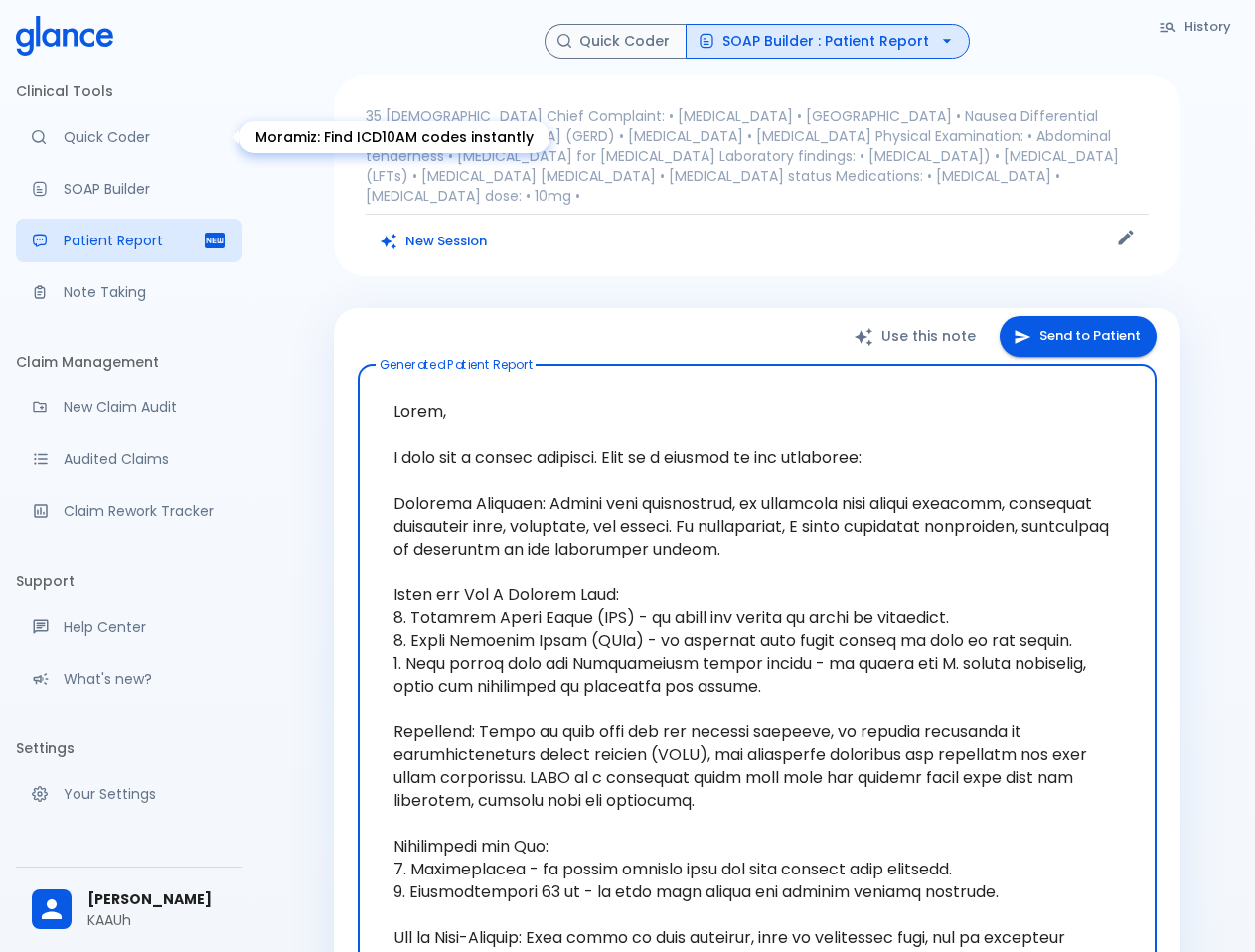 click on "Quick Coder" at bounding box center (145, 137) 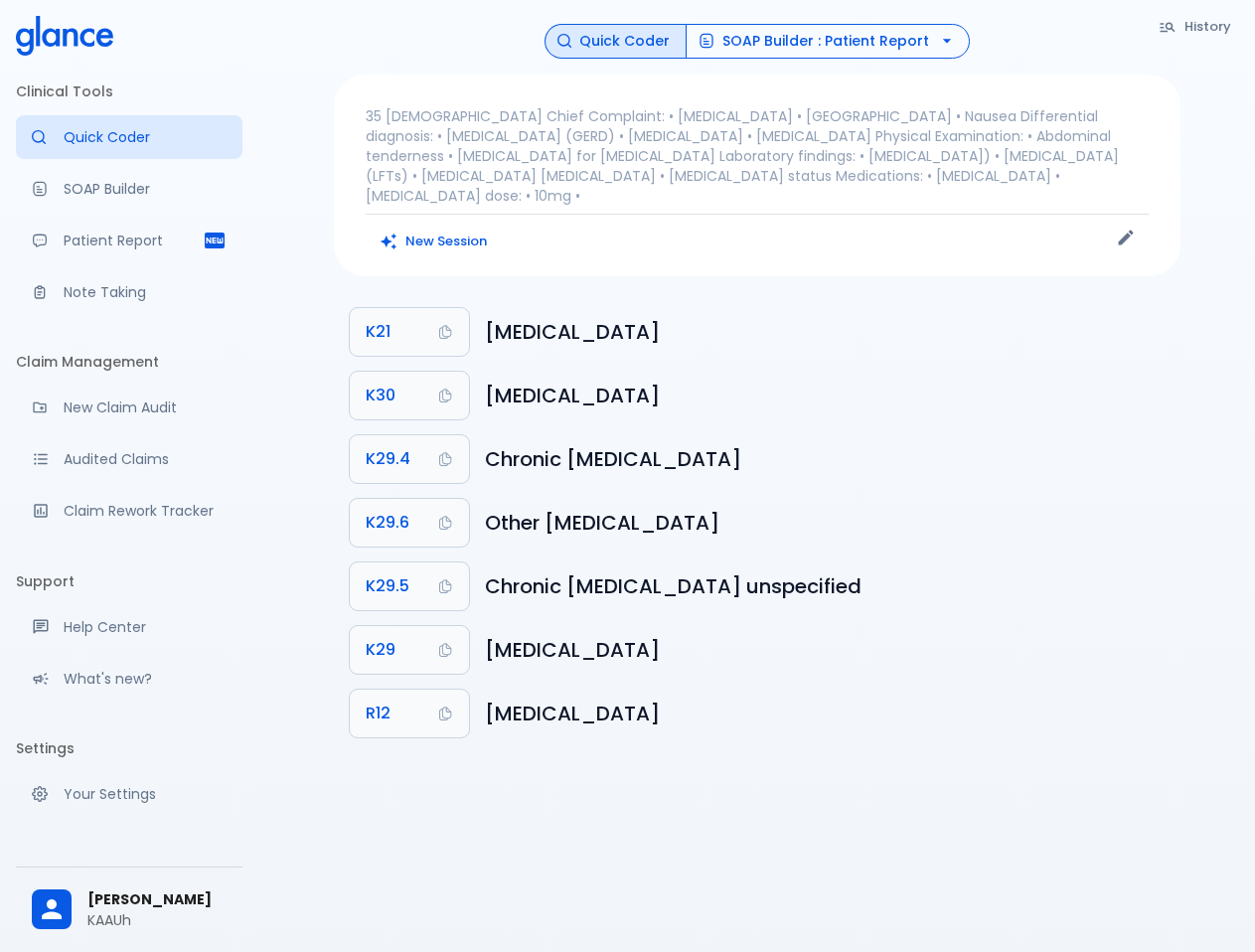 click on "SOAP Builder   : Patient Report" at bounding box center [828, 41] 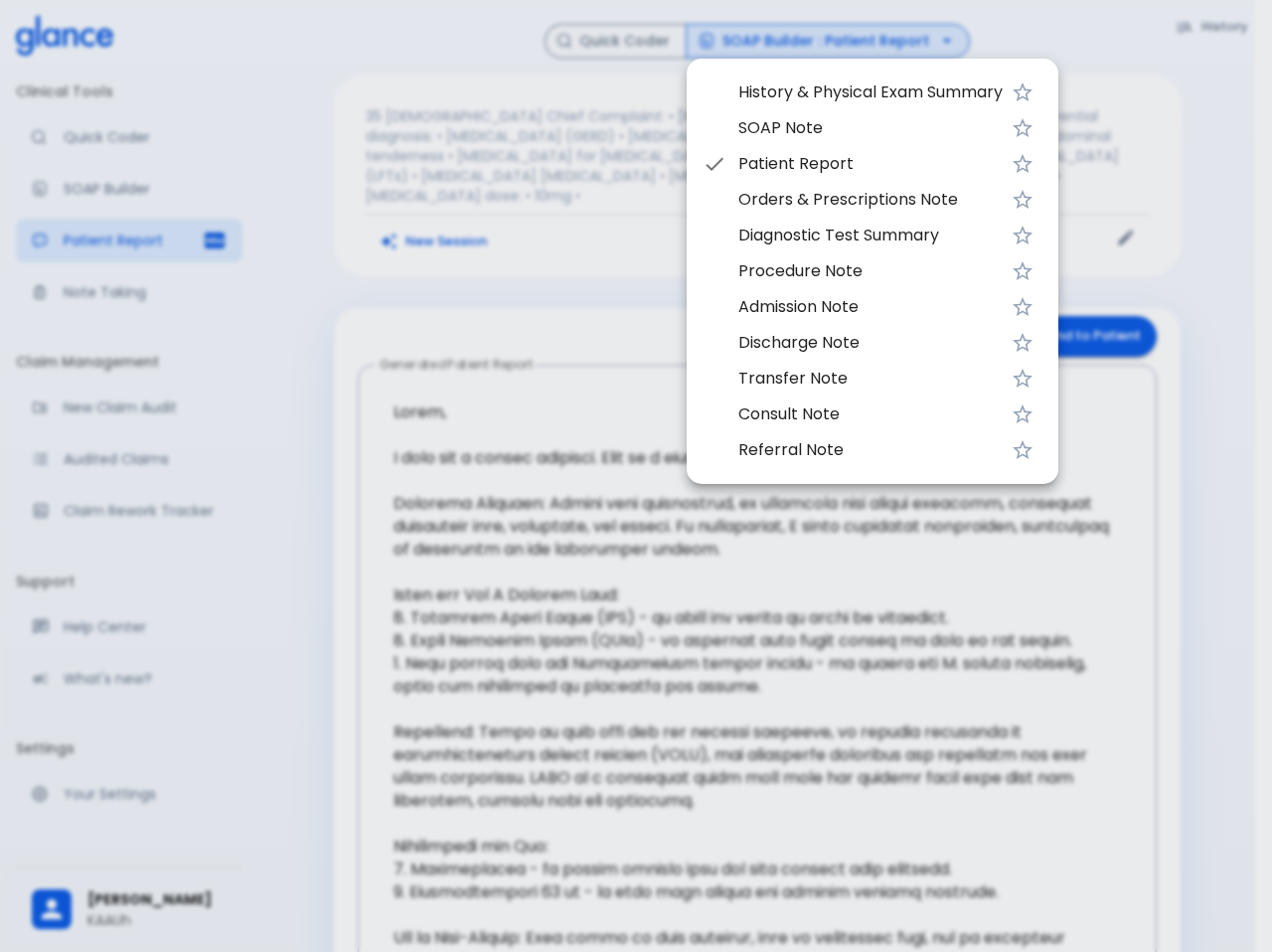 click at bounding box center [636, 476] 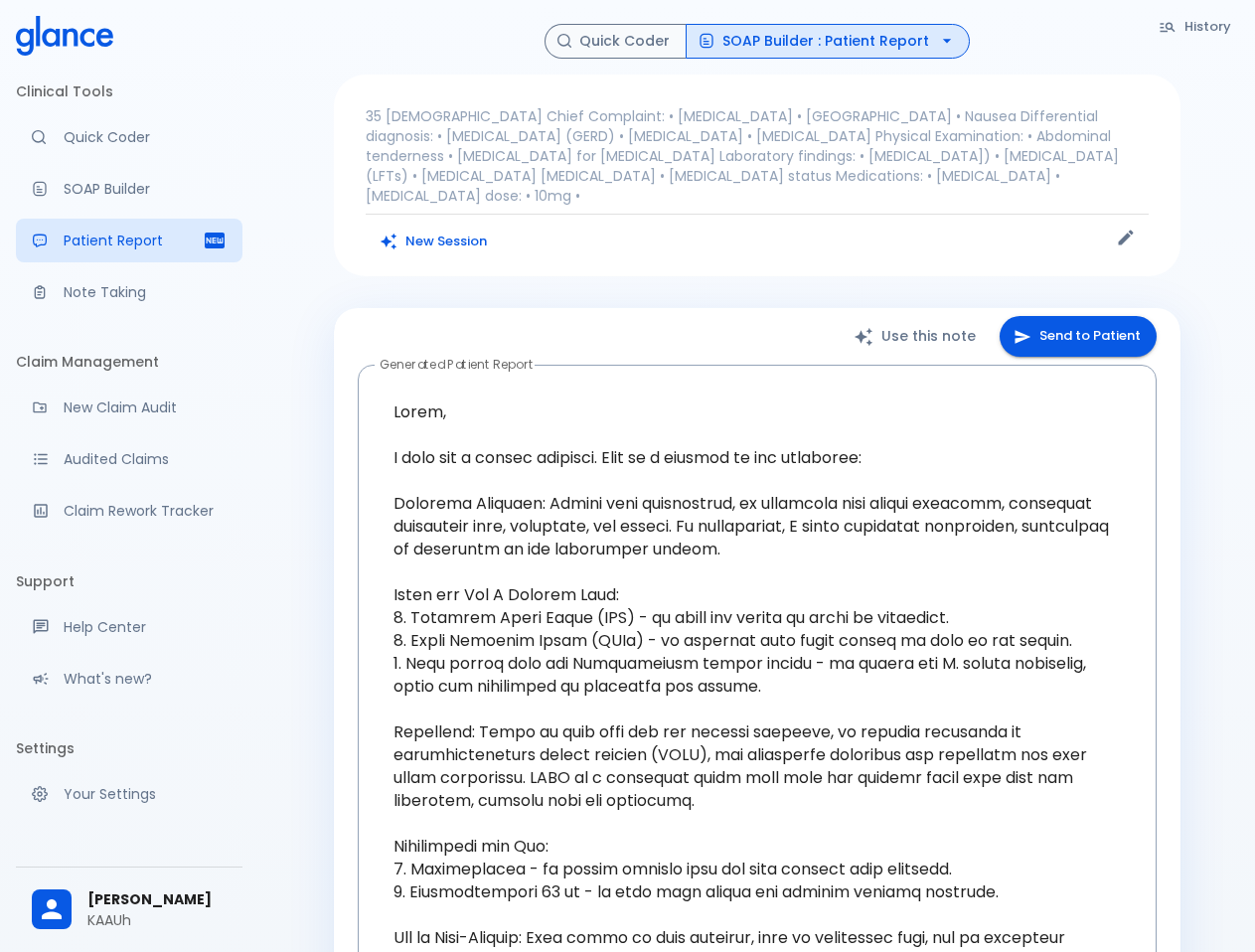 click on "New Session" at bounding box center (434, 241) 